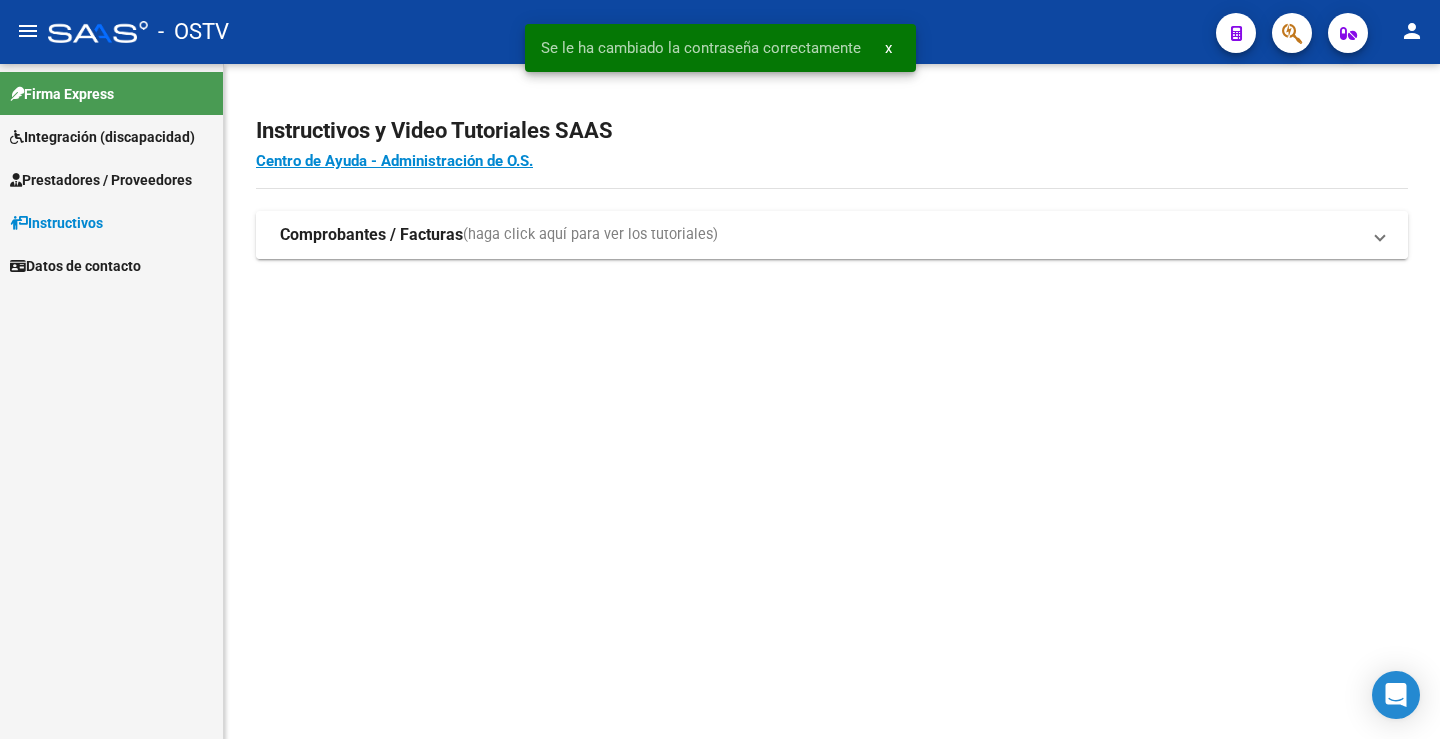 scroll, scrollTop: 0, scrollLeft: 0, axis: both 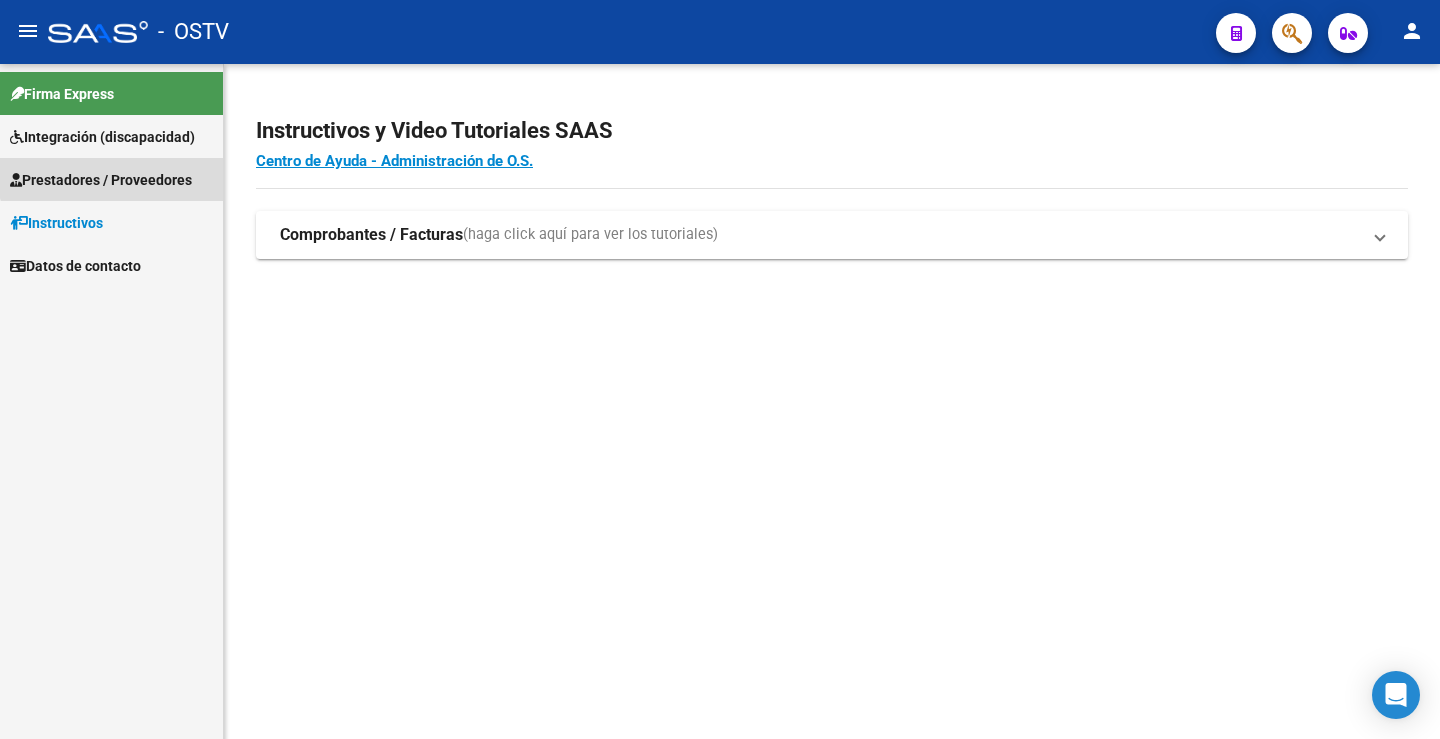 click on "Prestadores / Proveedores" at bounding box center [101, 180] 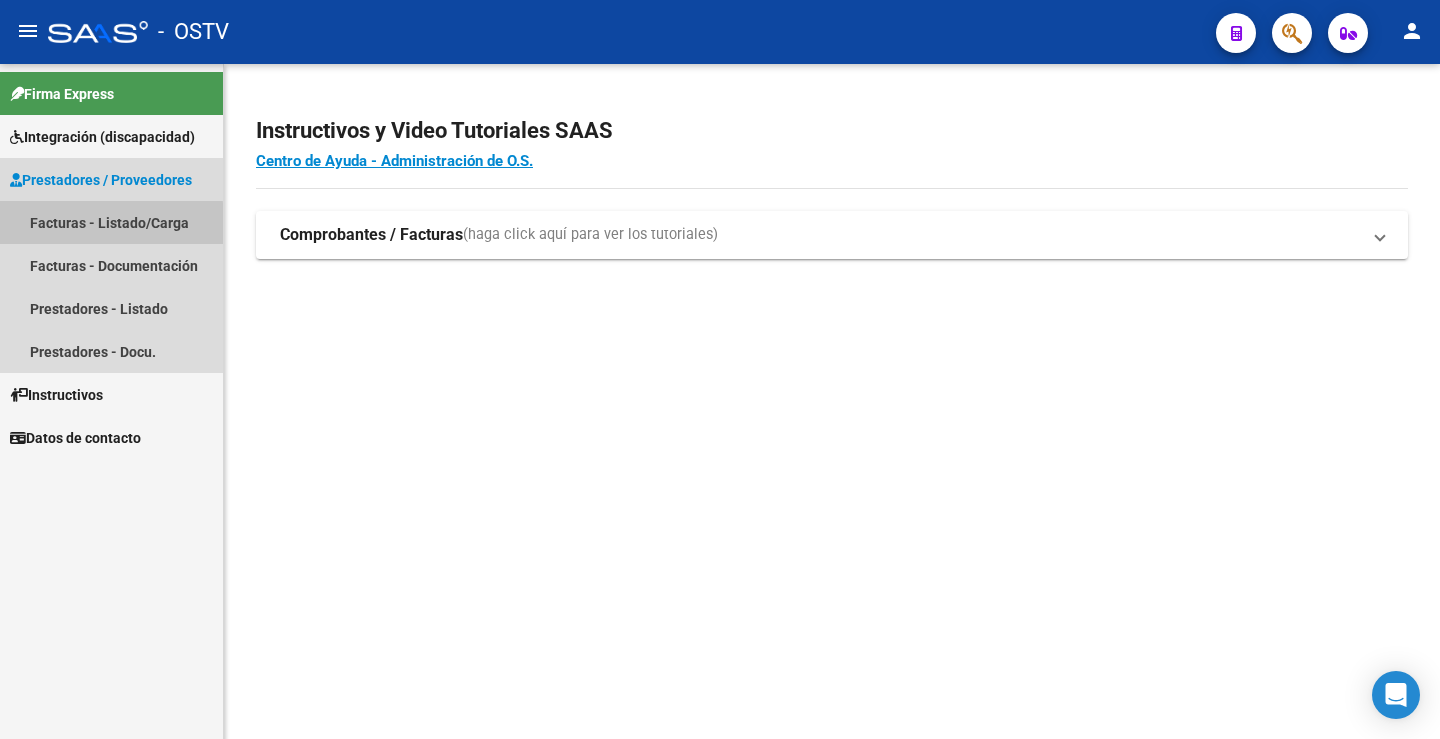 click on "Facturas - Listado/Carga" at bounding box center (111, 222) 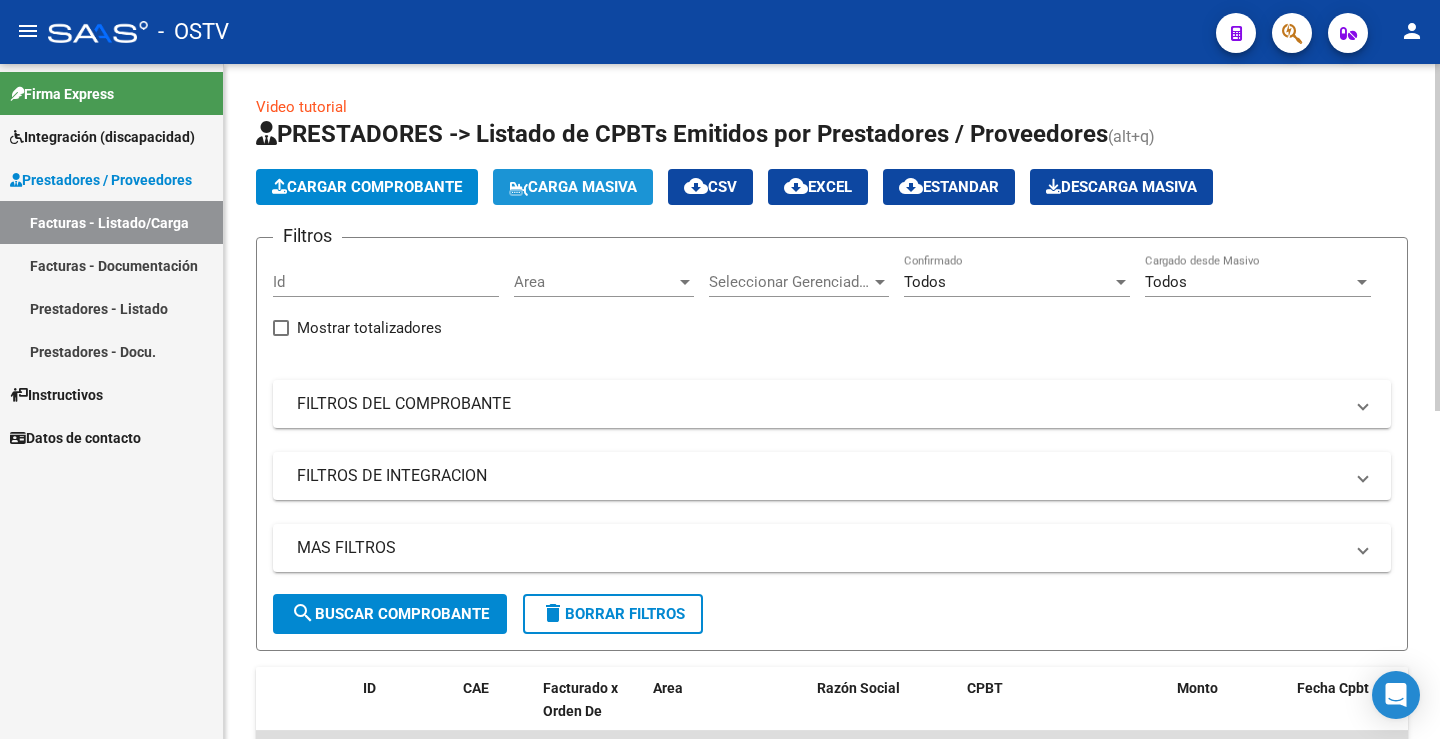 click on "Carga Masiva" 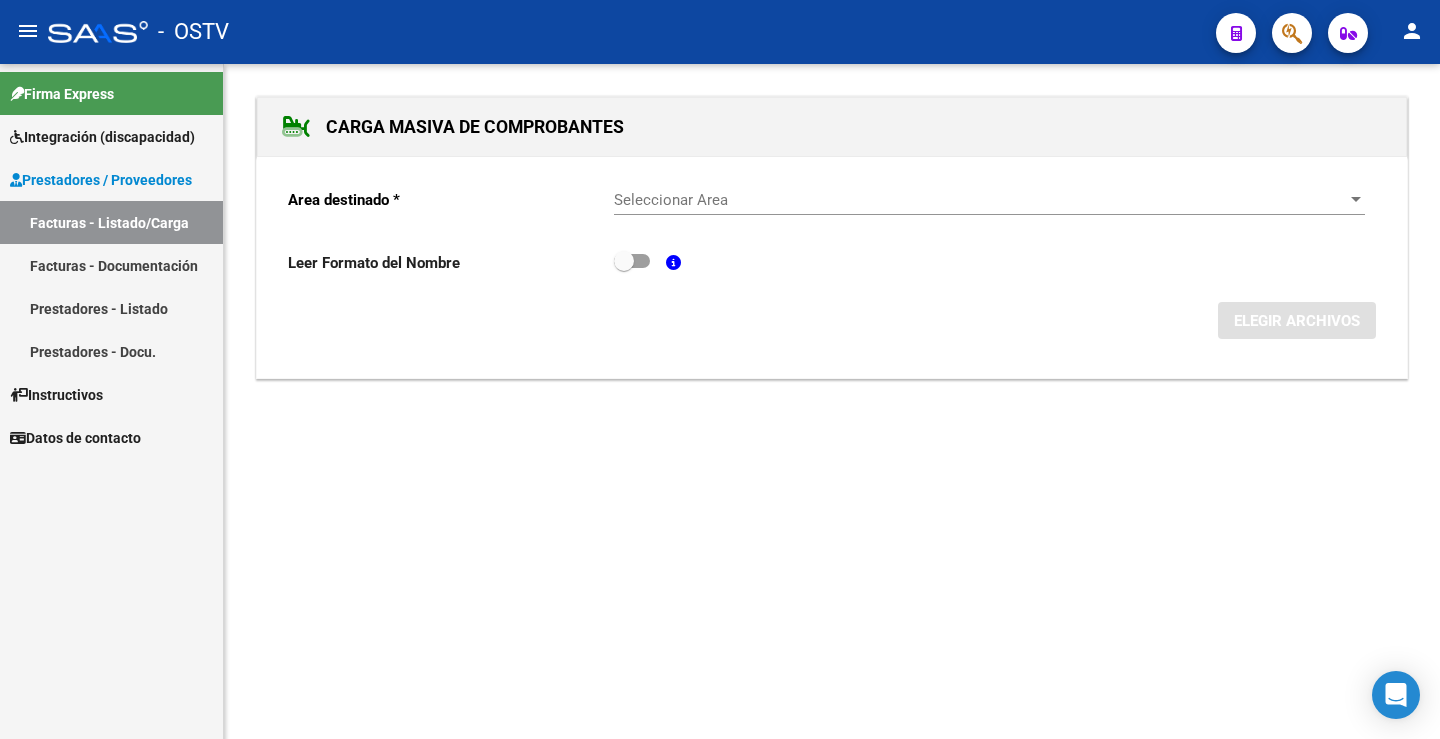click on "Seleccionar Area" at bounding box center (980, 200) 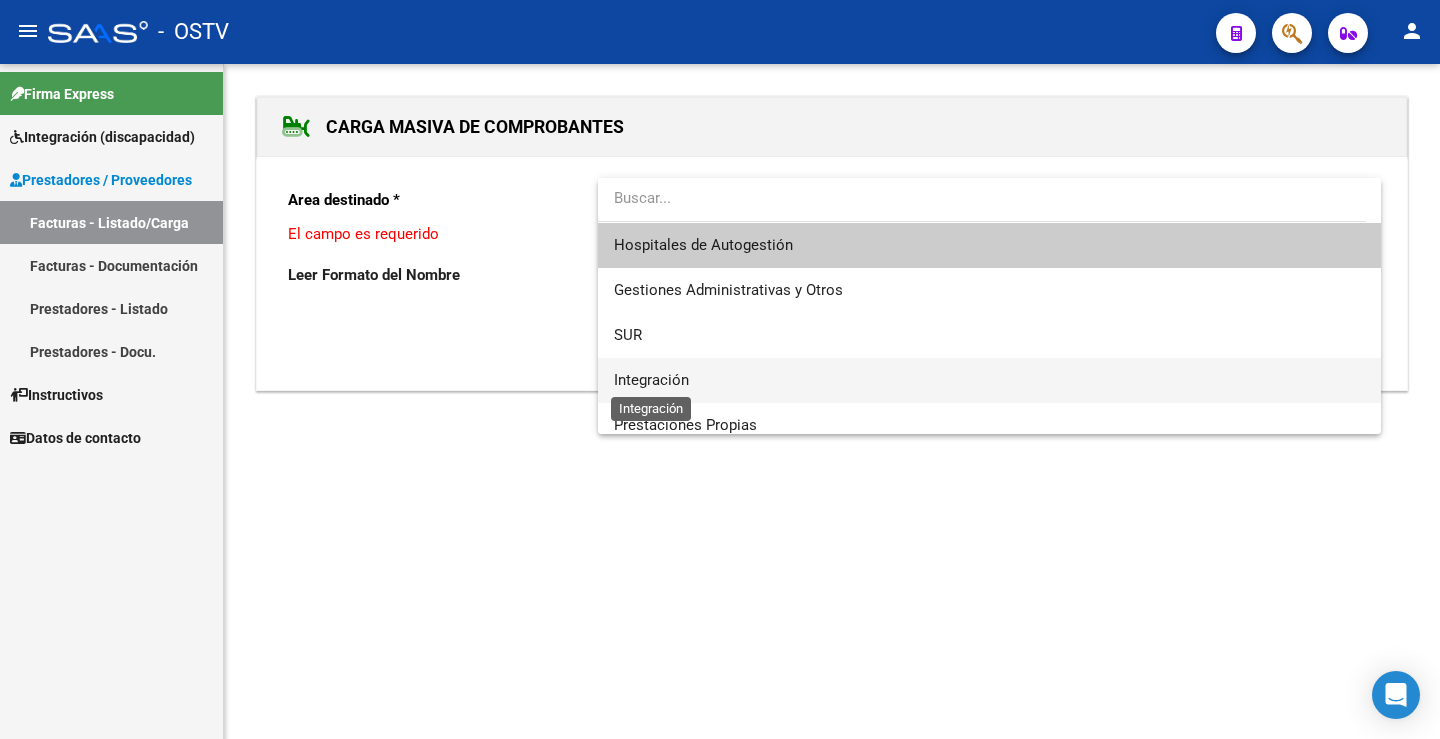 click on "Integración" at bounding box center (651, 380) 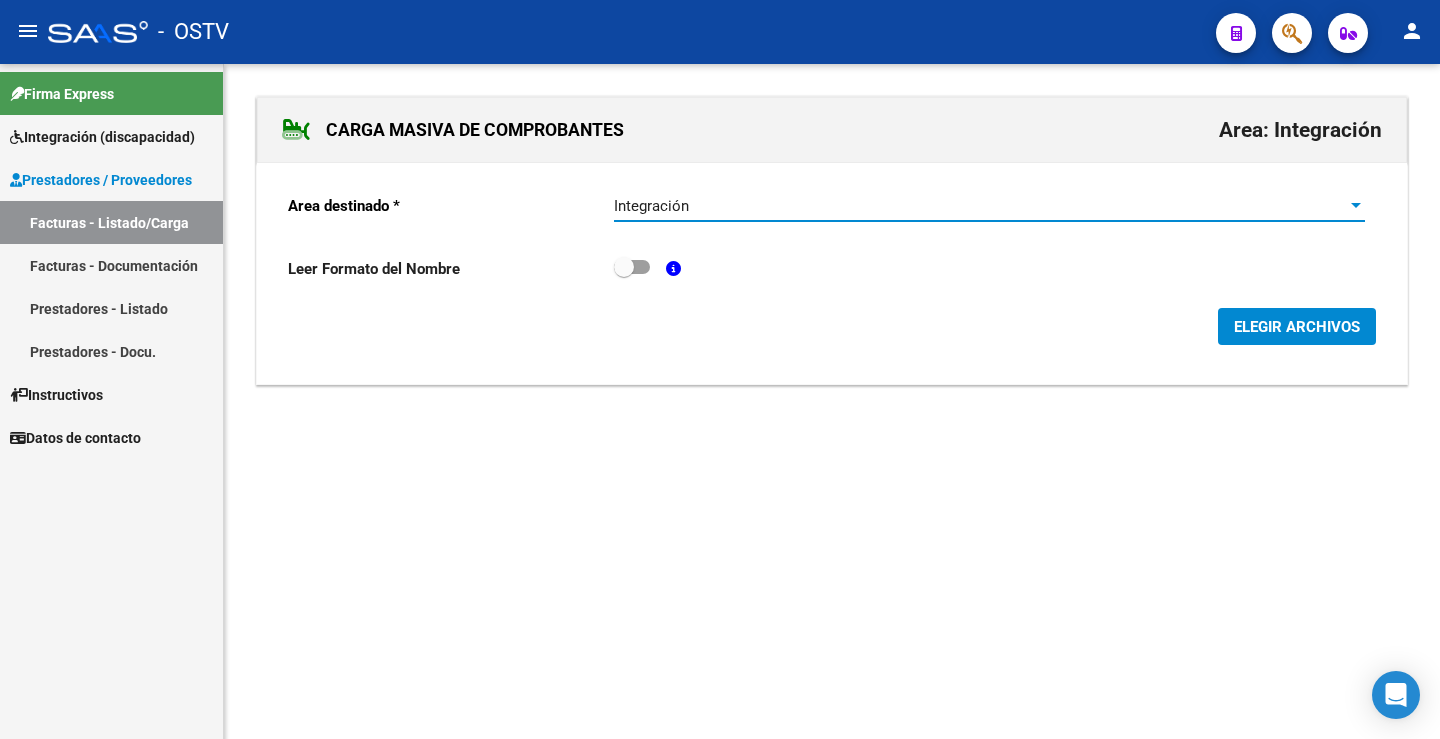 click at bounding box center [624, 267] 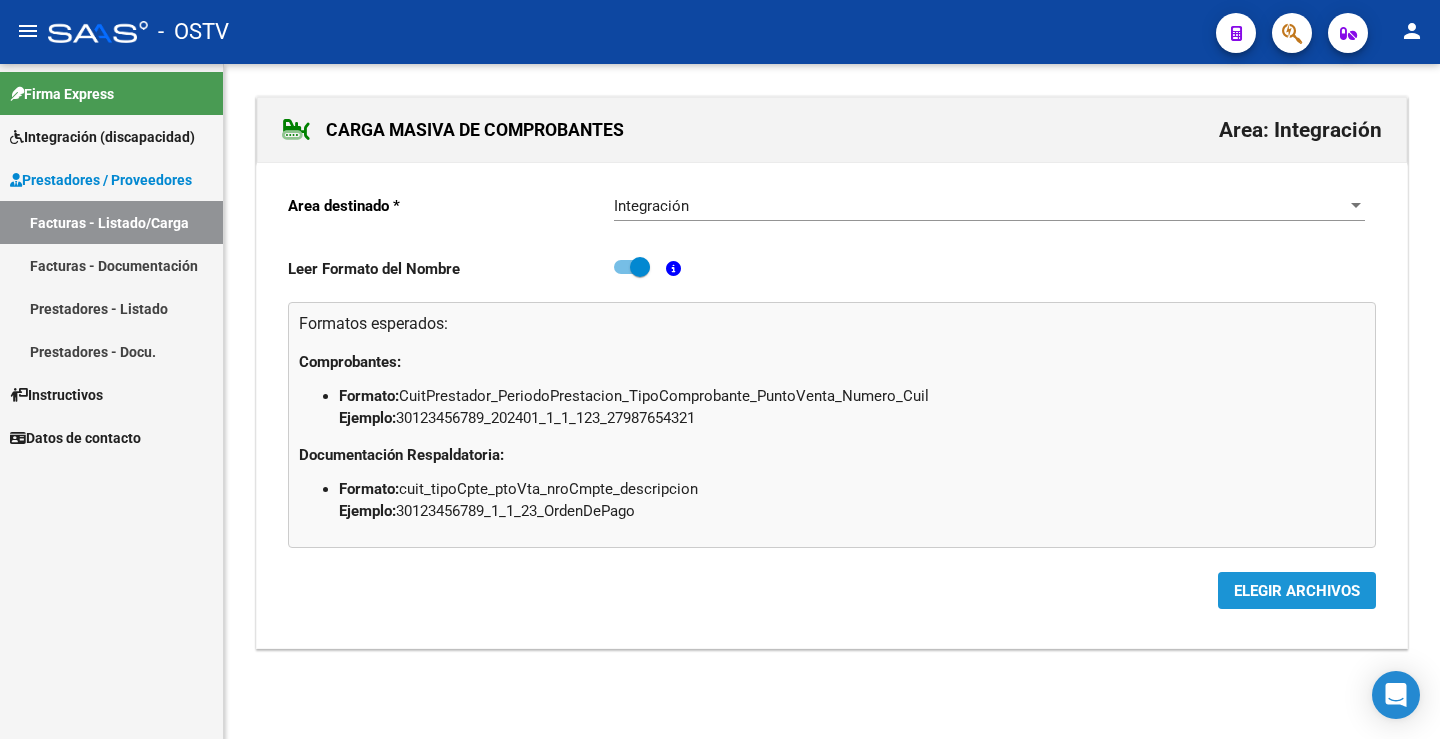 click on "ELEGIR ARCHIVOS" 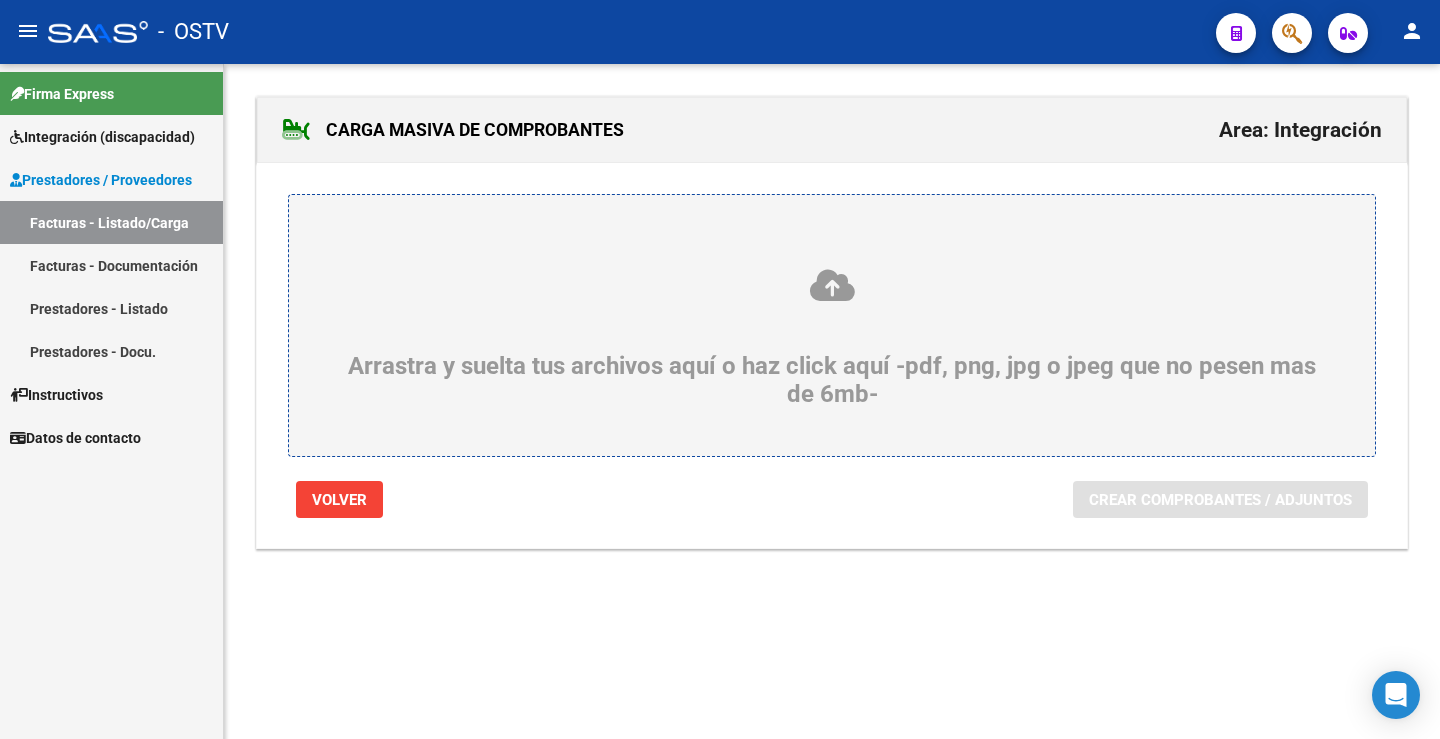 click on "Arrastra y suelta tus archivos aquí o haz click aquí -pdf, png, jpg o jpeg que no pesen mas de 6mb-" 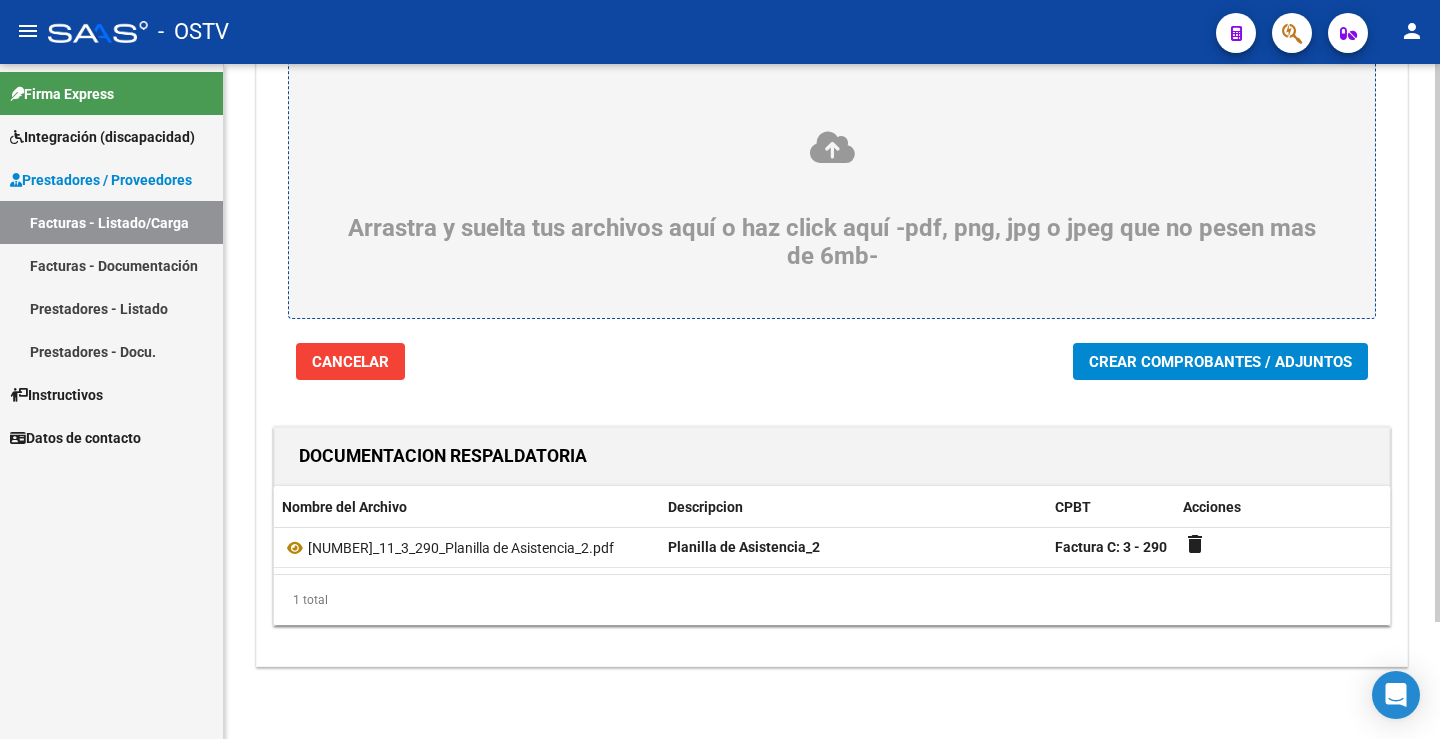 scroll, scrollTop: 141, scrollLeft: 0, axis: vertical 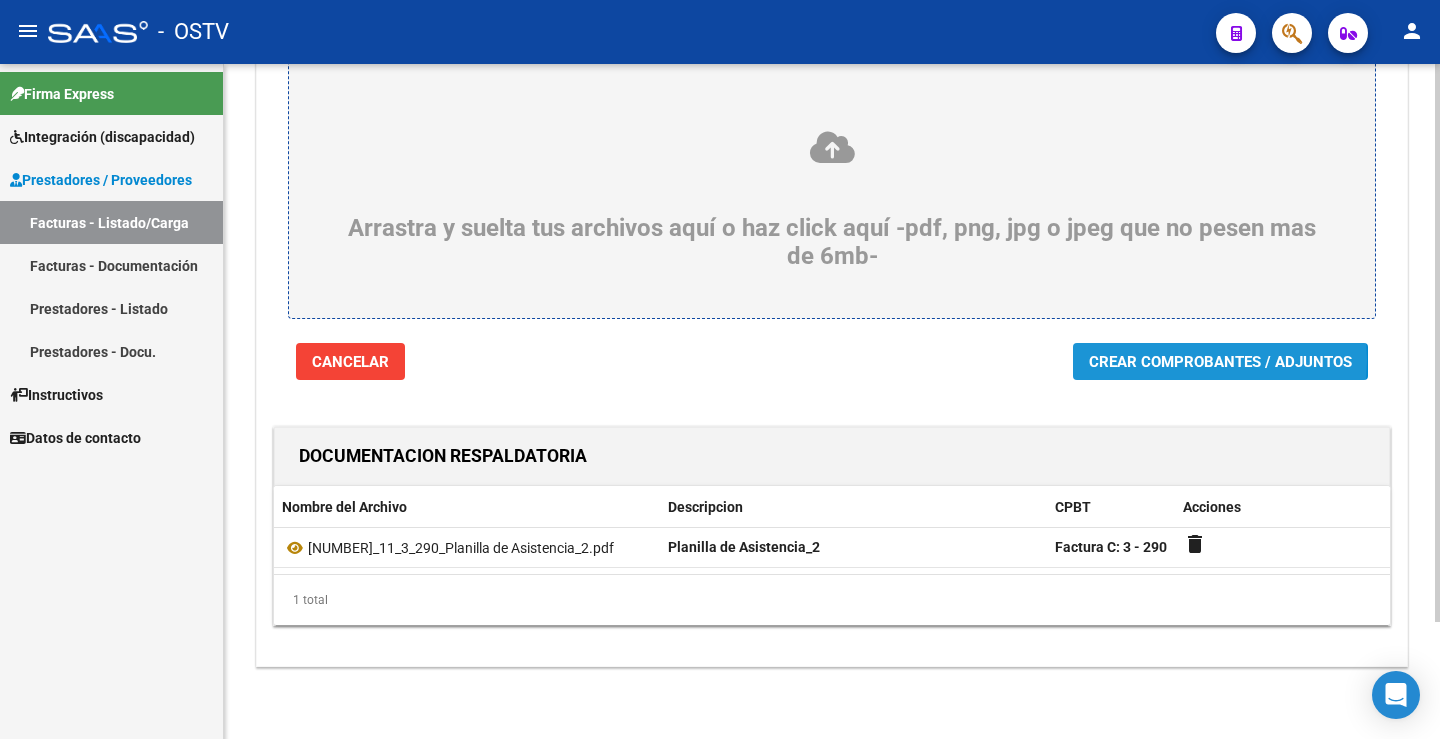 click on "Crear Comprobantes / Adjuntos" 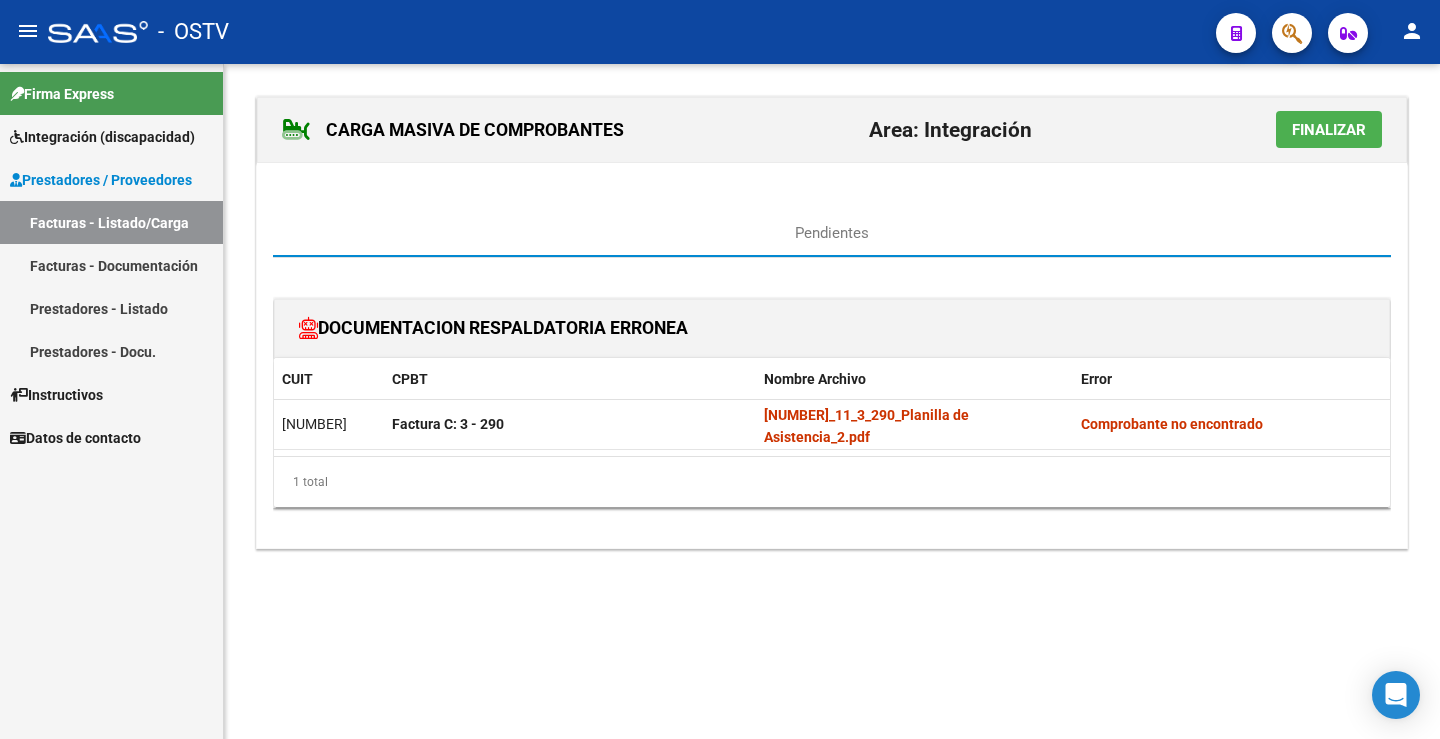 click on "Finalizar" 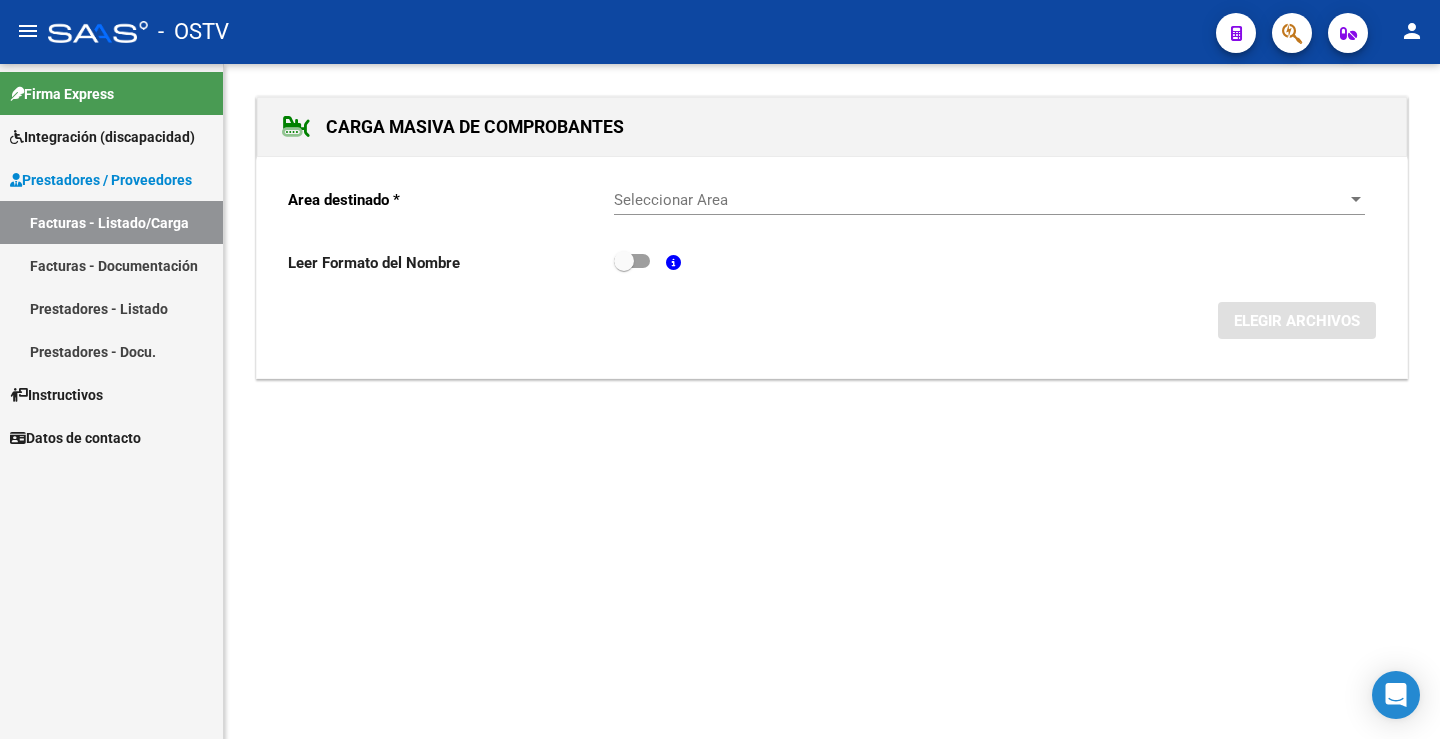 click on "Seleccionar Area" at bounding box center (980, 200) 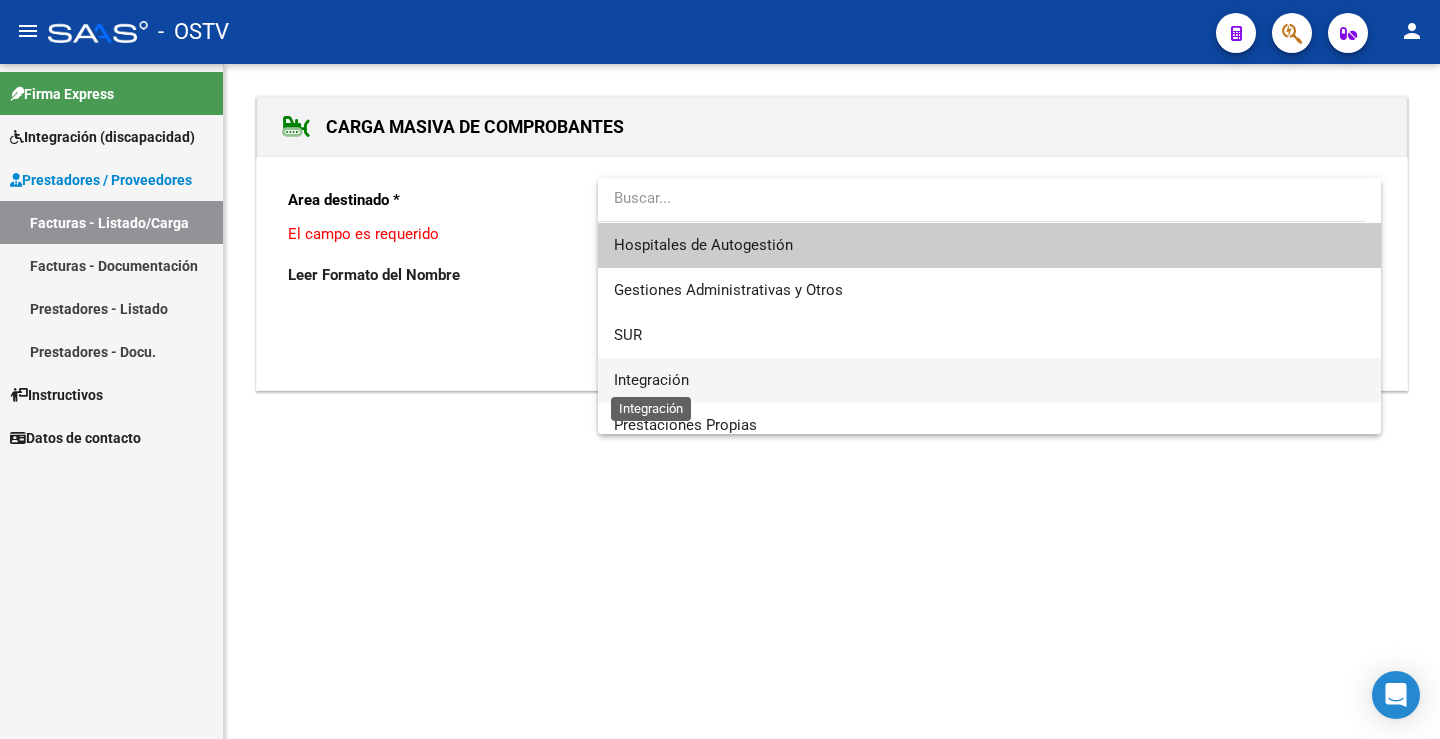 click on "Integración" at bounding box center [651, 380] 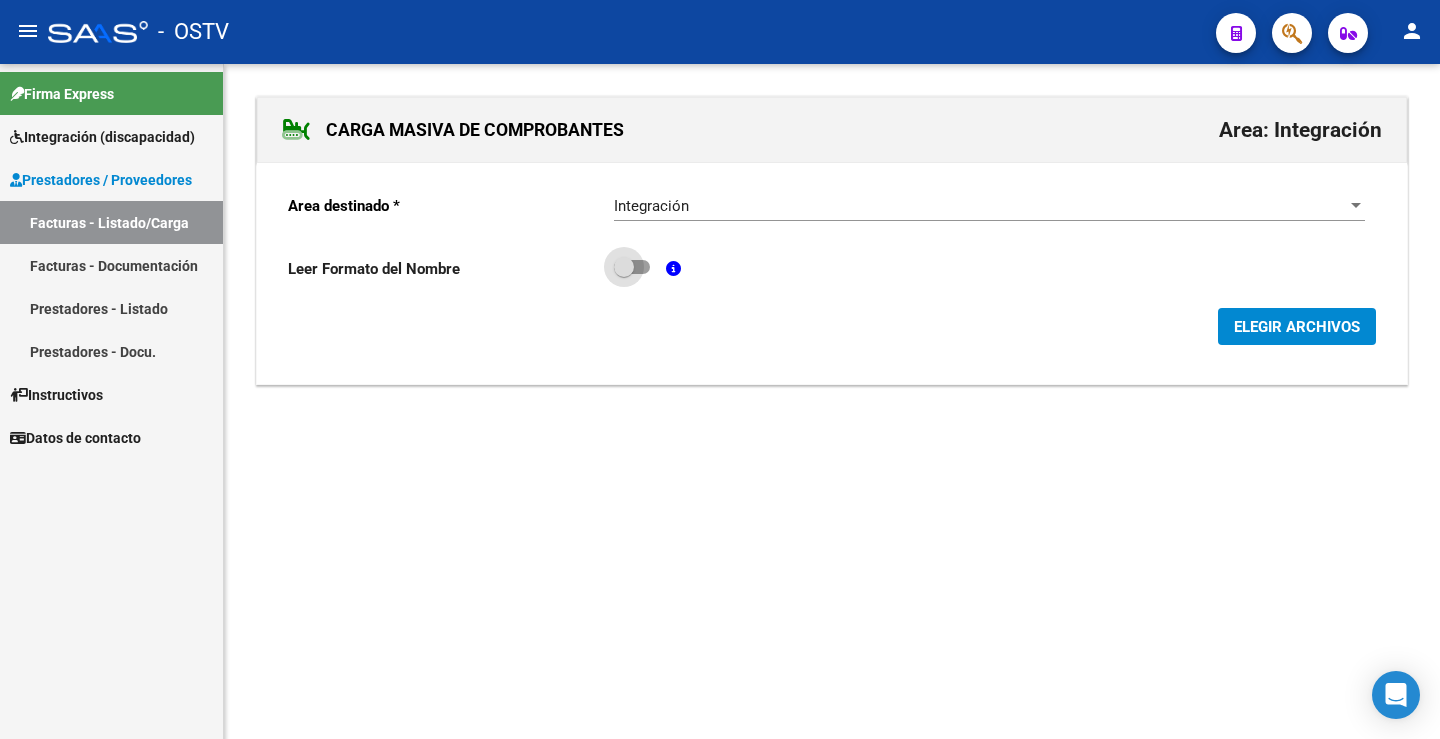 click at bounding box center [632, 267] 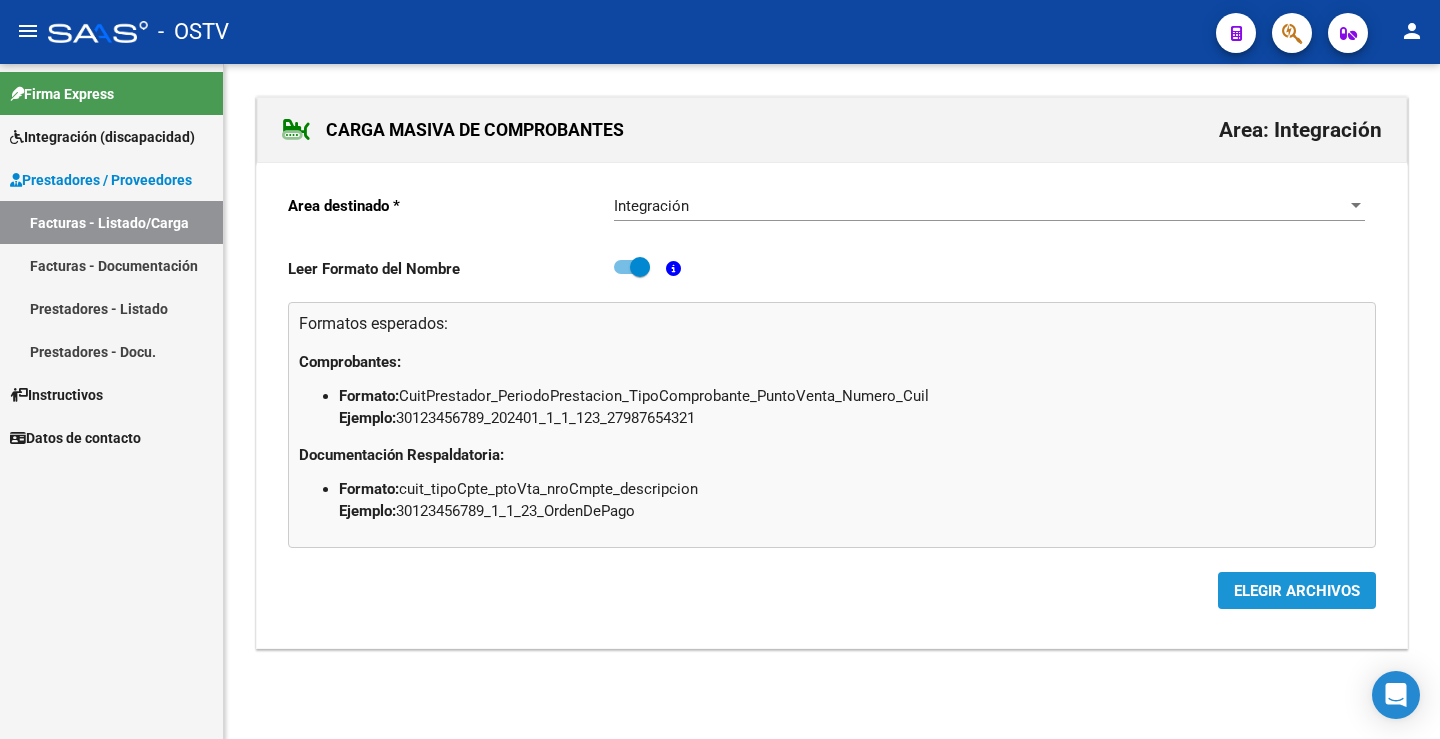 click on "ELEGIR ARCHIVOS" 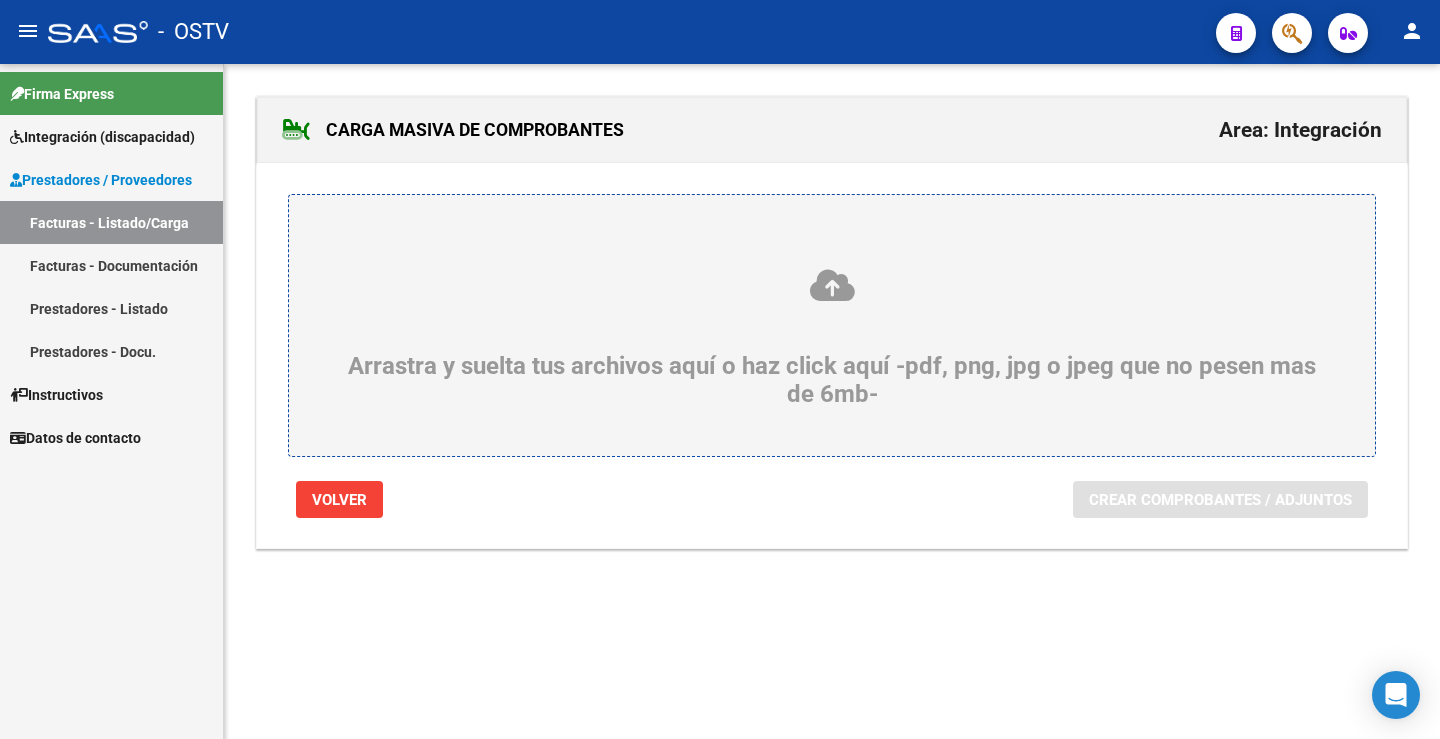 click 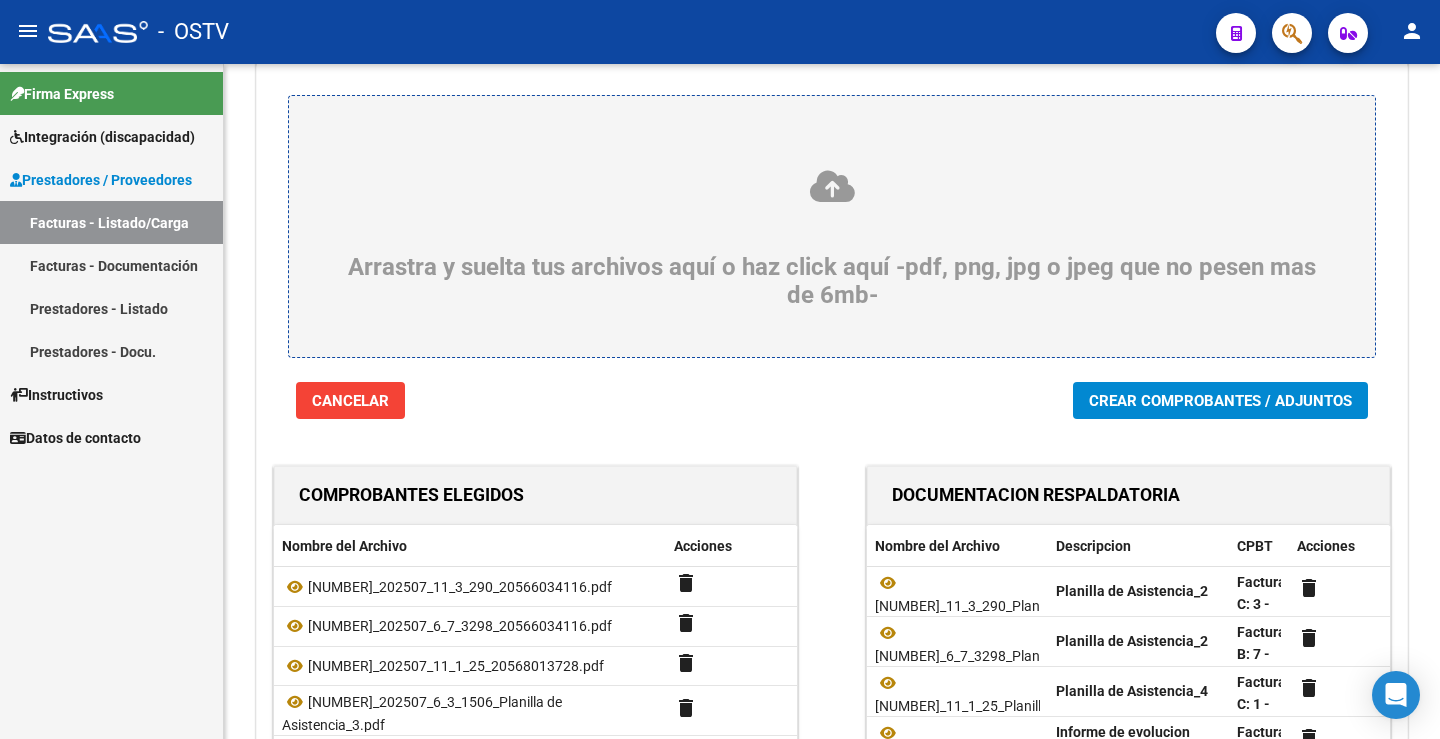 scroll, scrollTop: 100, scrollLeft: 0, axis: vertical 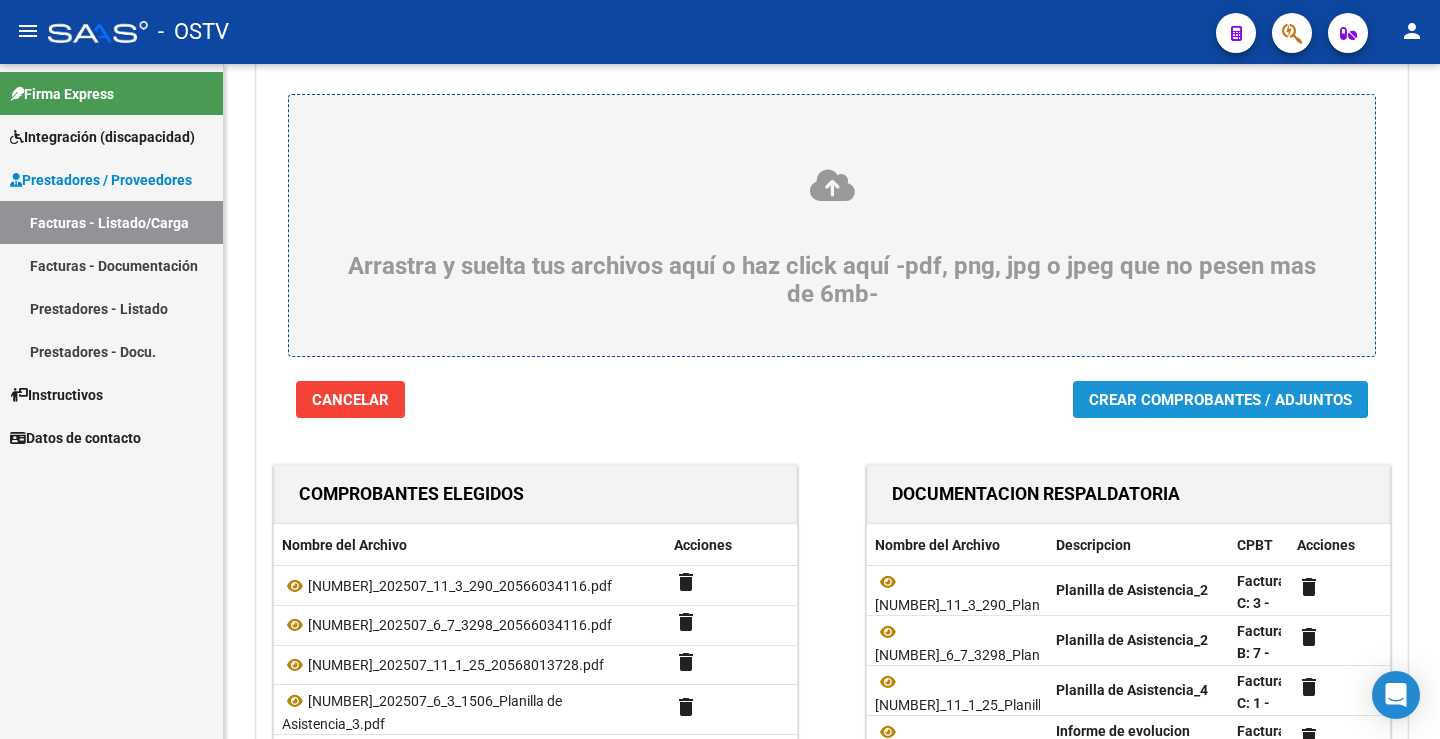click on "Crear Comprobantes / Adjuntos" 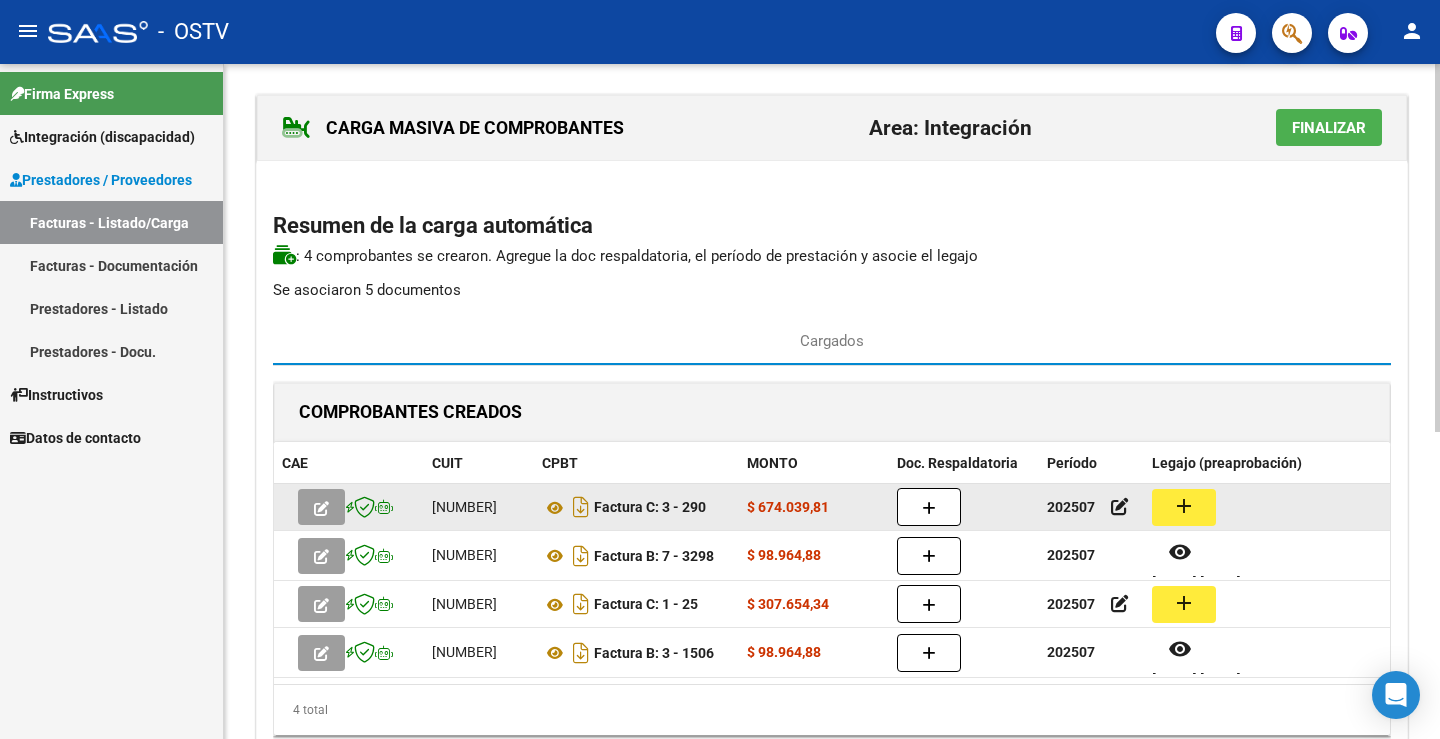 scroll, scrollTop: 0, scrollLeft: 0, axis: both 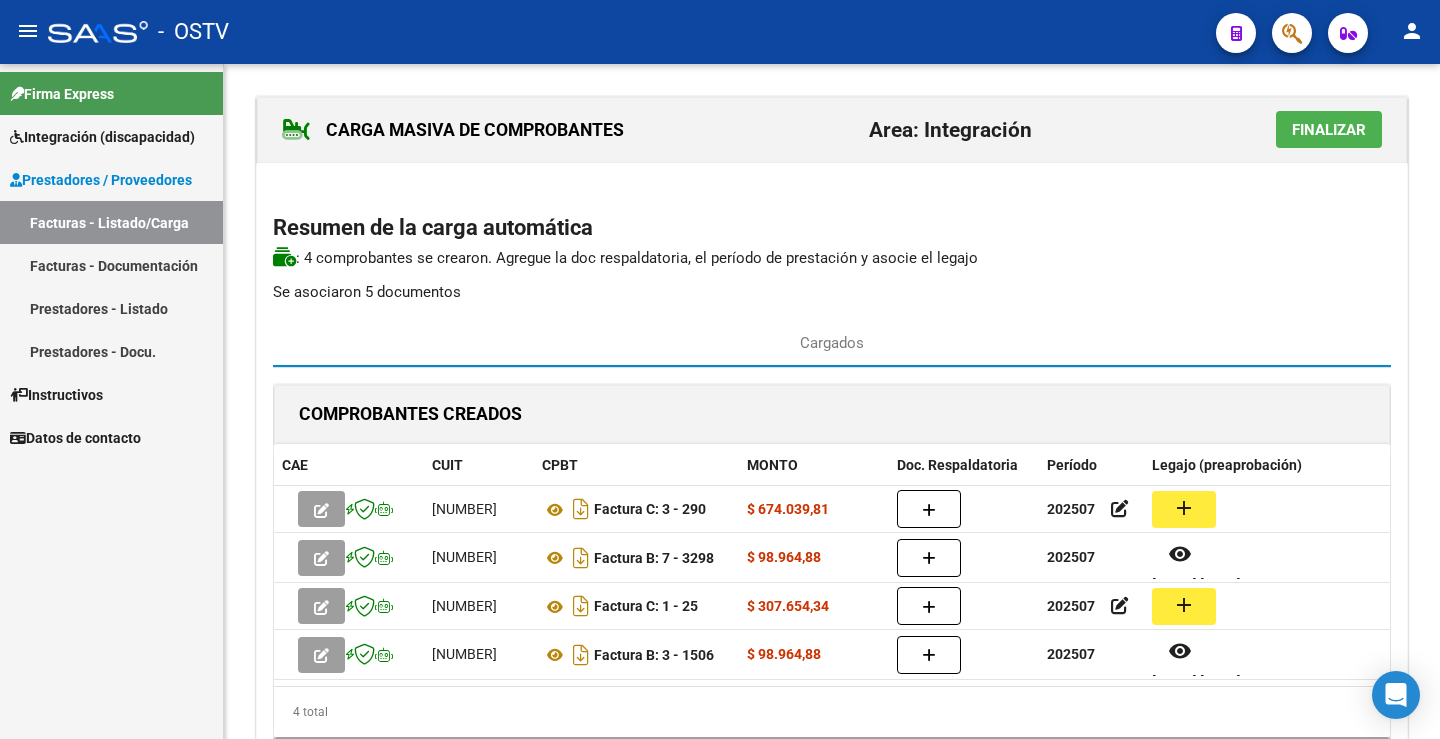 click on "Facturas - Listado/Carga" at bounding box center (111, 222) 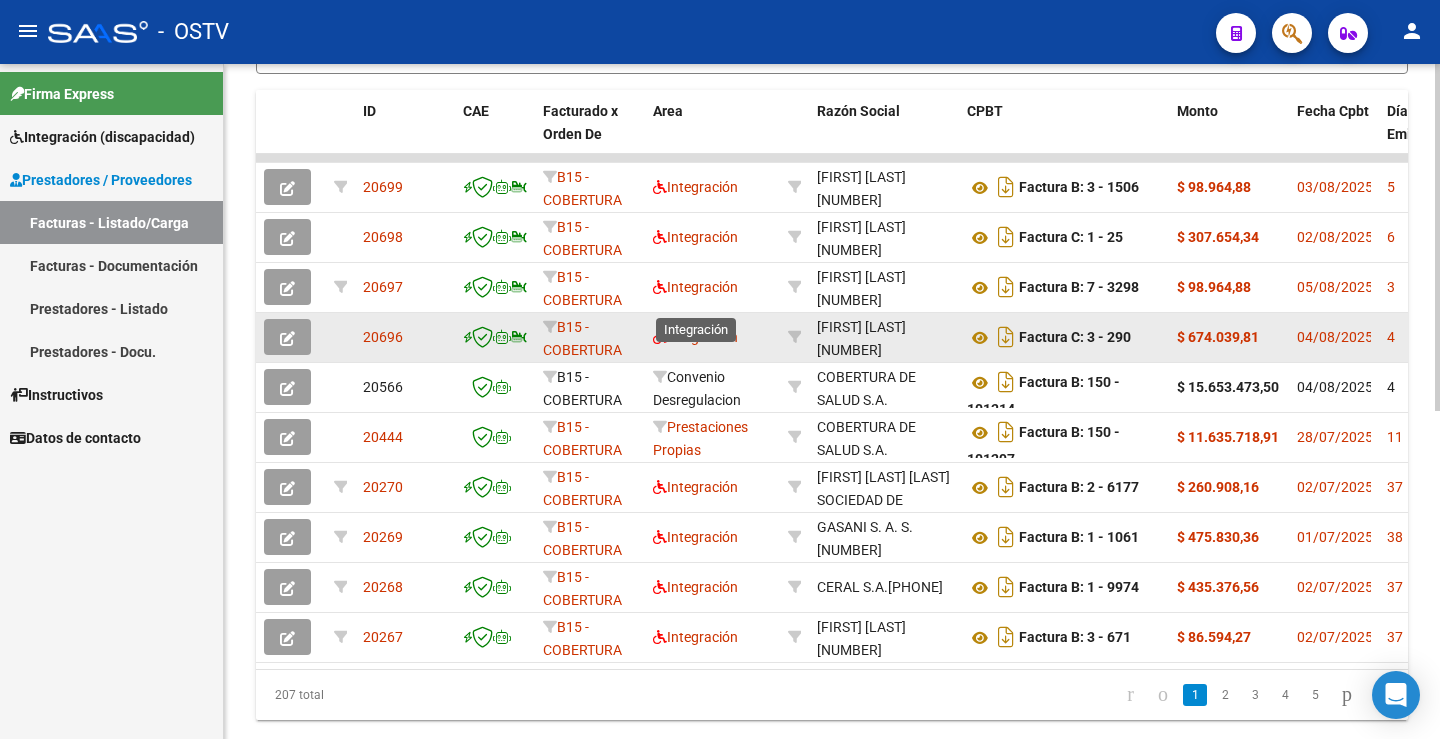 scroll, scrollTop: 612, scrollLeft: 0, axis: vertical 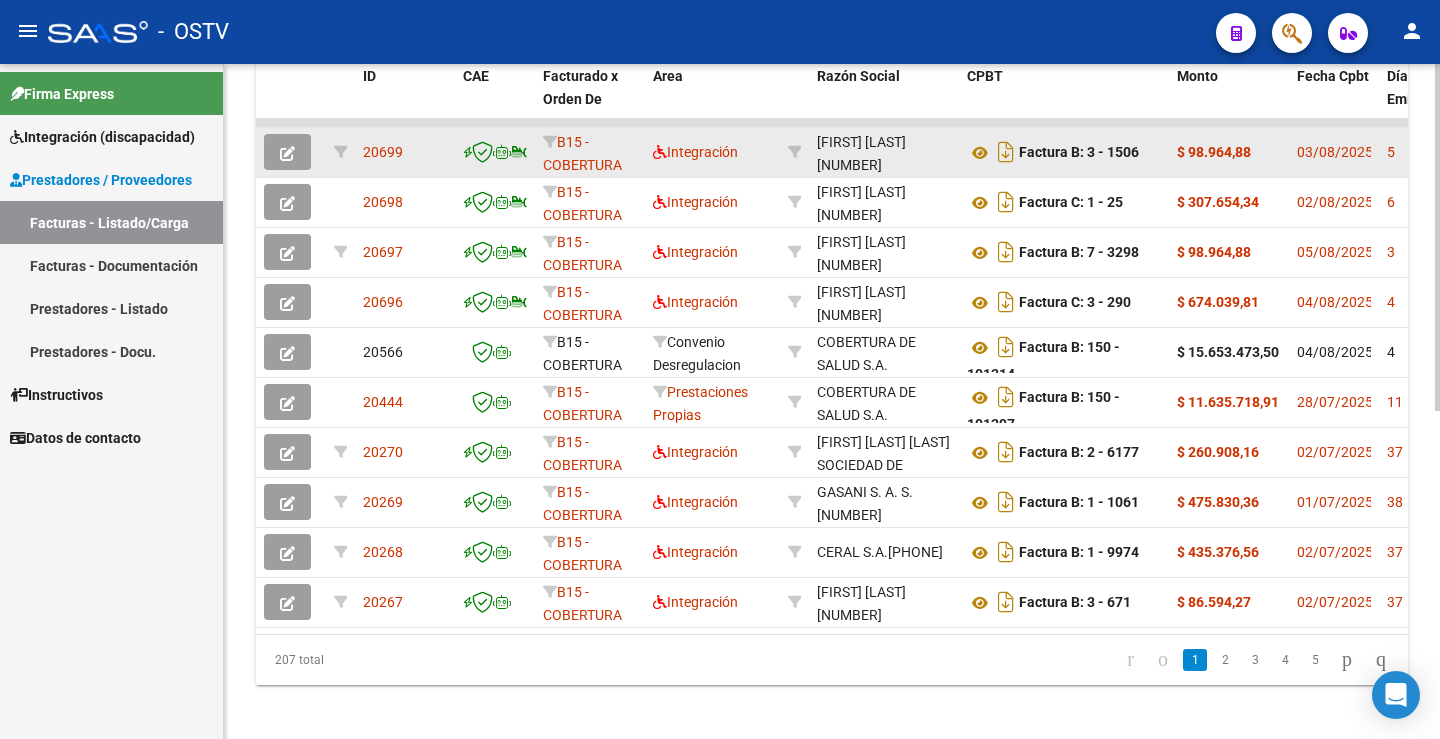 click 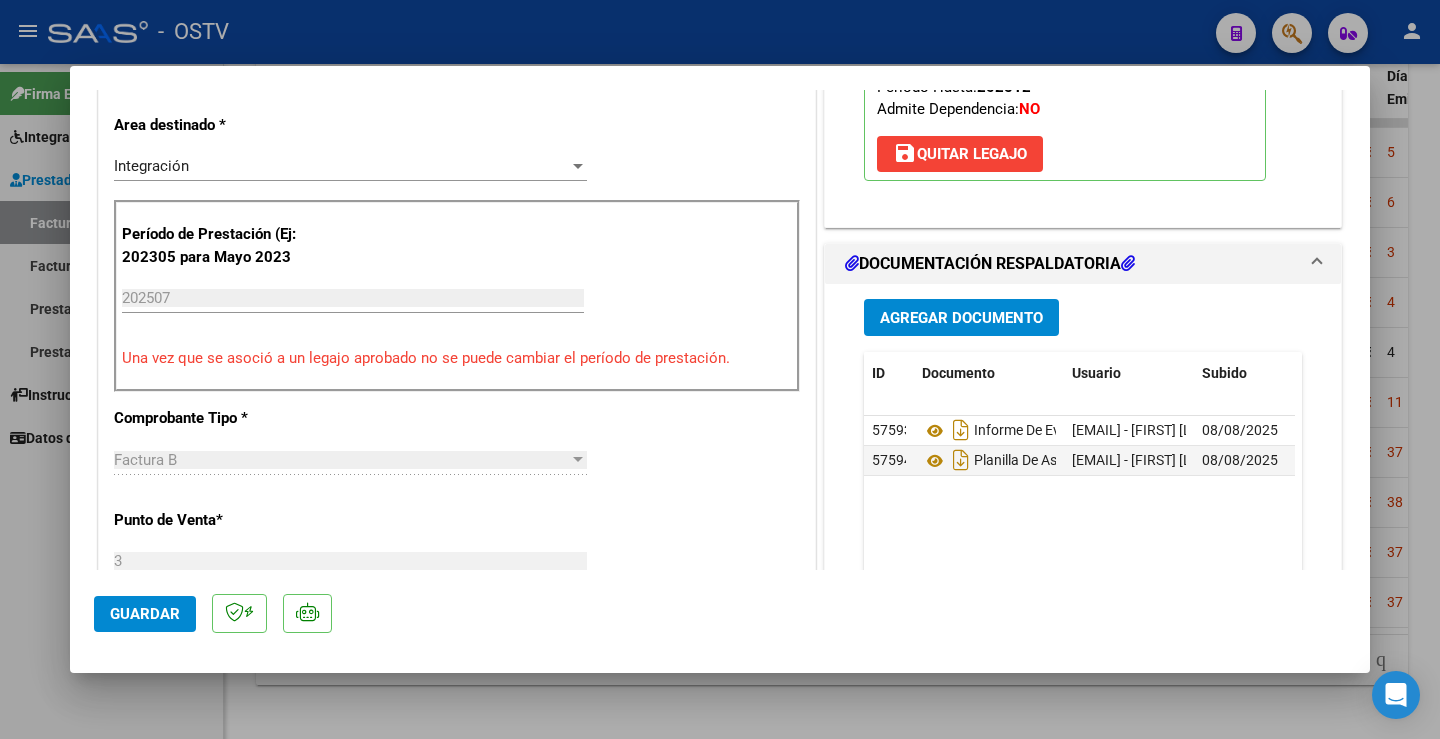 scroll, scrollTop: 600, scrollLeft: 0, axis: vertical 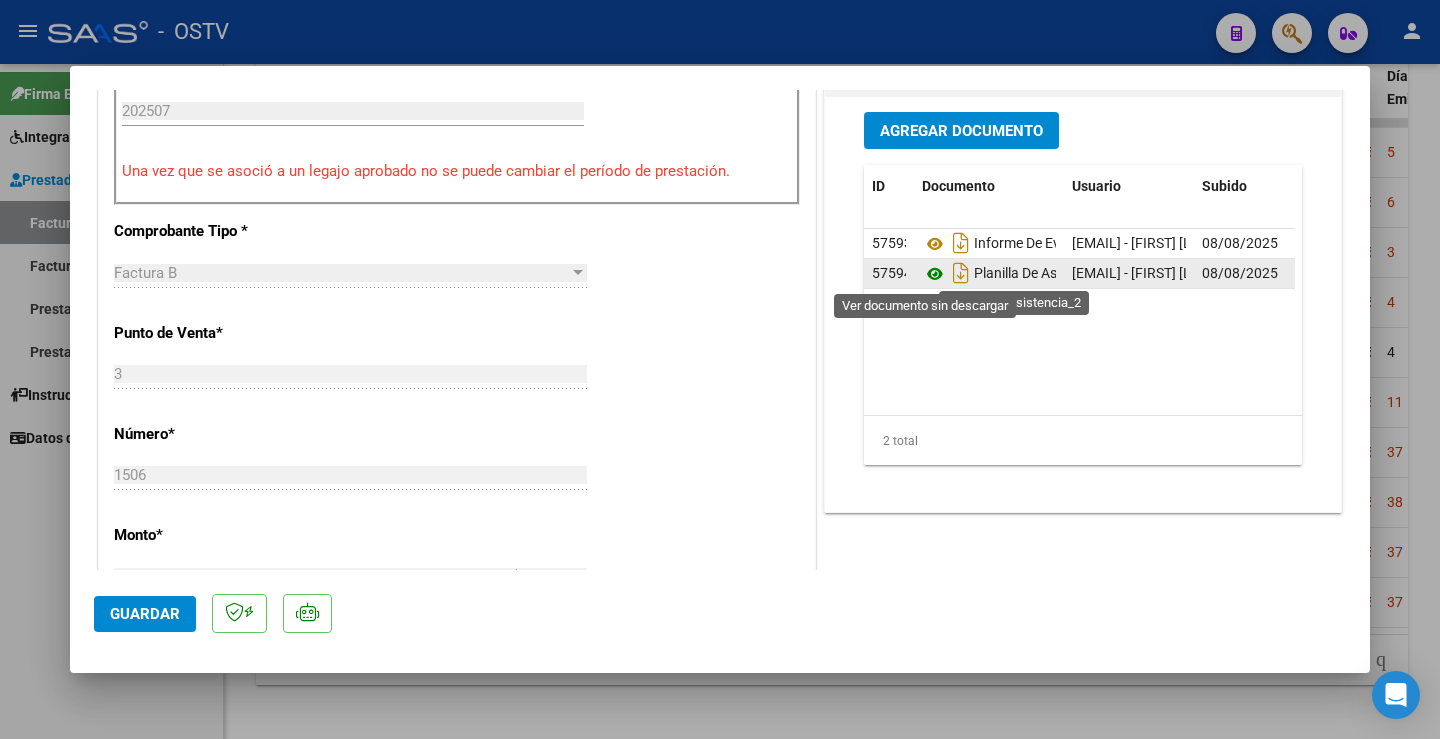 click 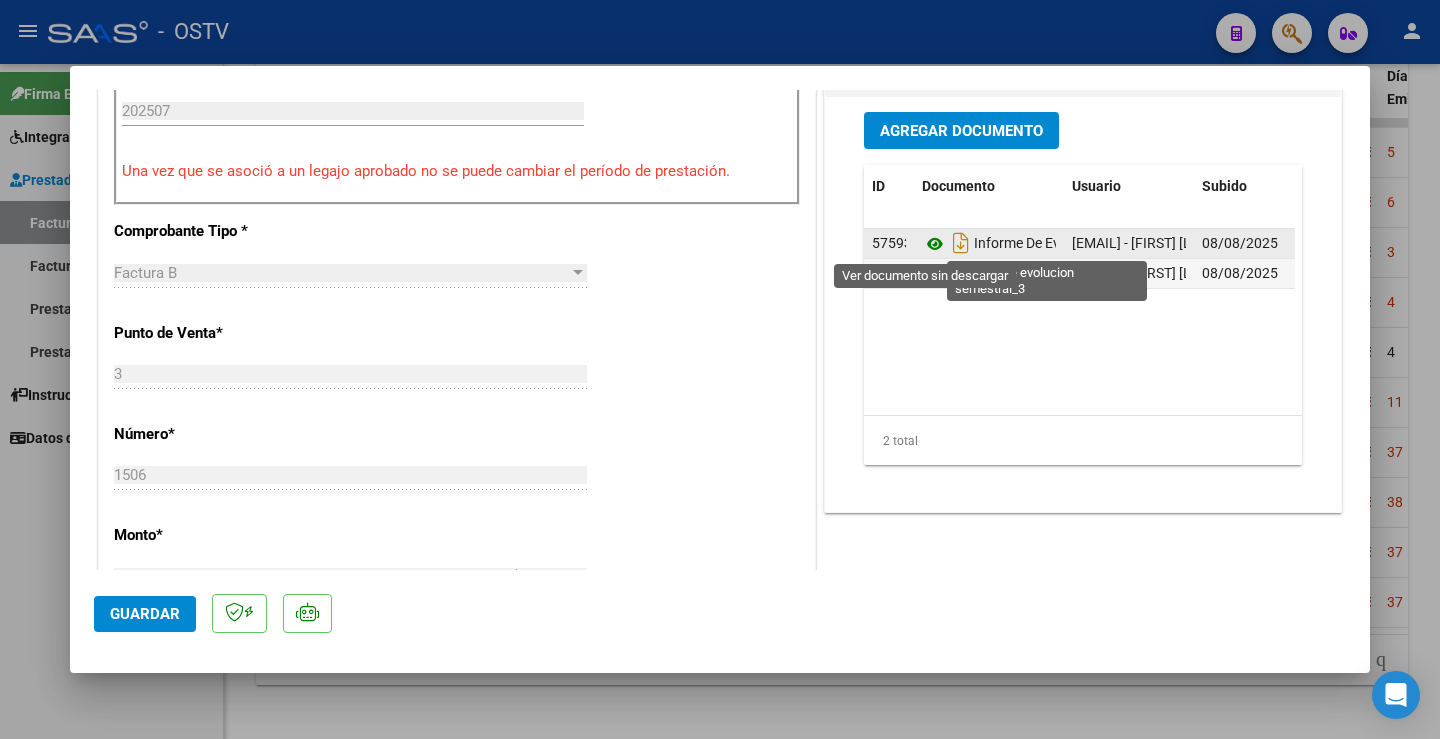click 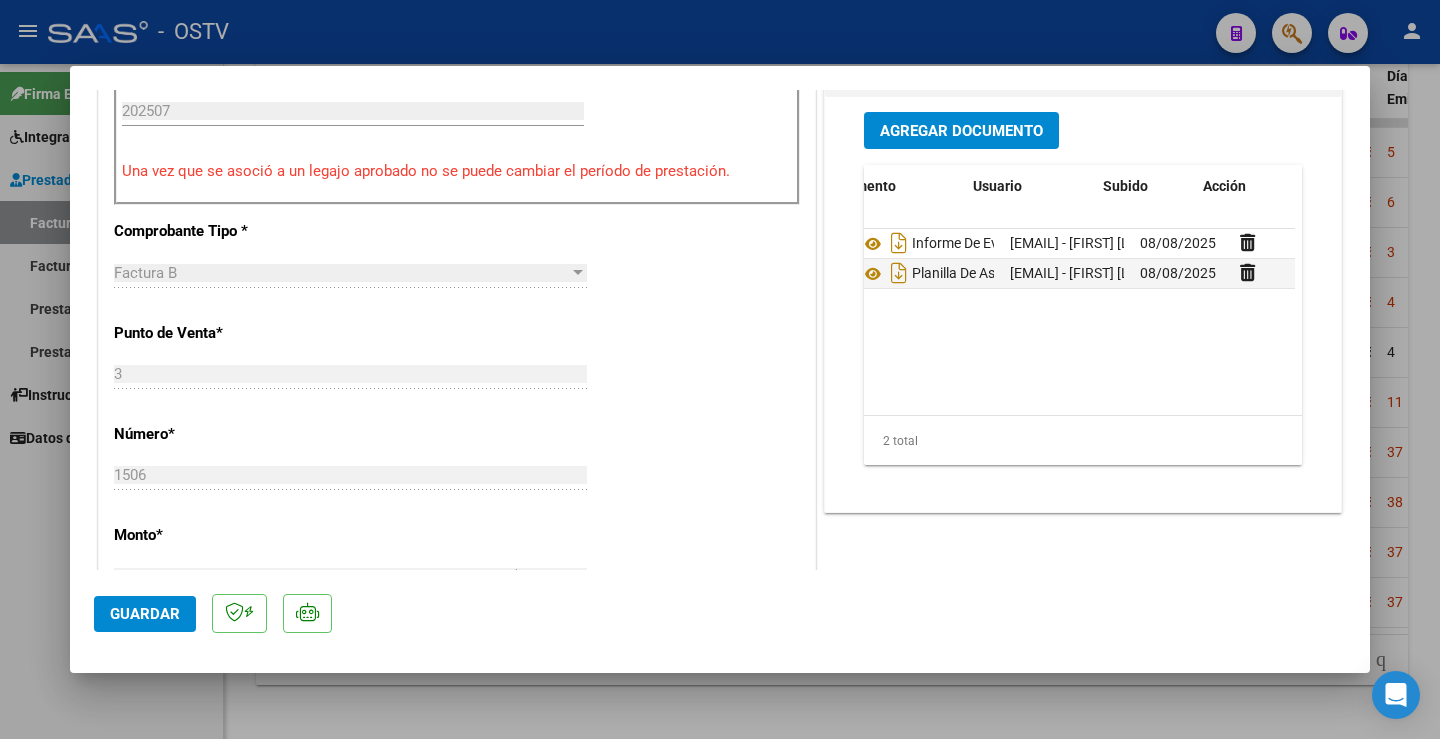 scroll, scrollTop: 0, scrollLeft: 99, axis: horizontal 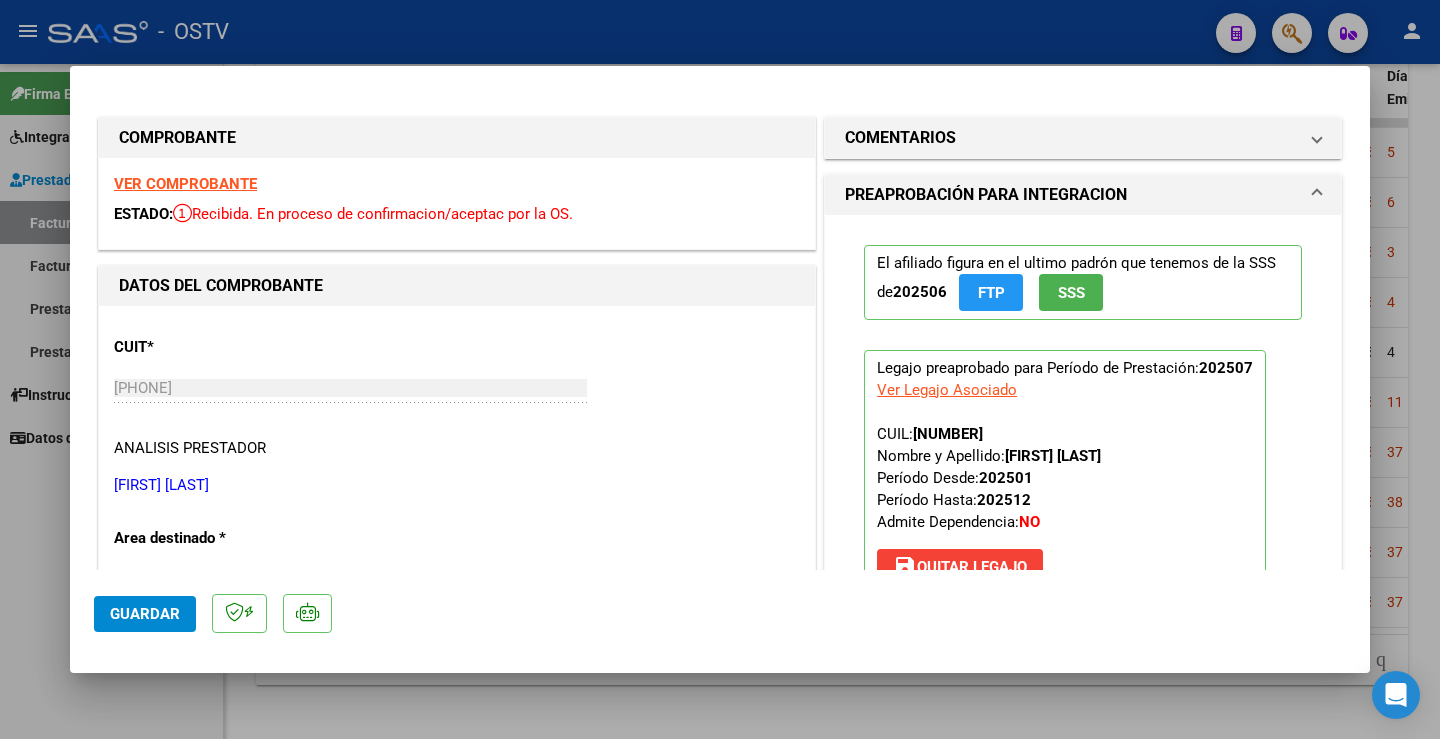 click on "VER COMPROBANTE" at bounding box center (185, 184) 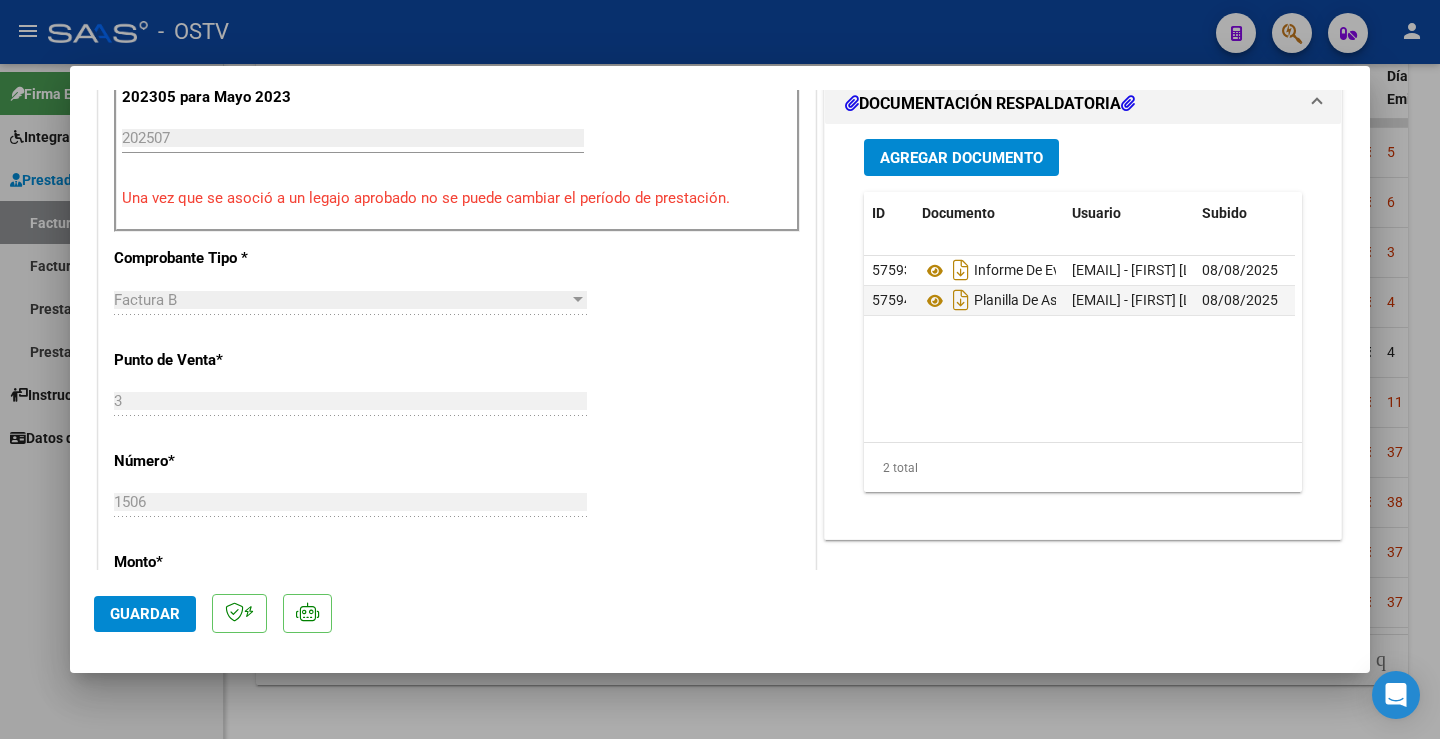scroll, scrollTop: 600, scrollLeft: 0, axis: vertical 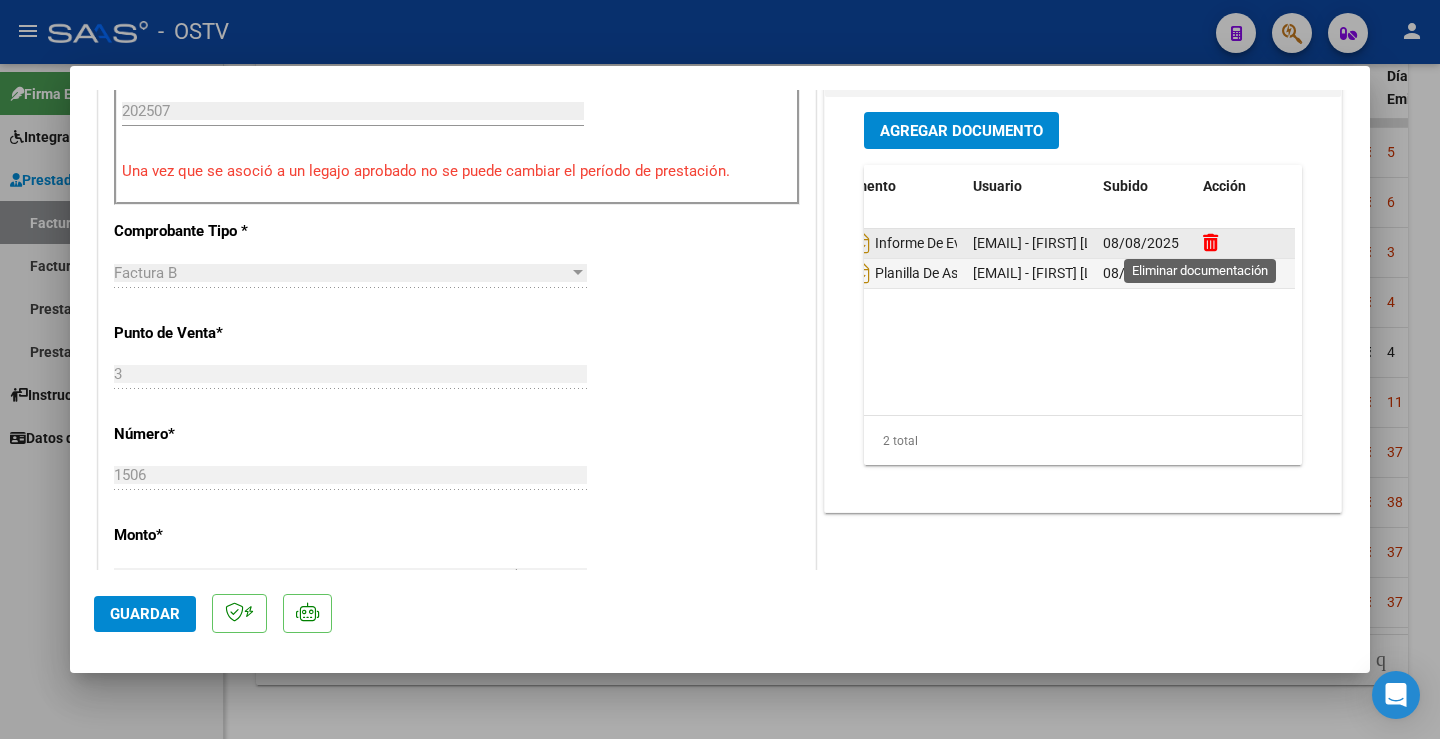 click 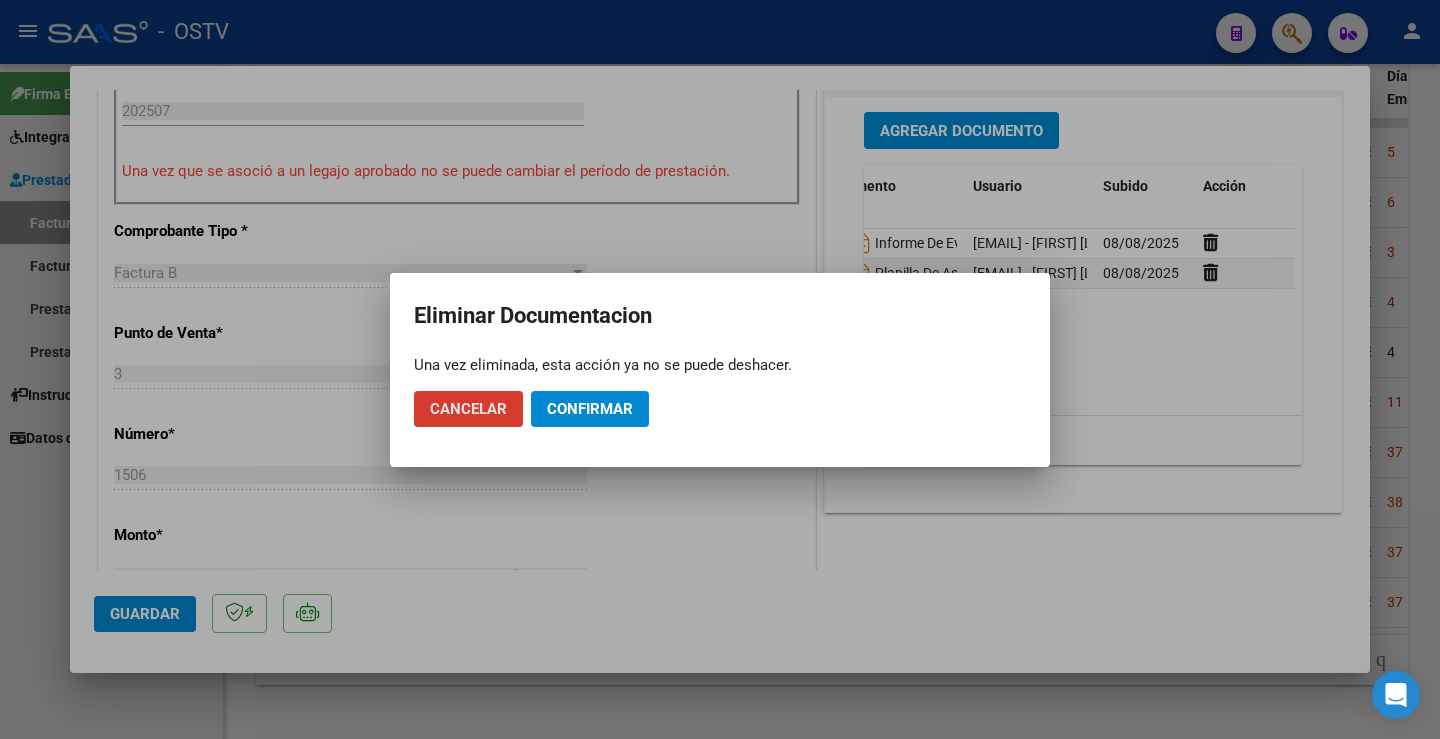click on "Confirmar" 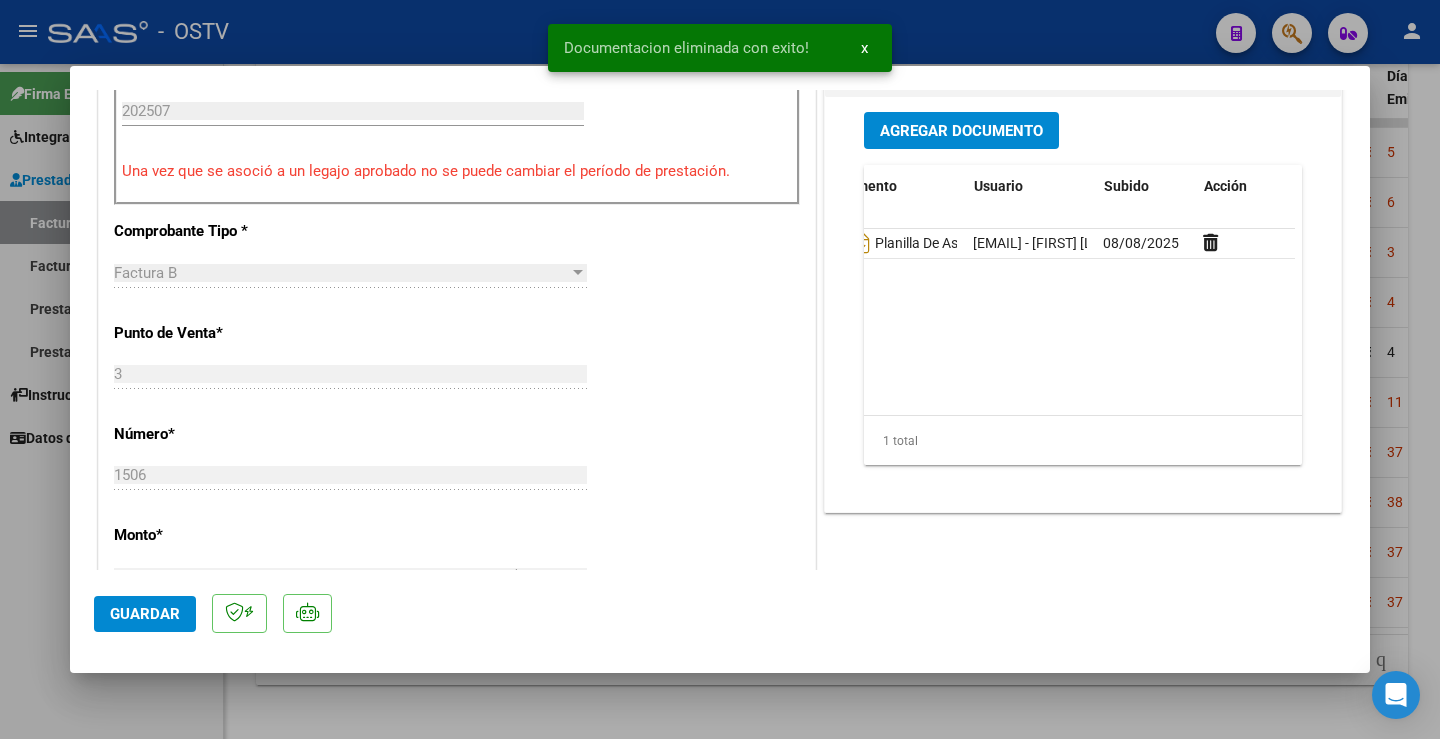 scroll, scrollTop: 0, scrollLeft: 0, axis: both 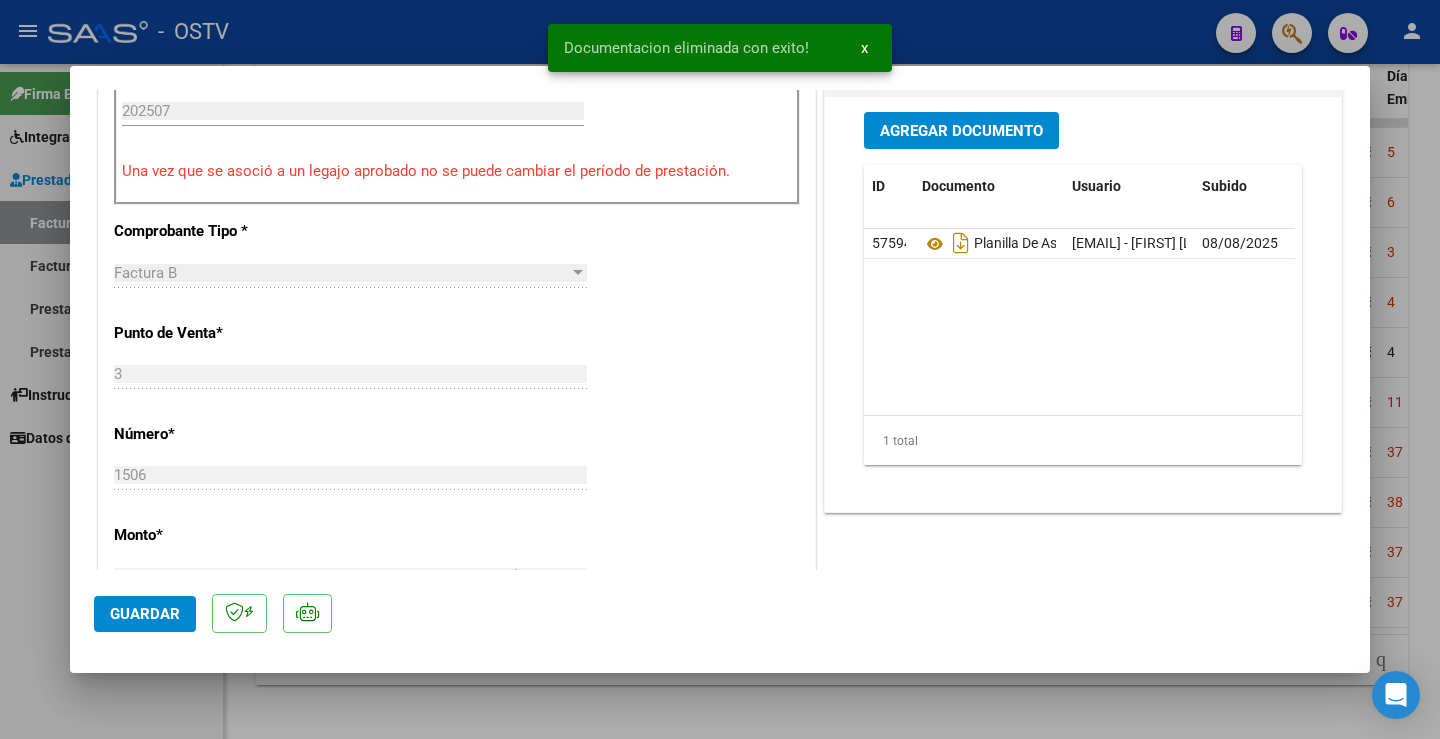 type 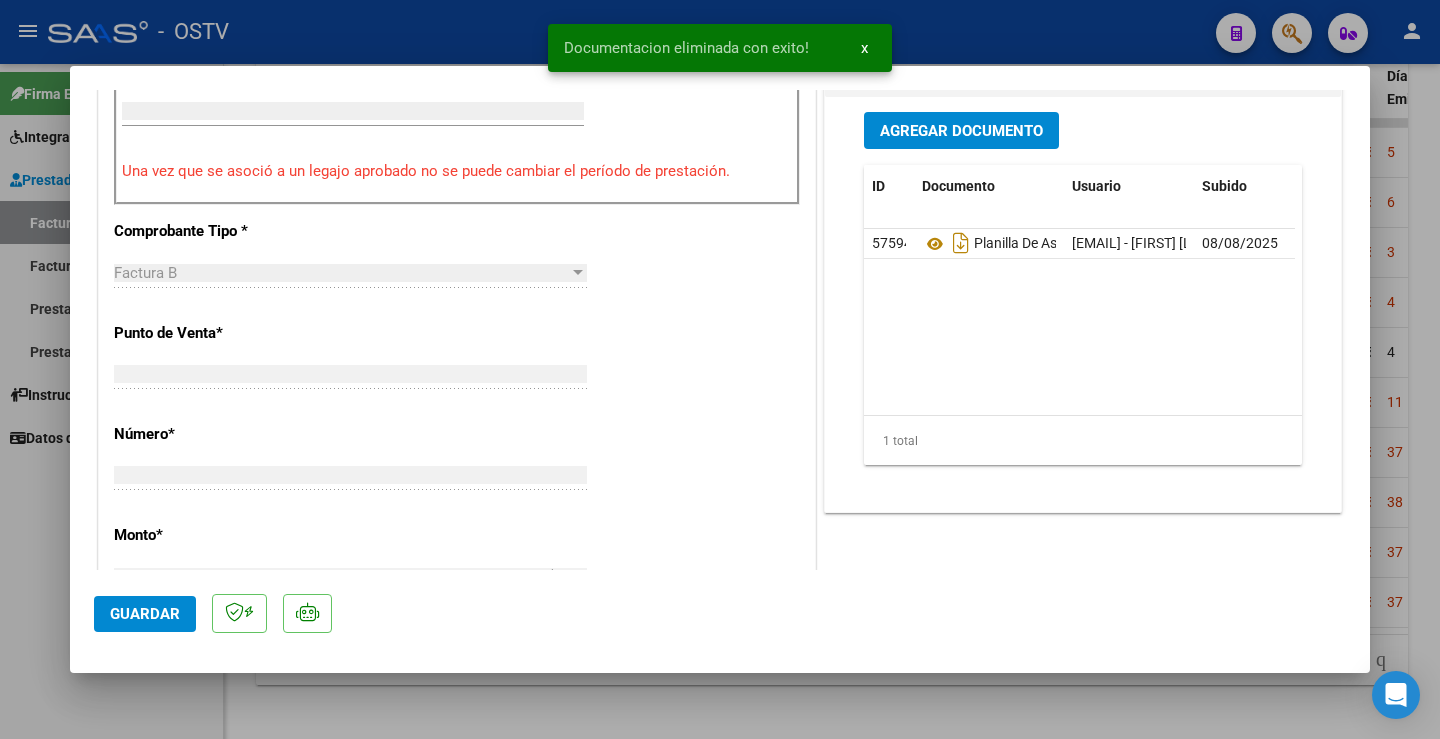 scroll, scrollTop: 585, scrollLeft: 0, axis: vertical 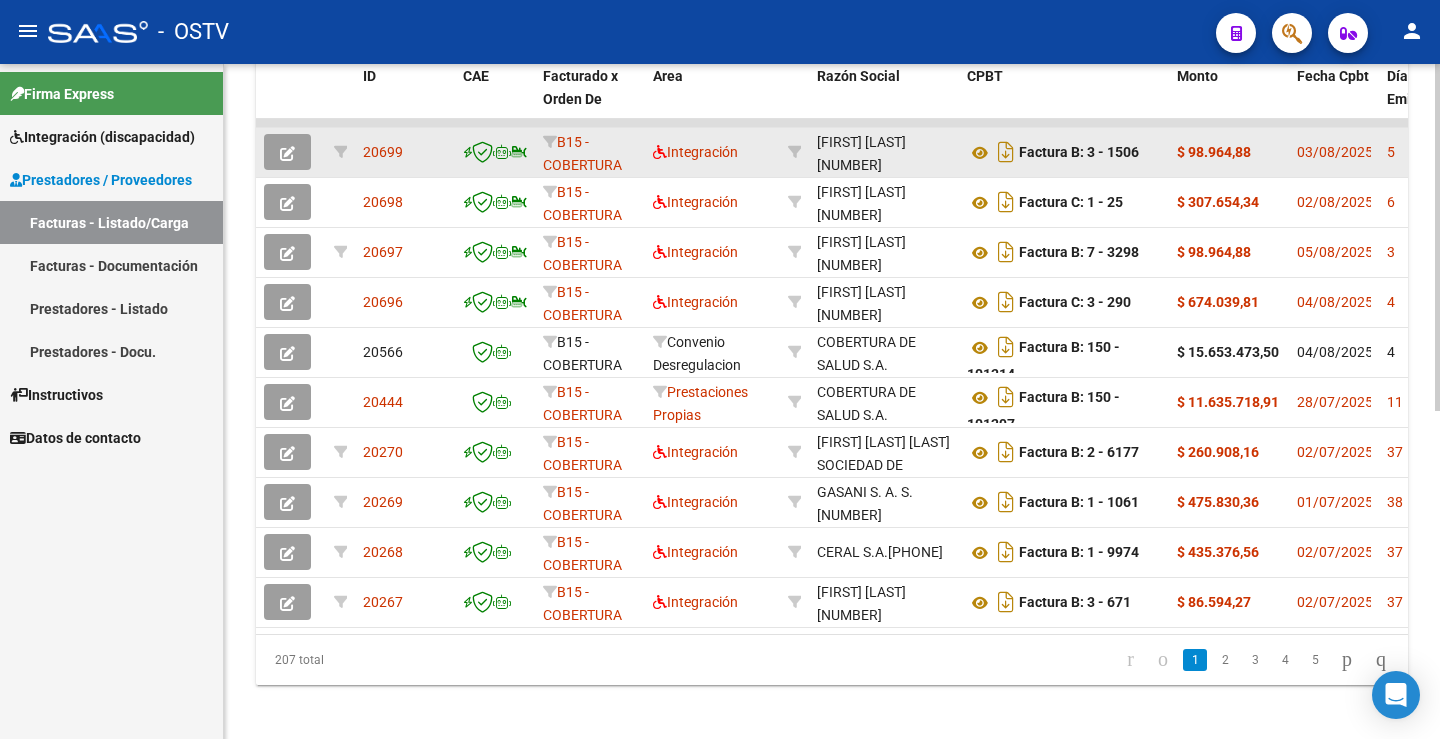 click 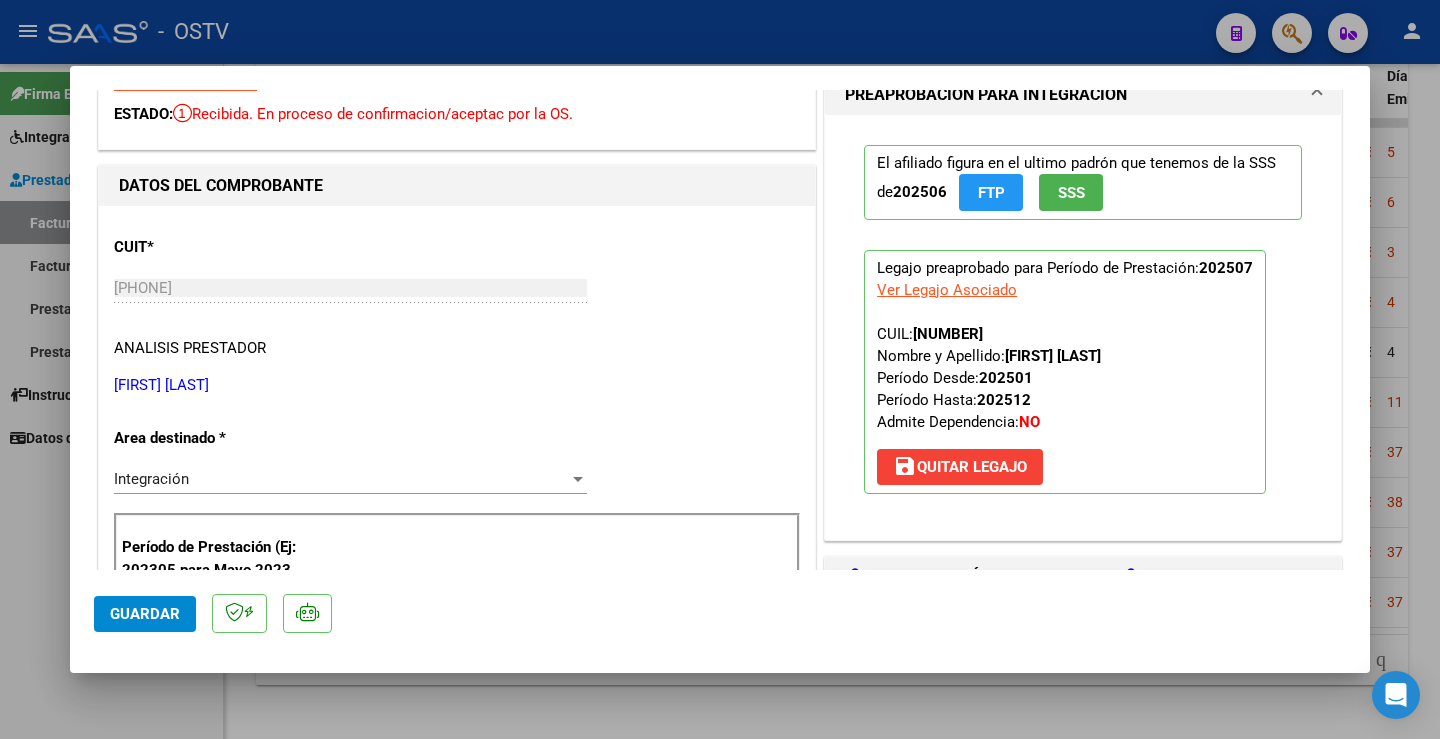 scroll, scrollTop: 0, scrollLeft: 0, axis: both 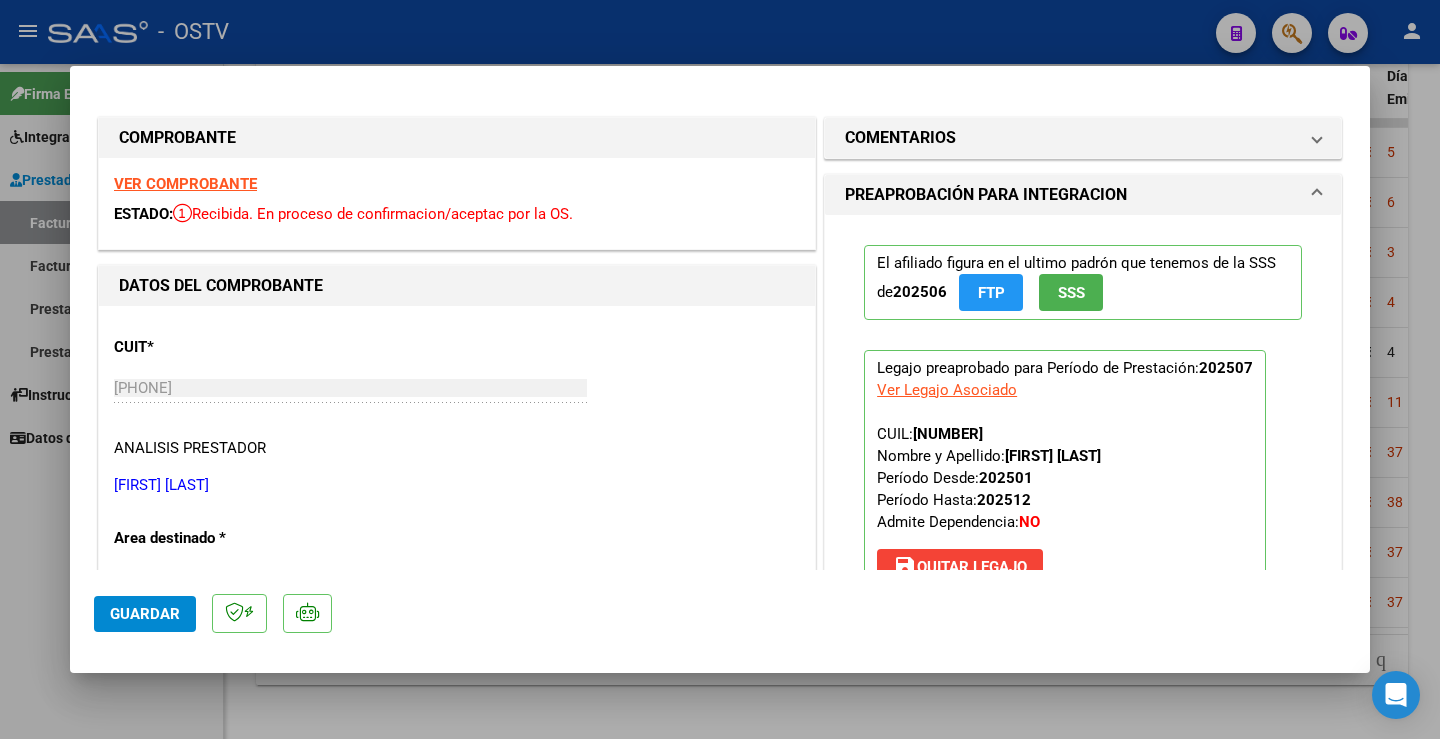 type 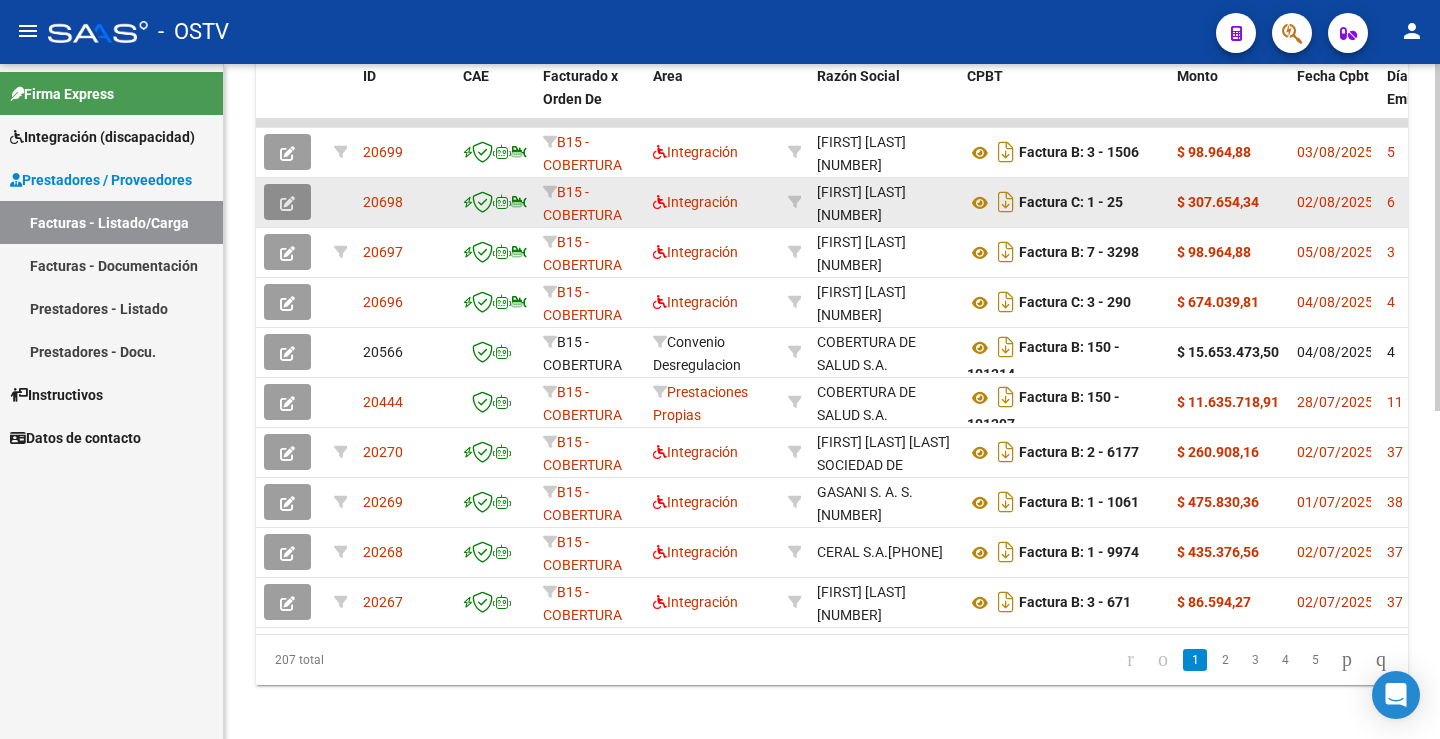 click 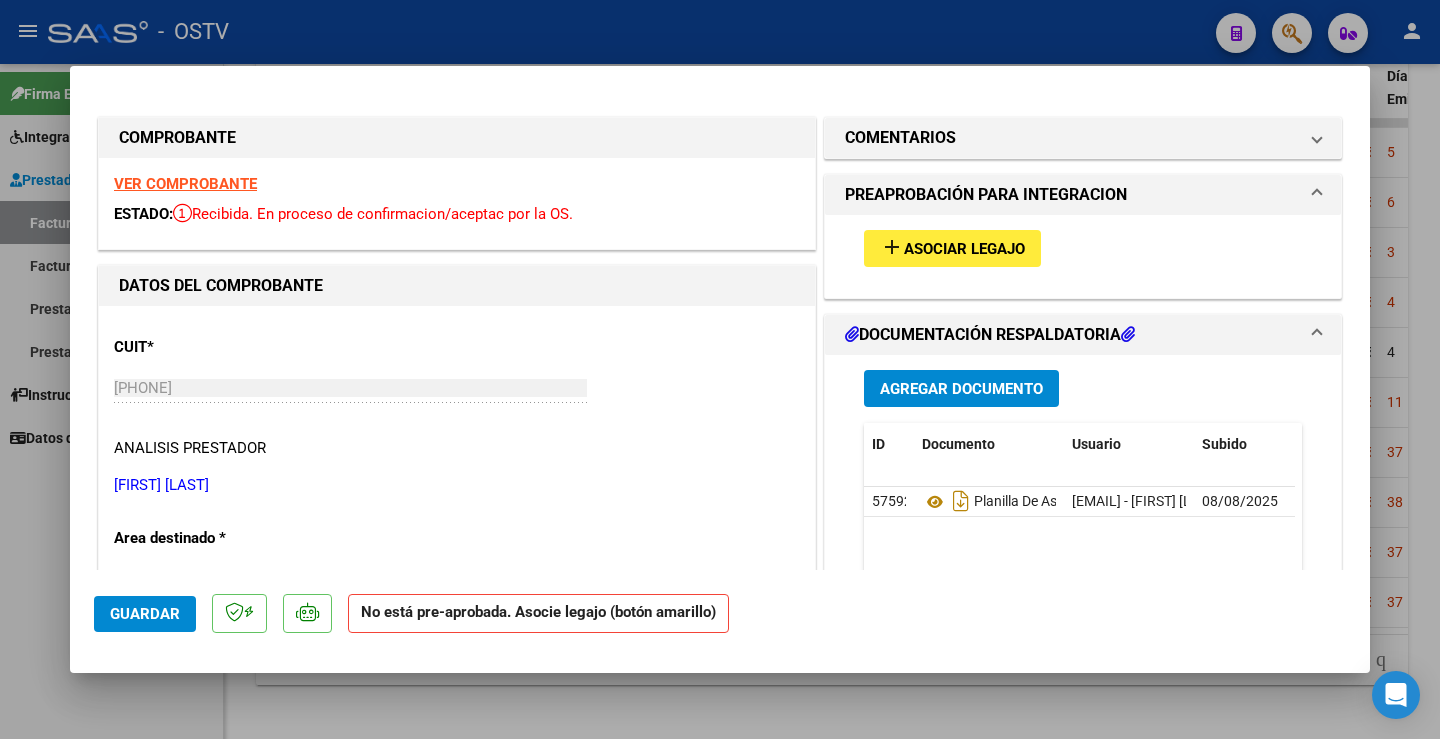 click on "Asociar Legajo" at bounding box center [964, 249] 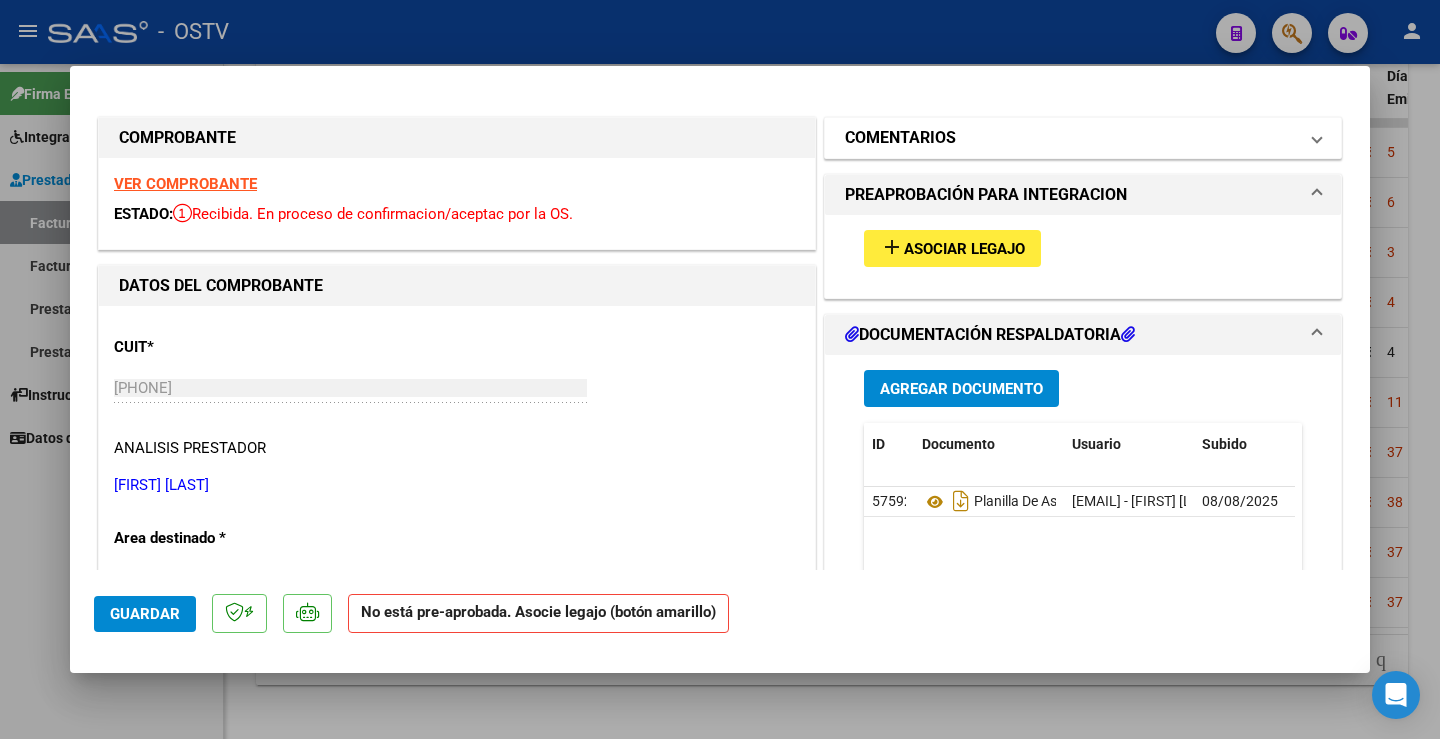 click on "COMENTARIOS" at bounding box center (1071, 138) 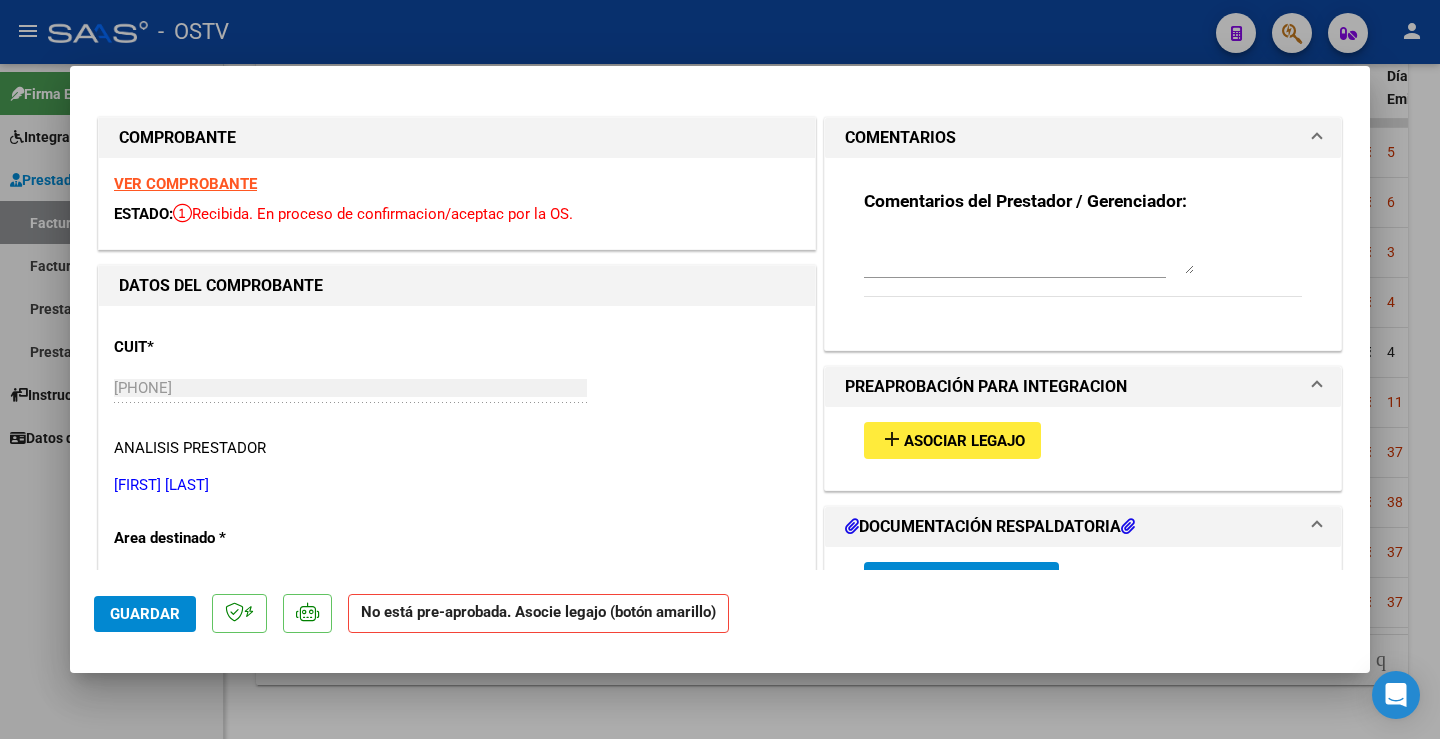 click at bounding box center (1029, 254) 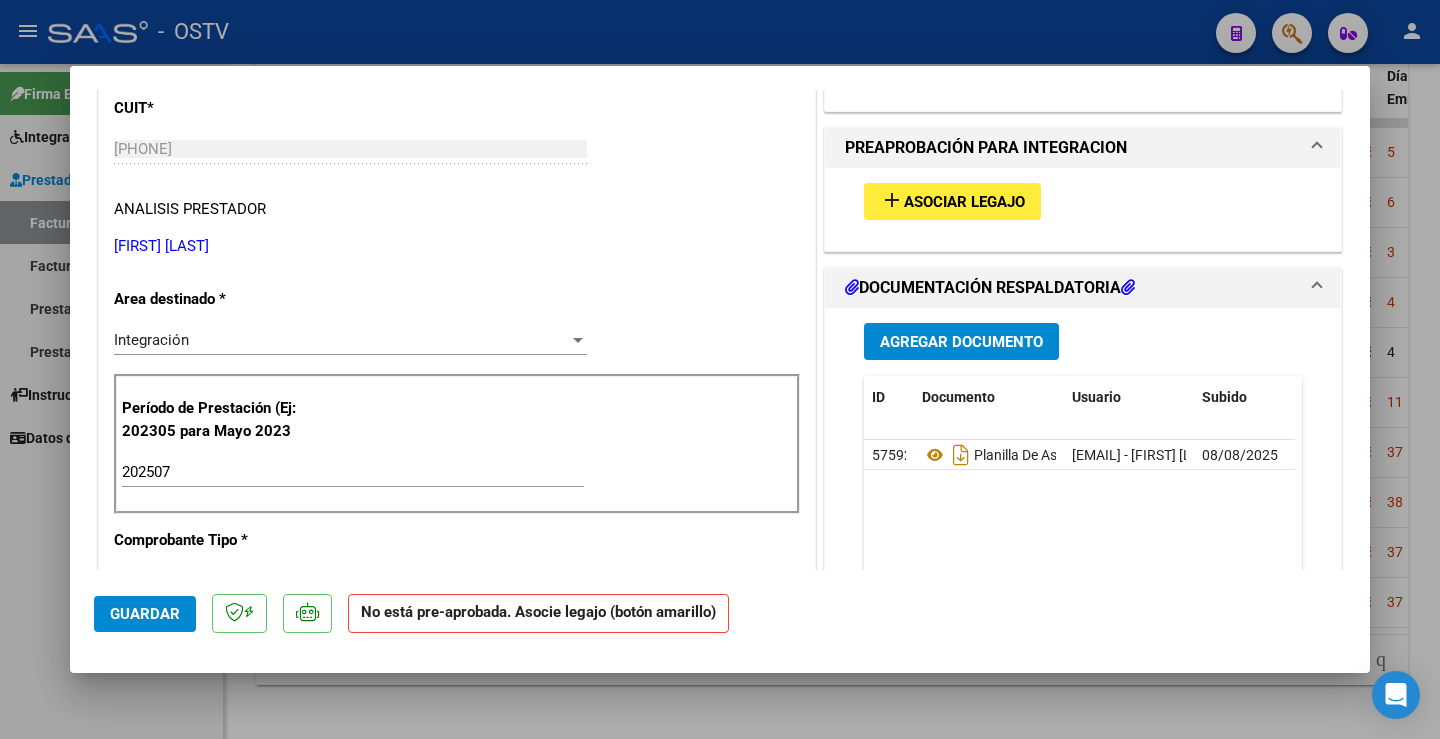 scroll, scrollTop: 300, scrollLeft: 0, axis: vertical 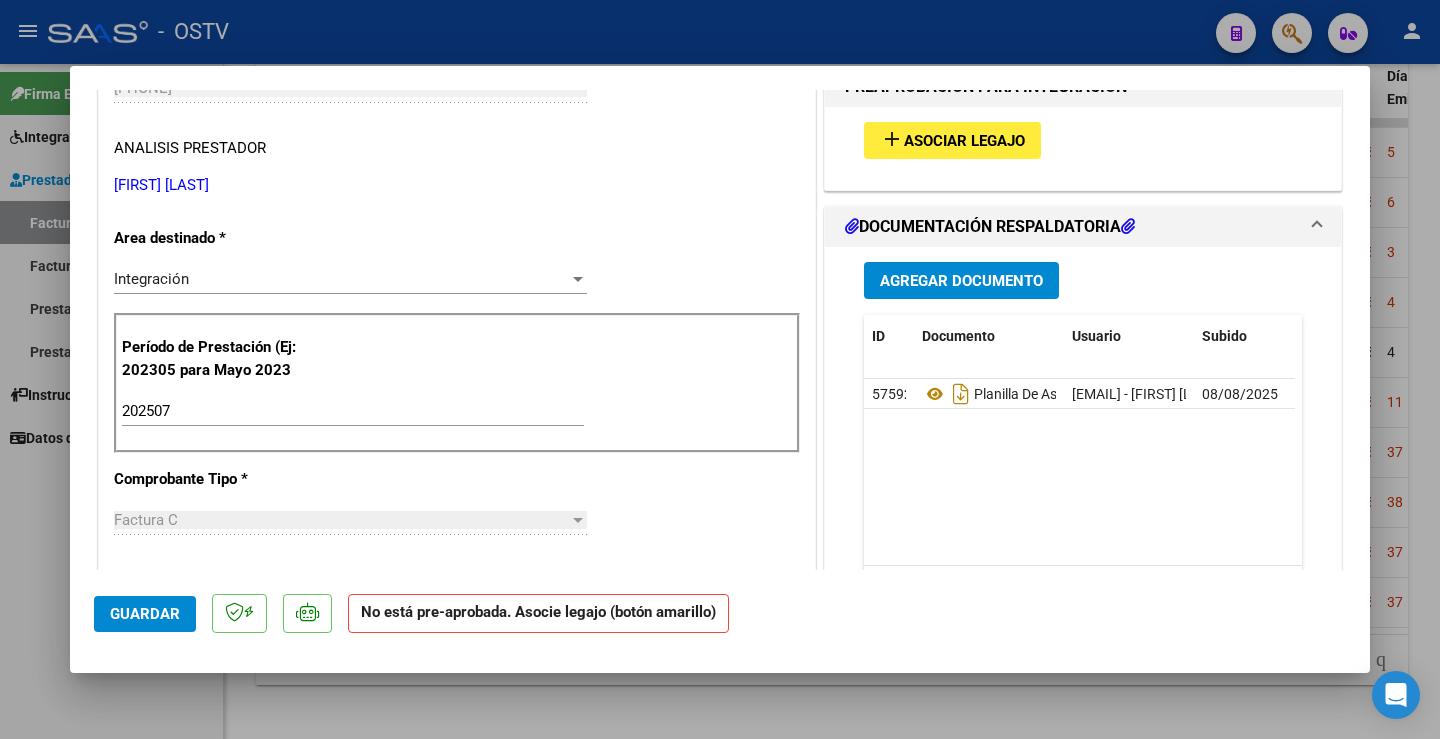 type on "[FIRST] [LAST]" 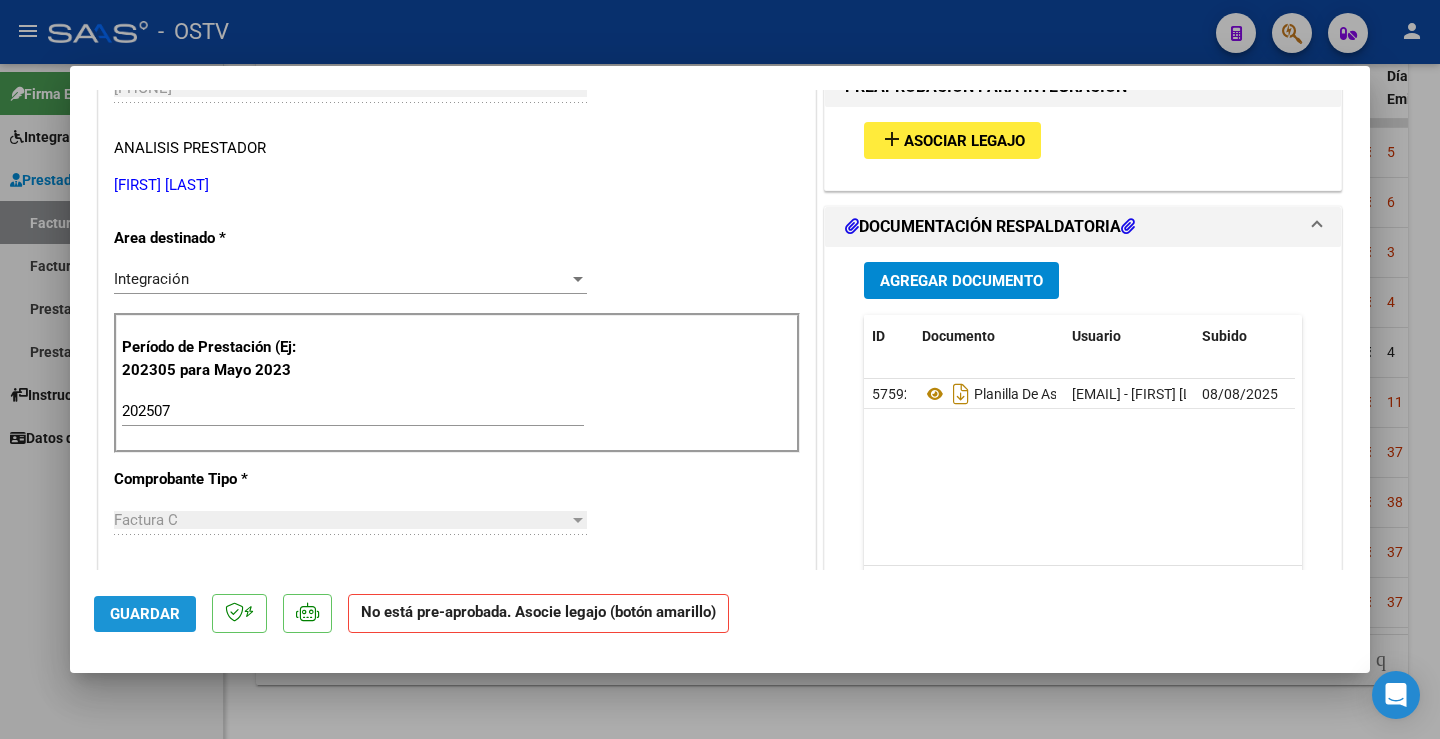 click on "Guardar" 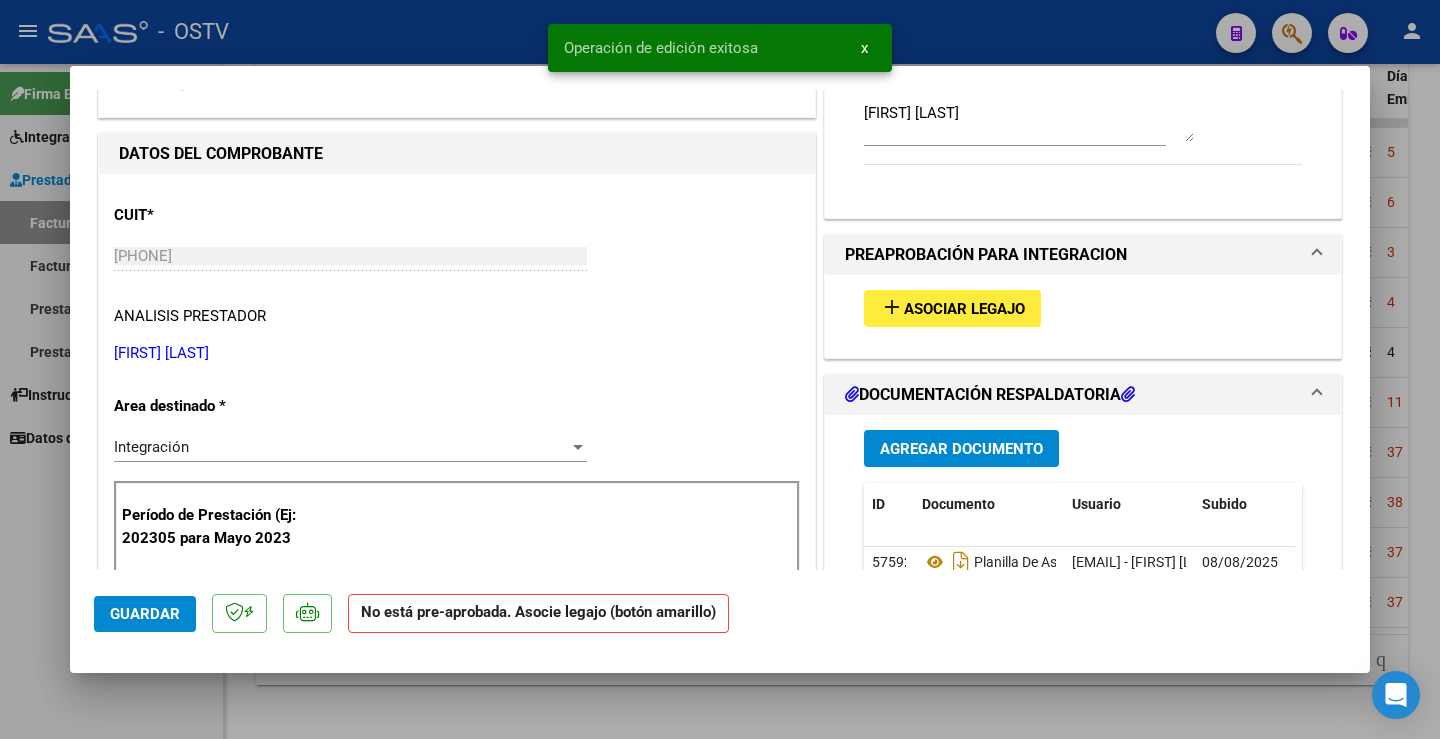 scroll, scrollTop: 0, scrollLeft: 0, axis: both 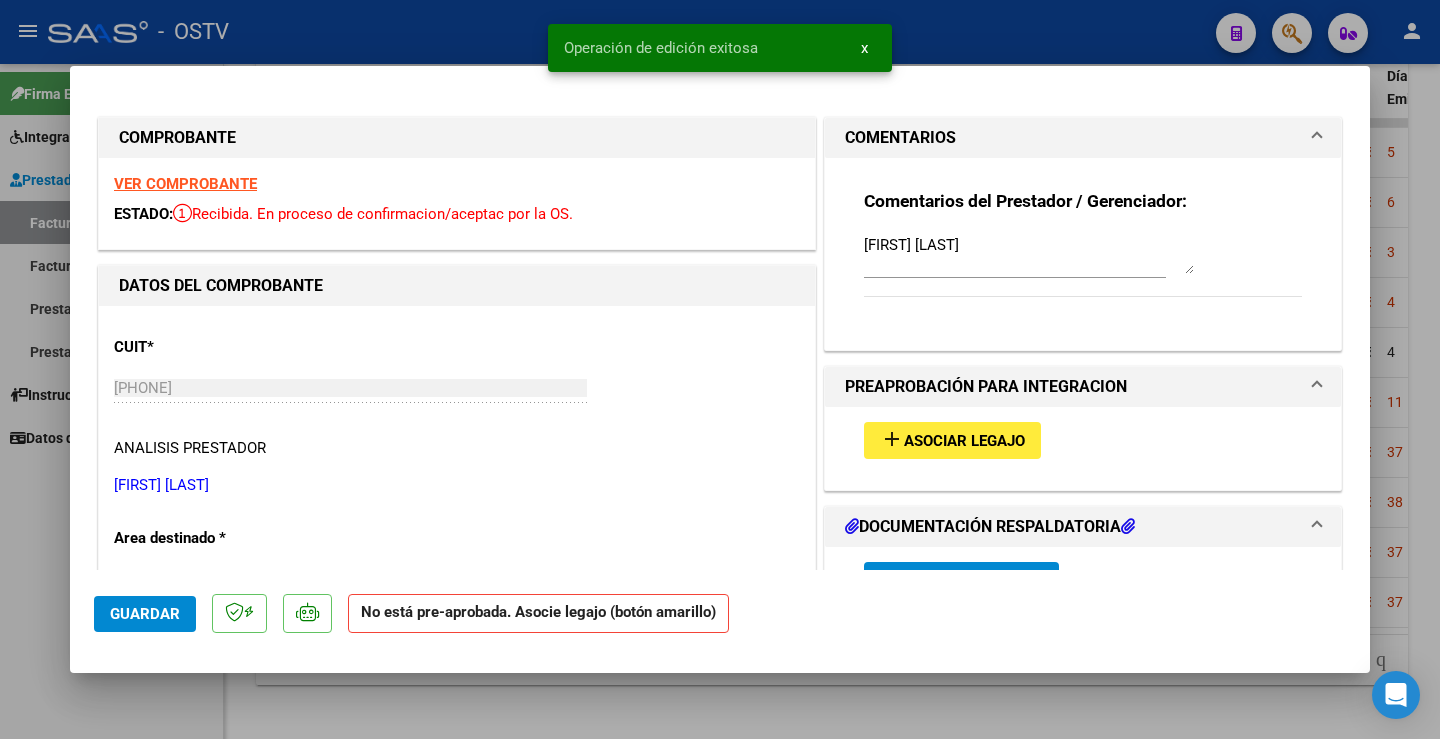 type 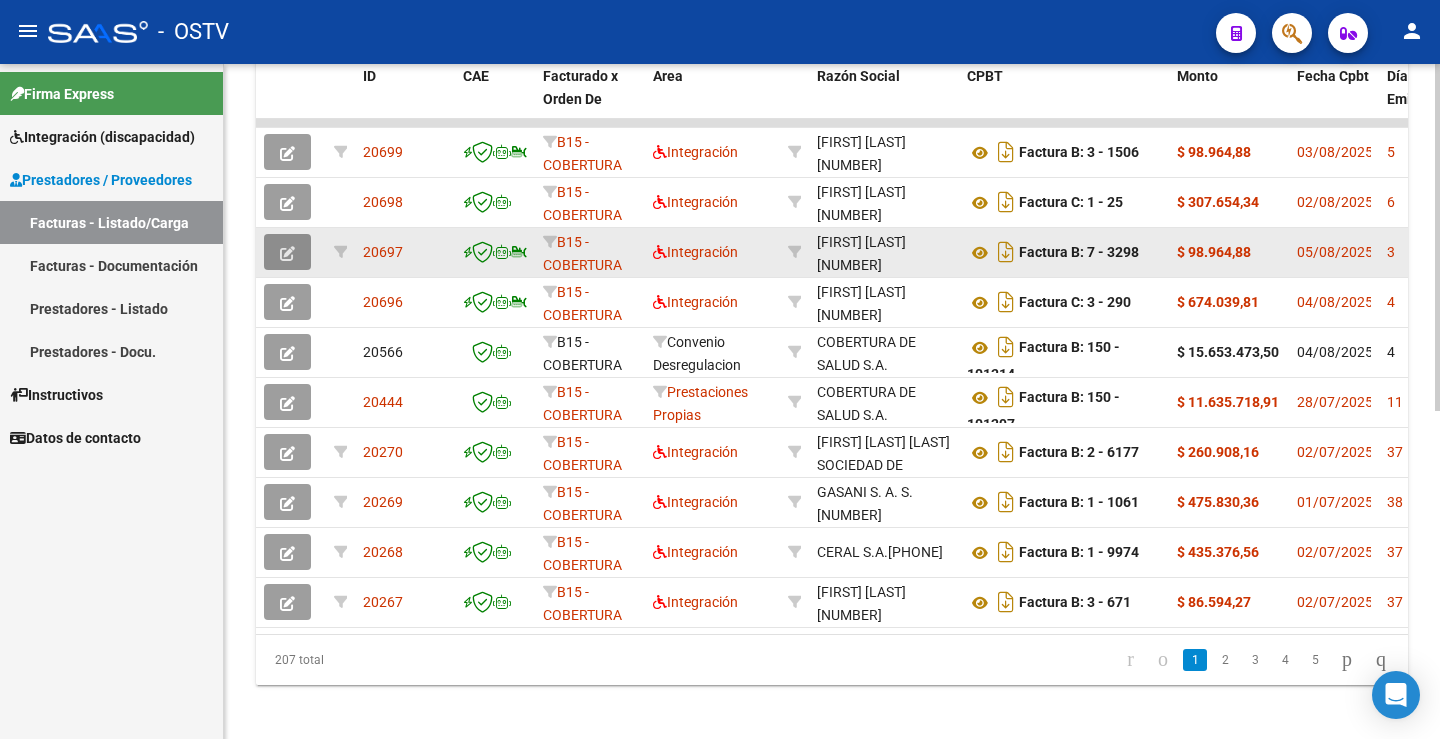 click 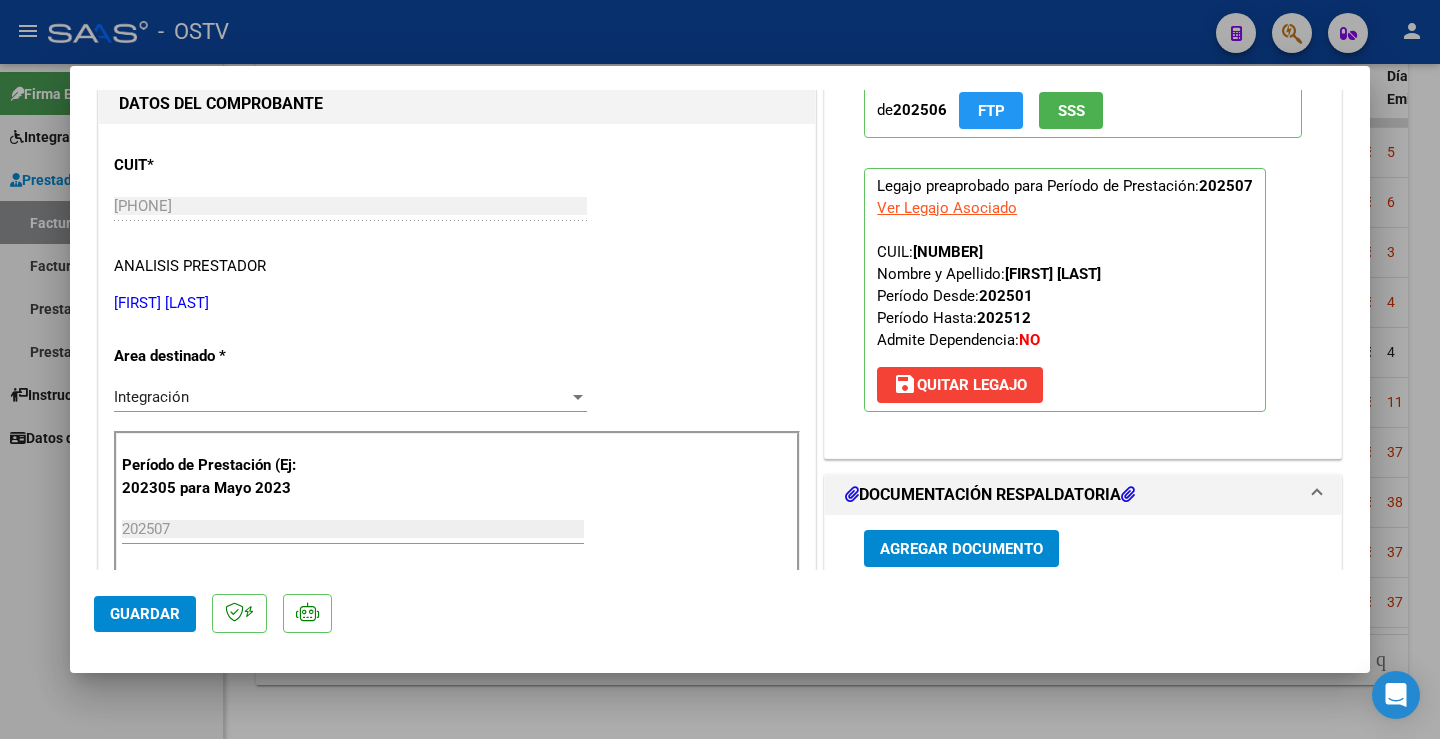 scroll, scrollTop: 400, scrollLeft: 0, axis: vertical 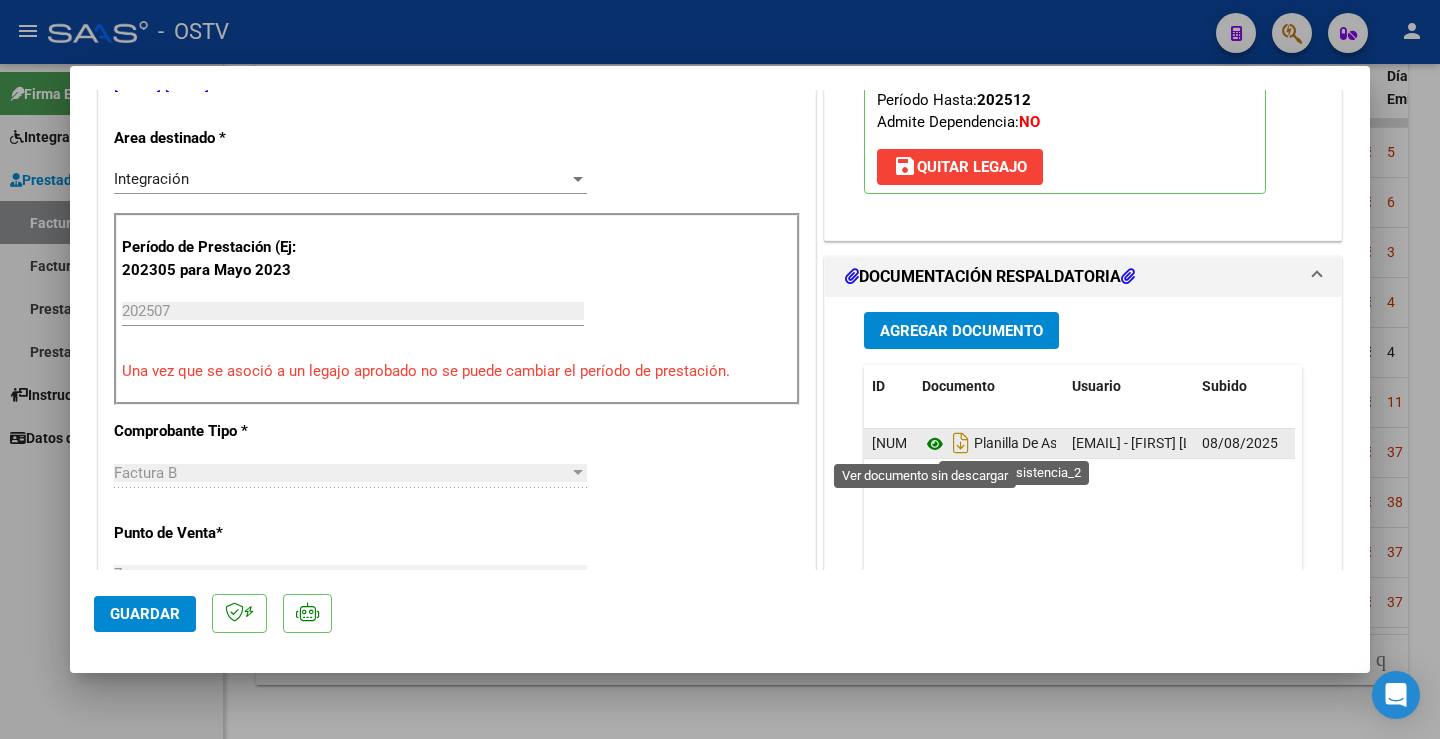 click 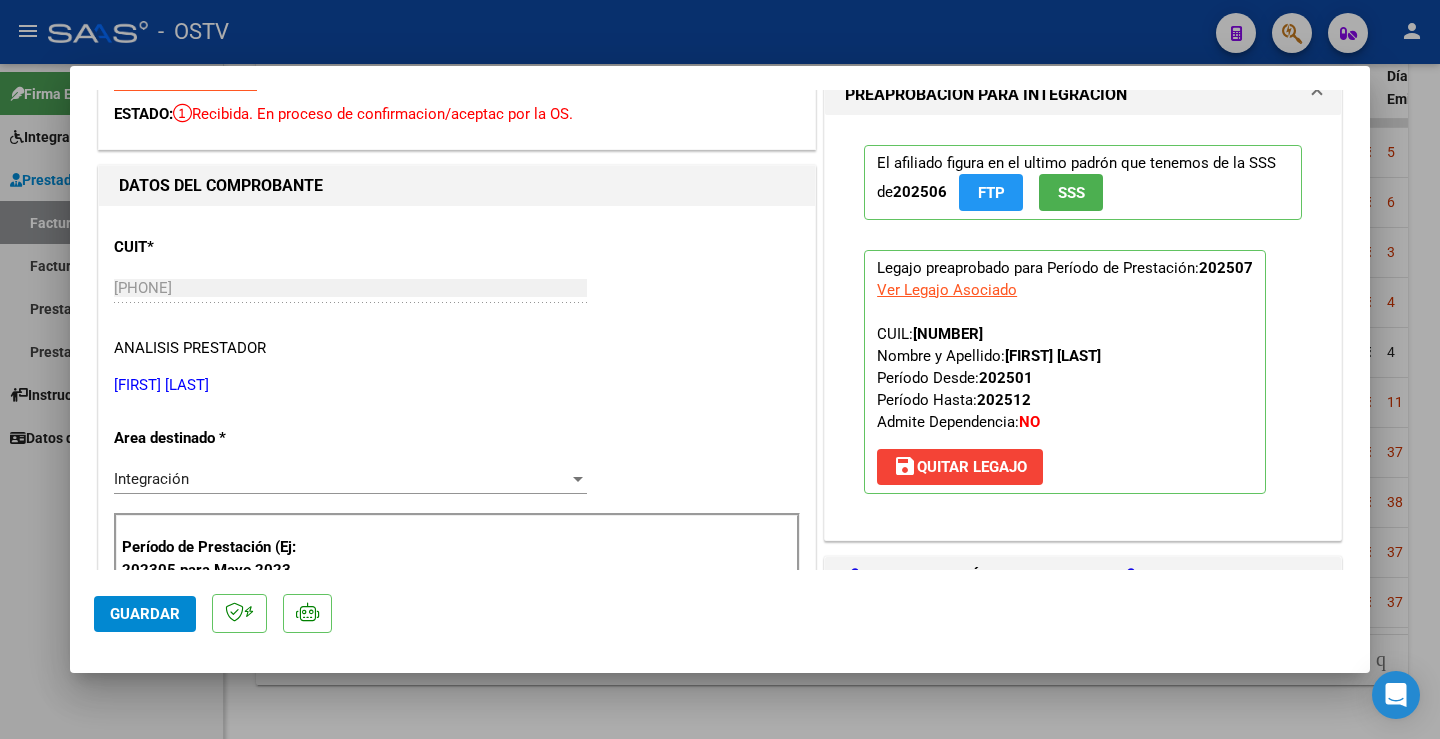 scroll, scrollTop: 0, scrollLeft: 0, axis: both 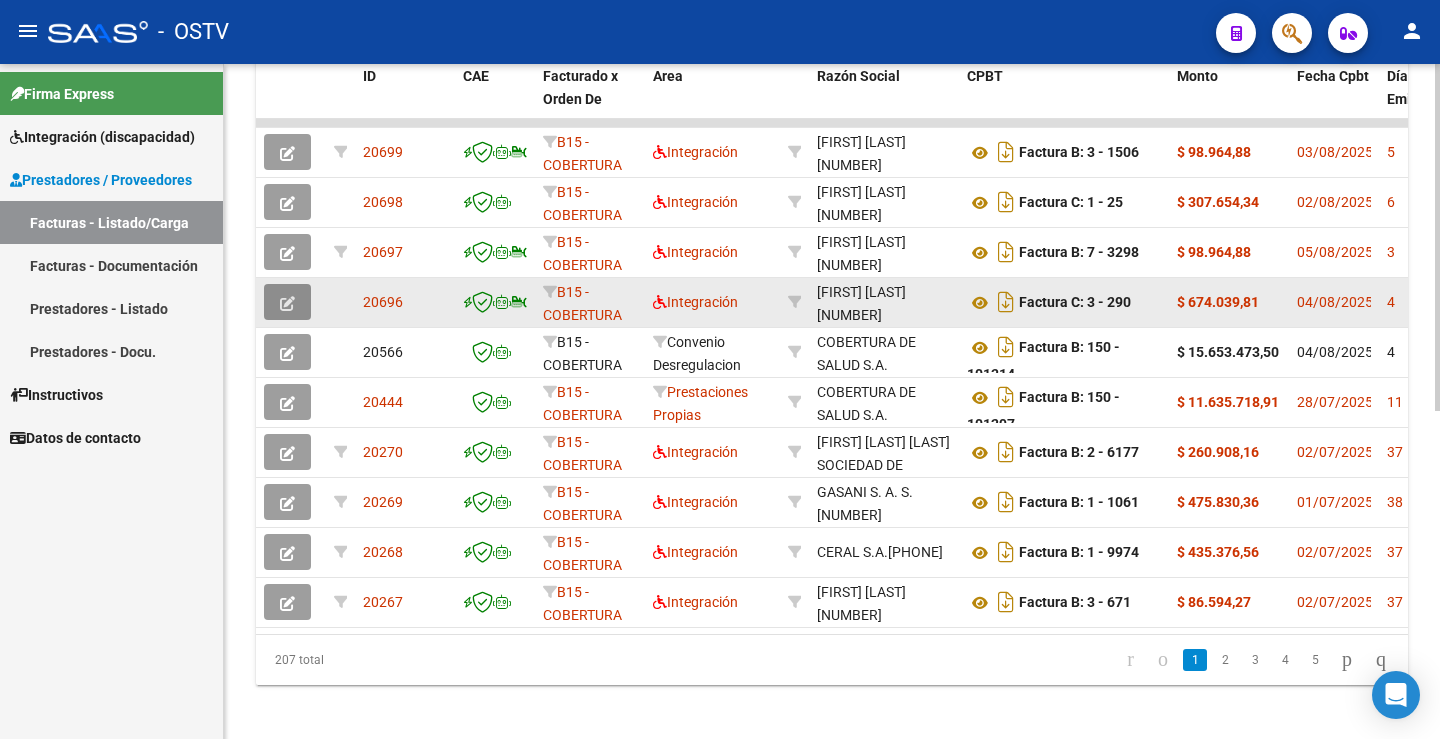 click 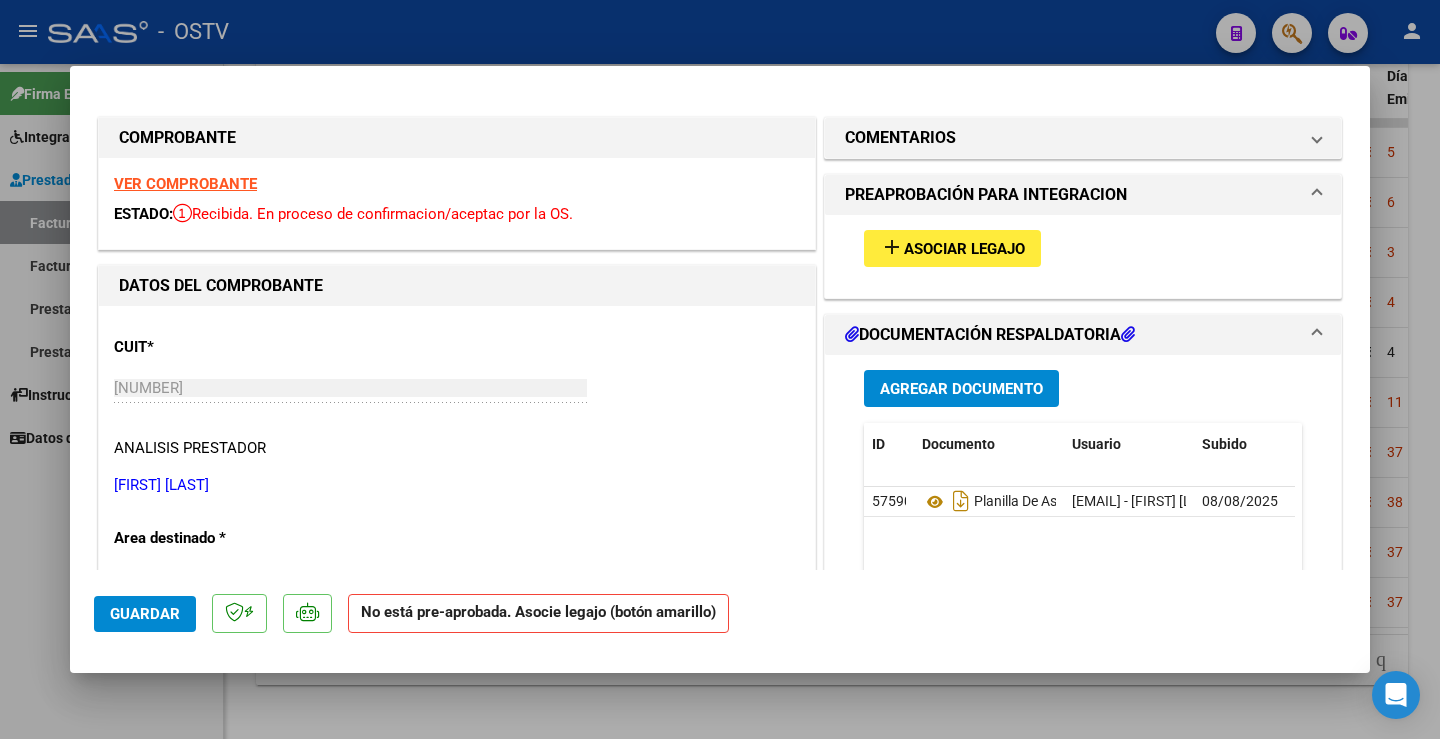 click on "VER COMPROBANTE" at bounding box center [185, 184] 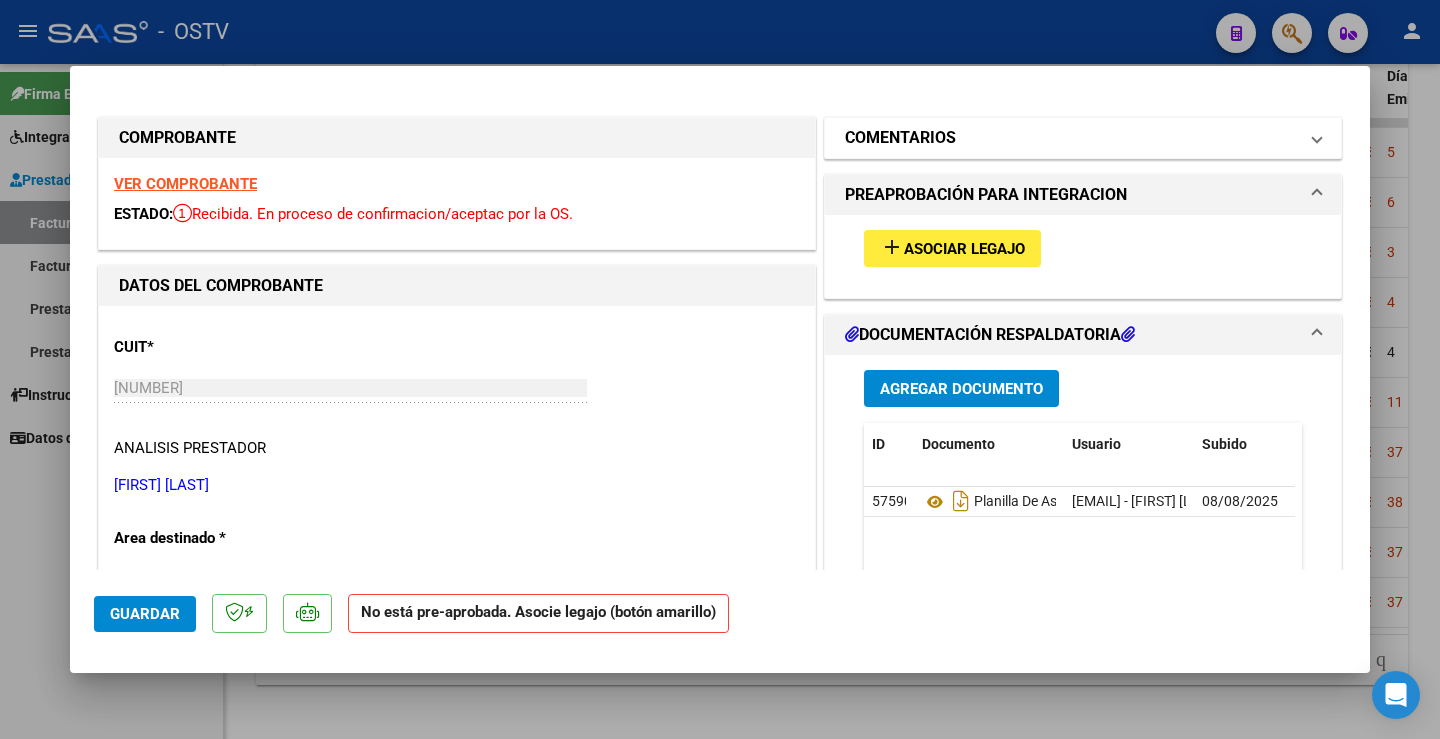 click on "COMENTARIOS" at bounding box center [900, 138] 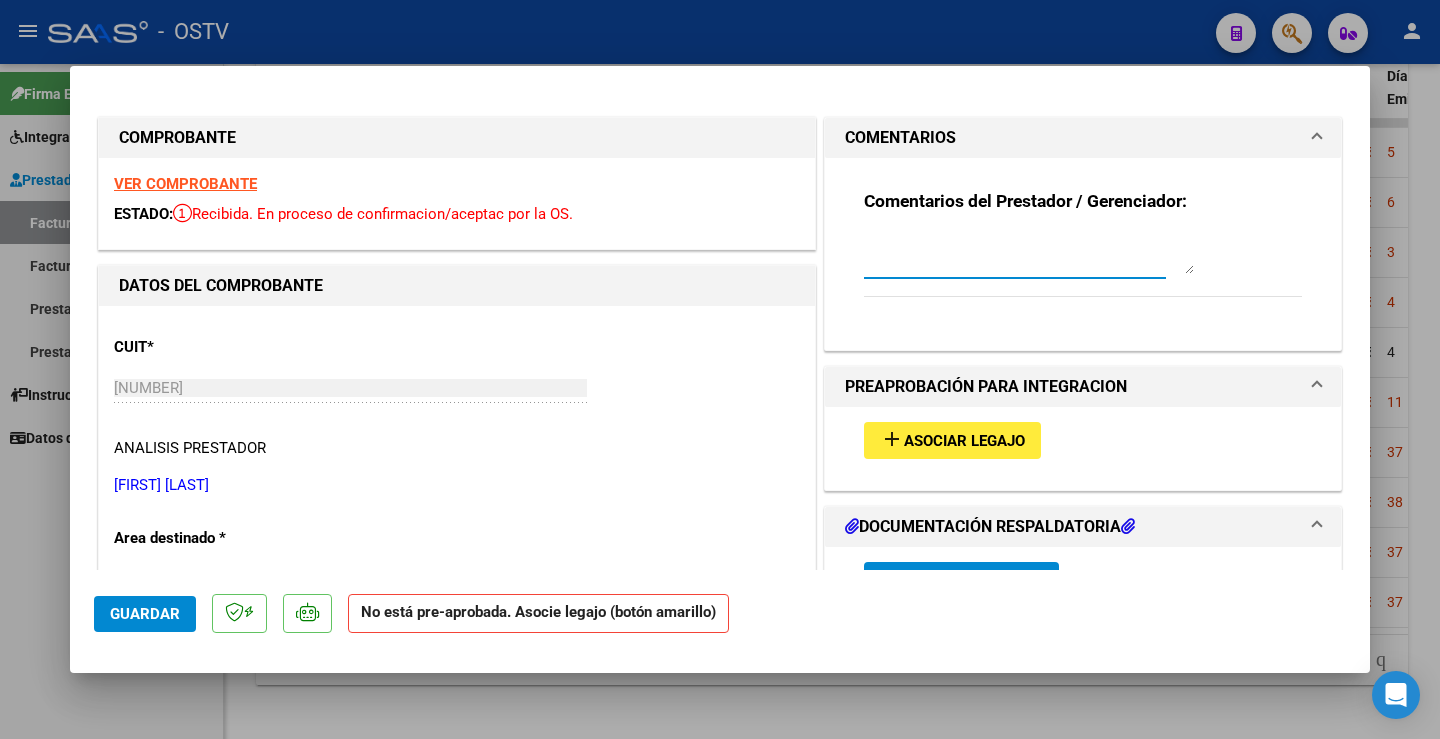 click at bounding box center (1029, 254) 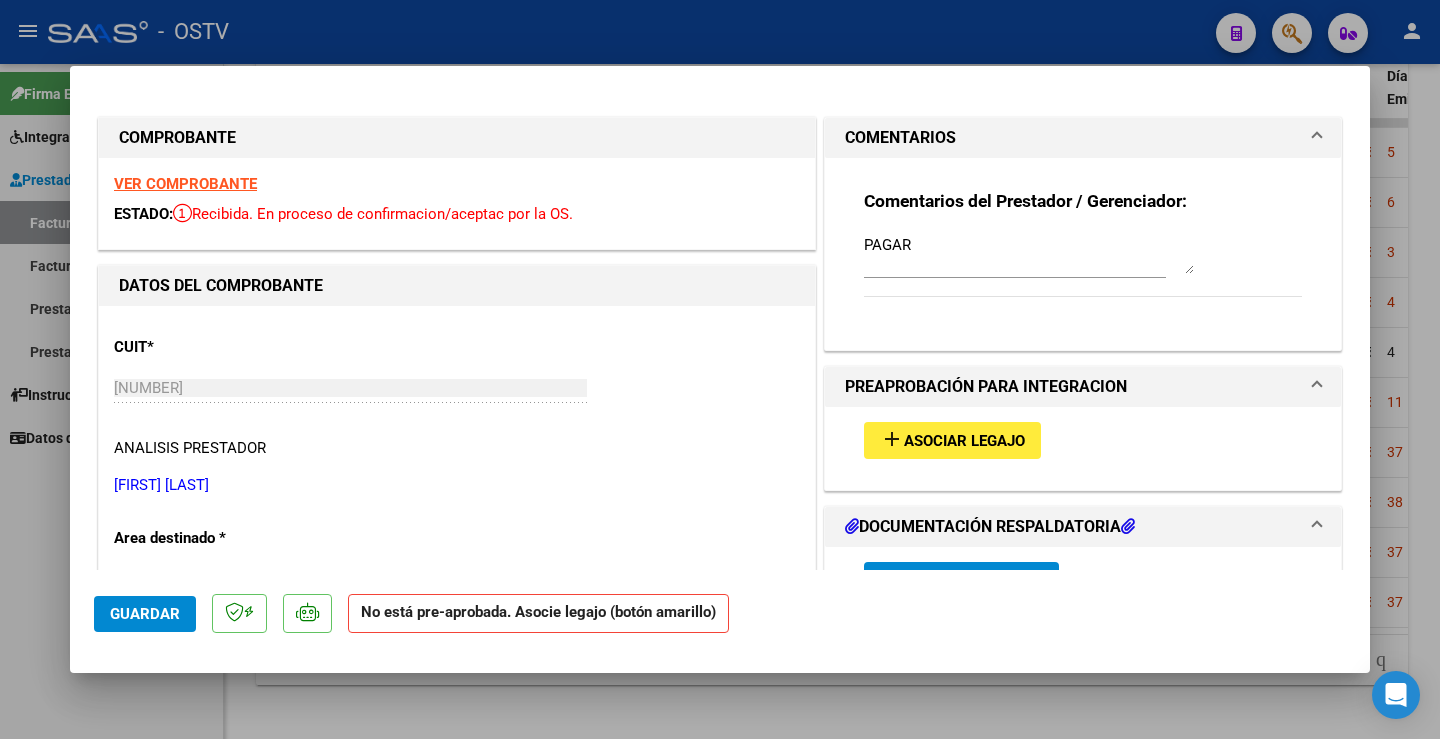 click on "VER COMPROBANTE" at bounding box center (185, 184) 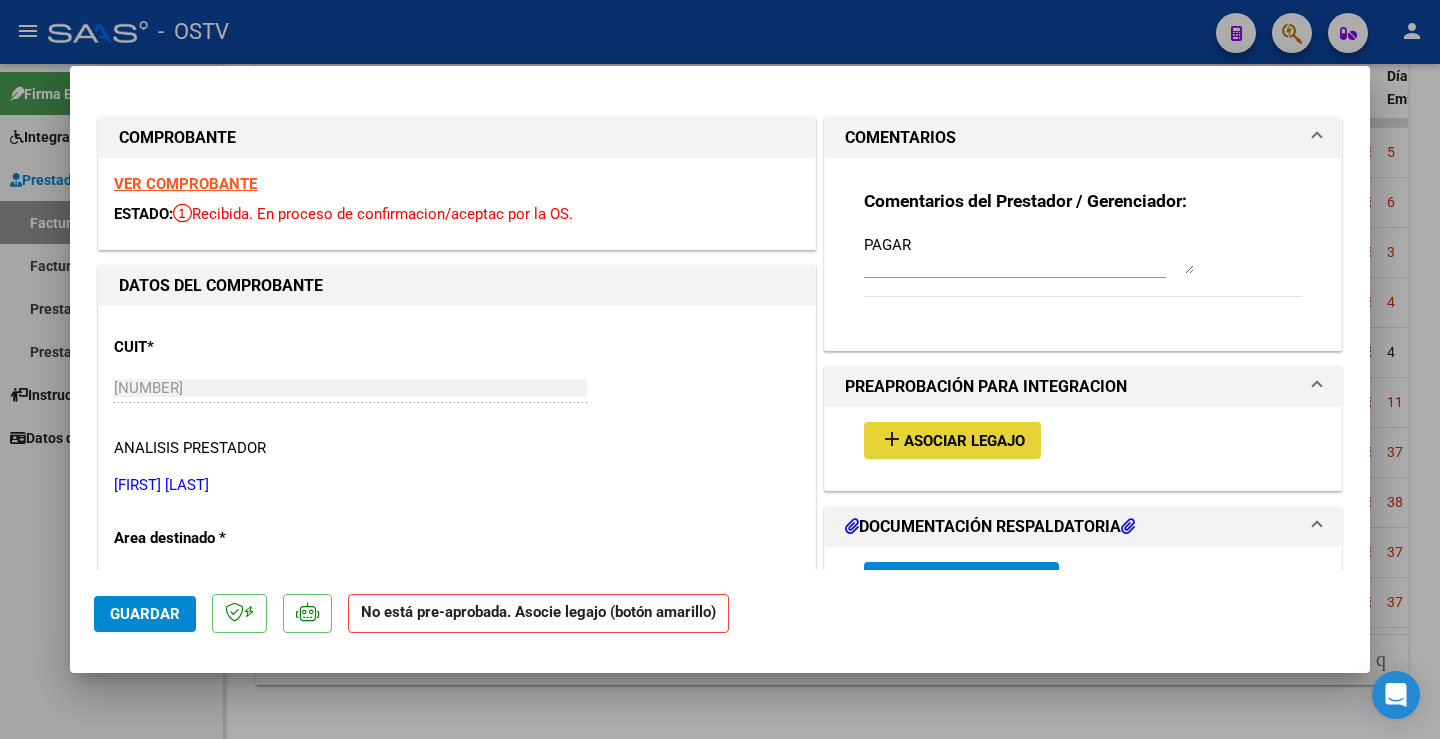 click on "Asociar Legajo" at bounding box center (964, 441) 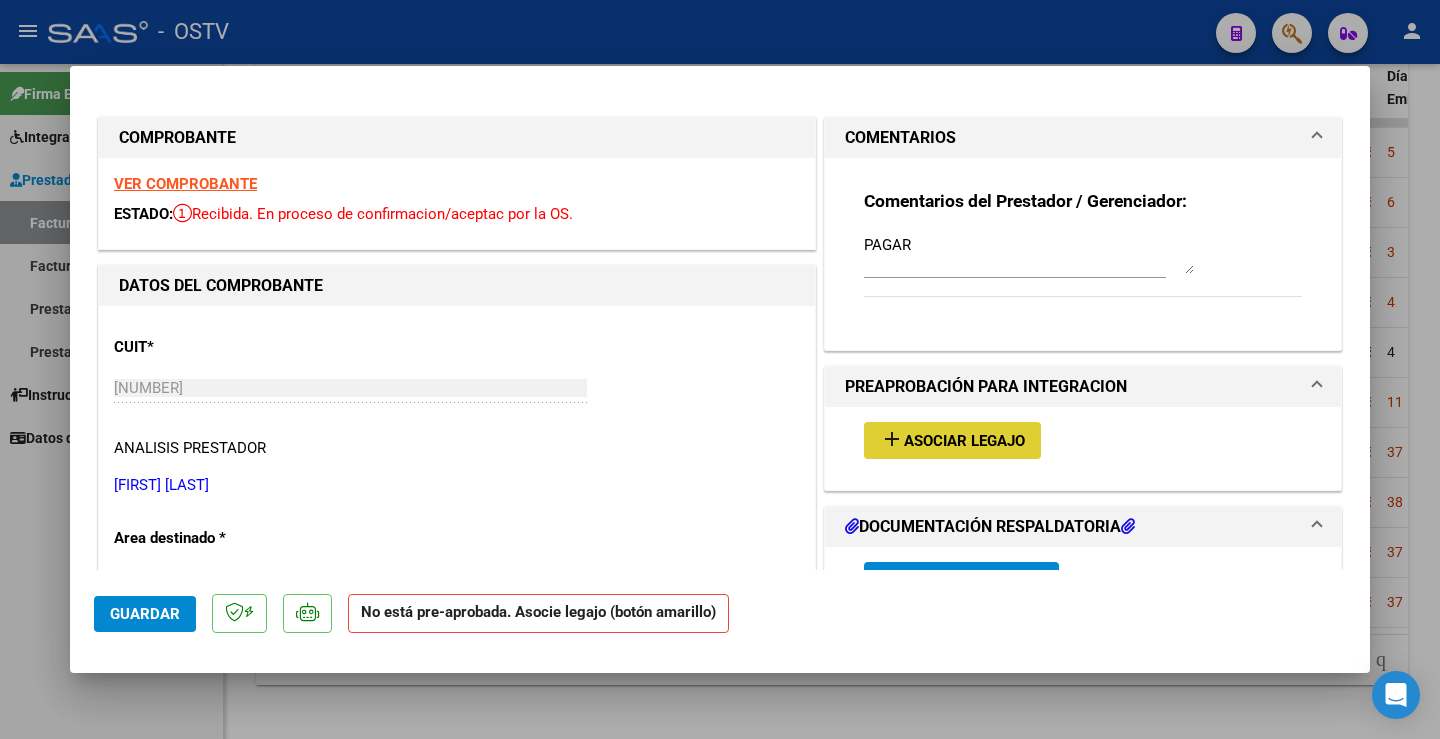 click on "PAGAR" at bounding box center (1029, 254) 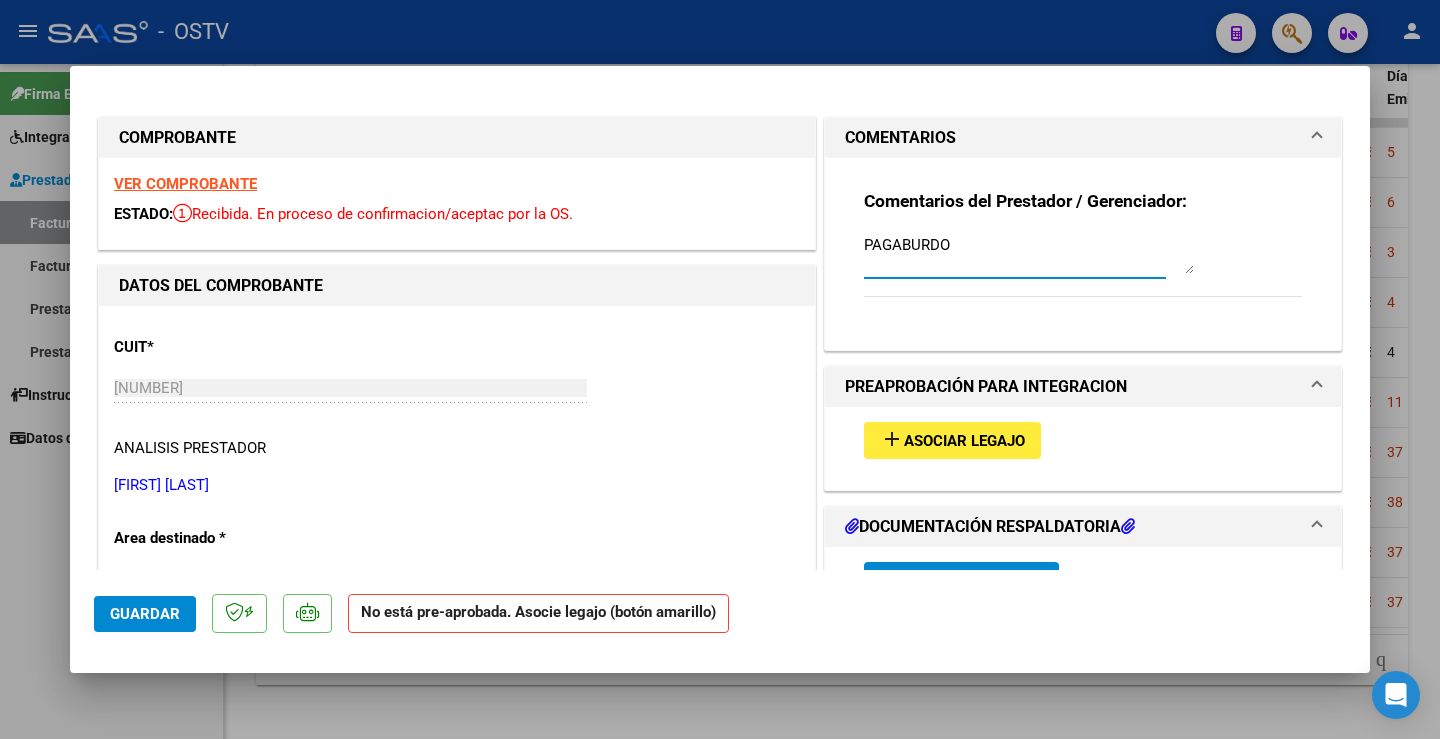 click on "VER COMPROBANTE" at bounding box center [185, 184] 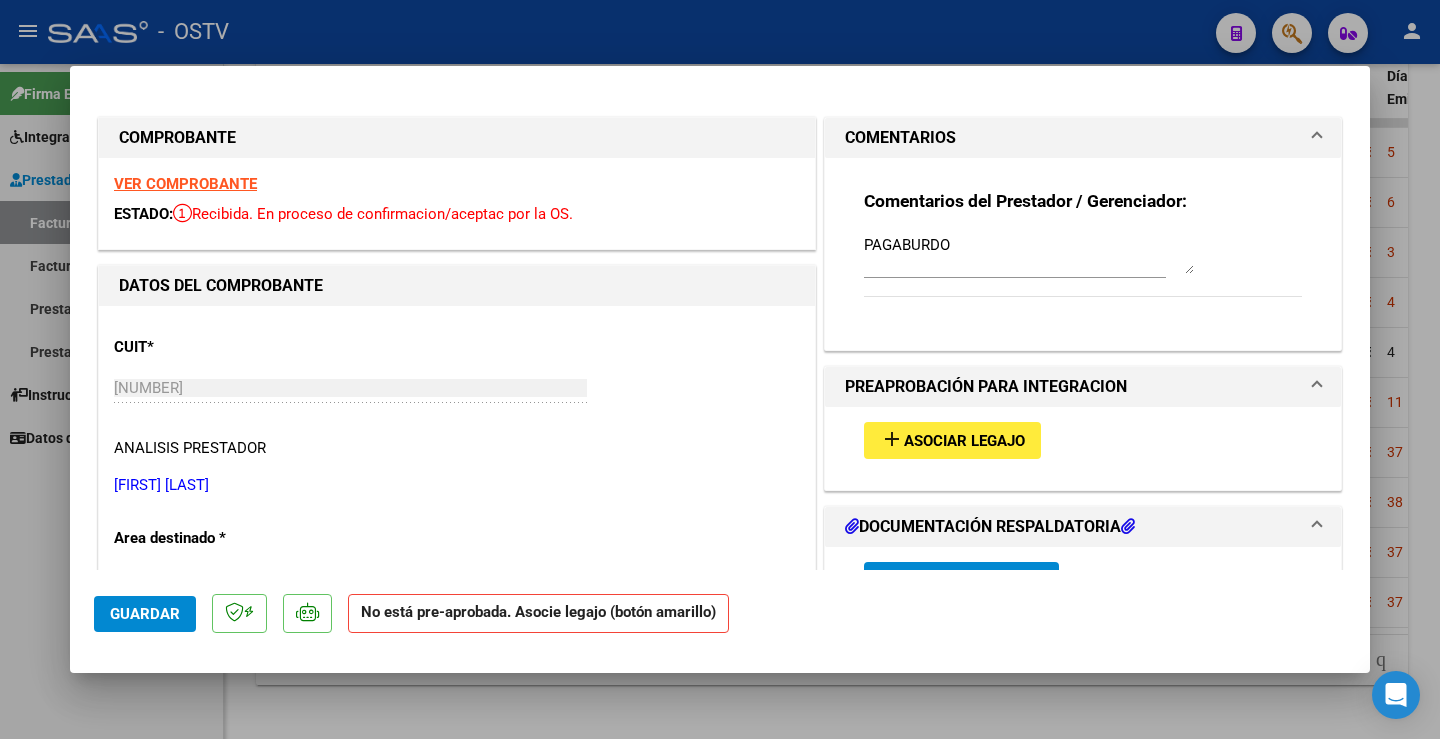 click on "PAGABURDO" at bounding box center [1029, 254] 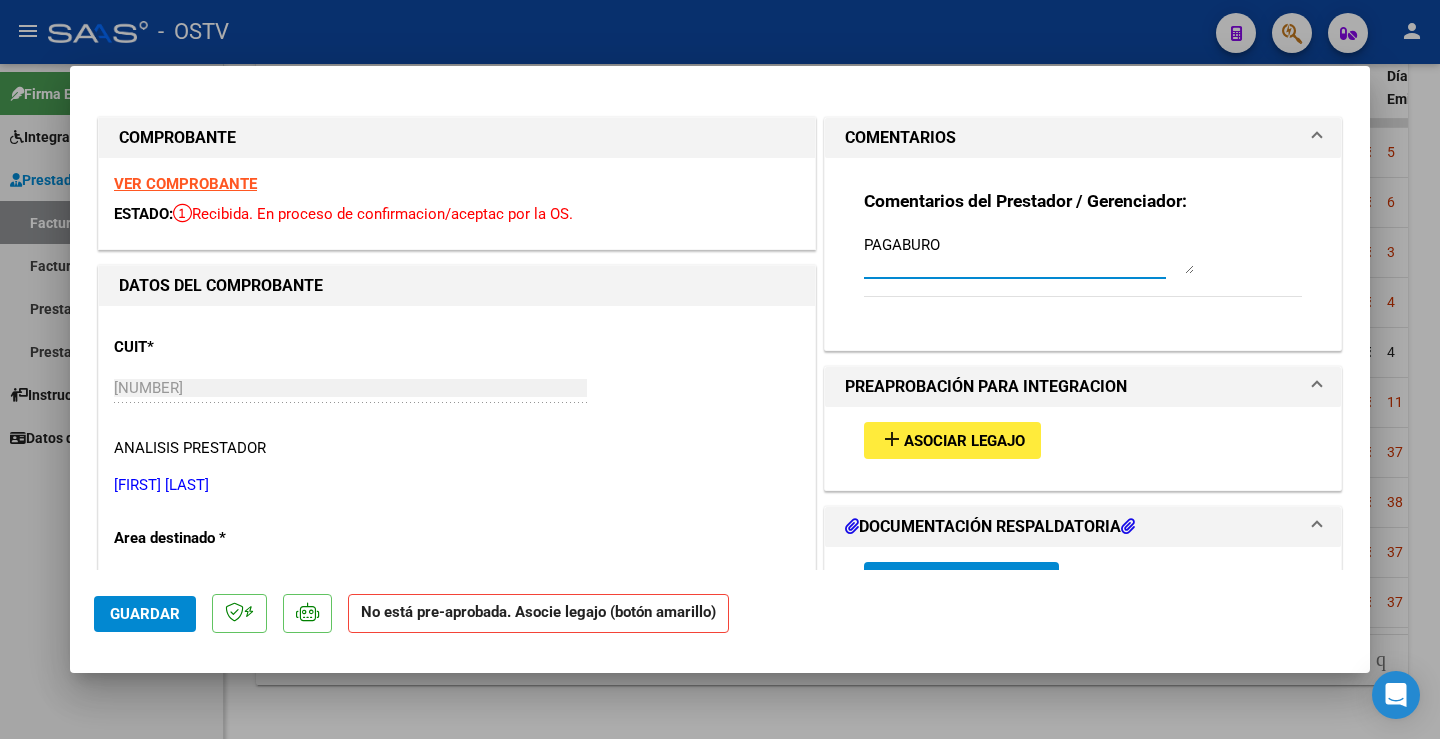 click on "VER COMPROBANTE" at bounding box center [185, 184] 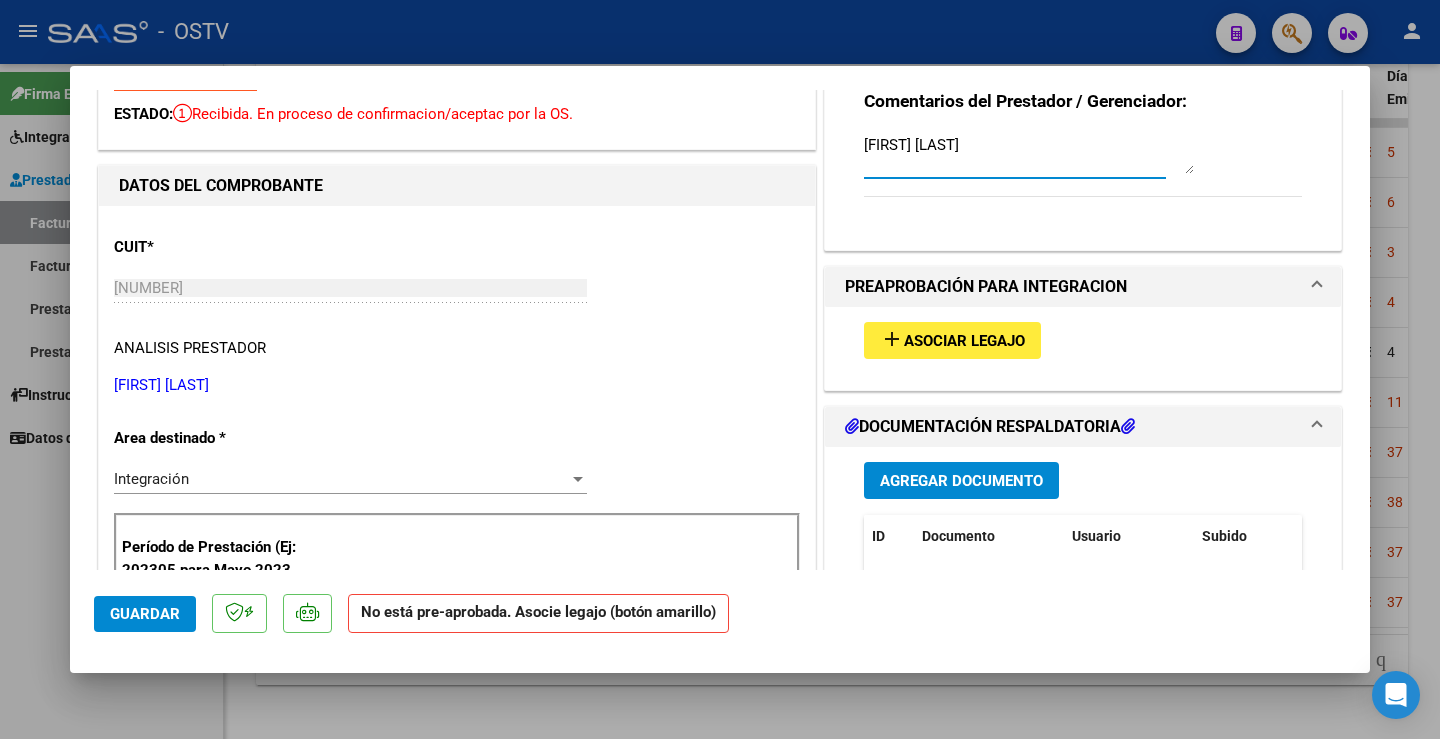 scroll, scrollTop: 500, scrollLeft: 0, axis: vertical 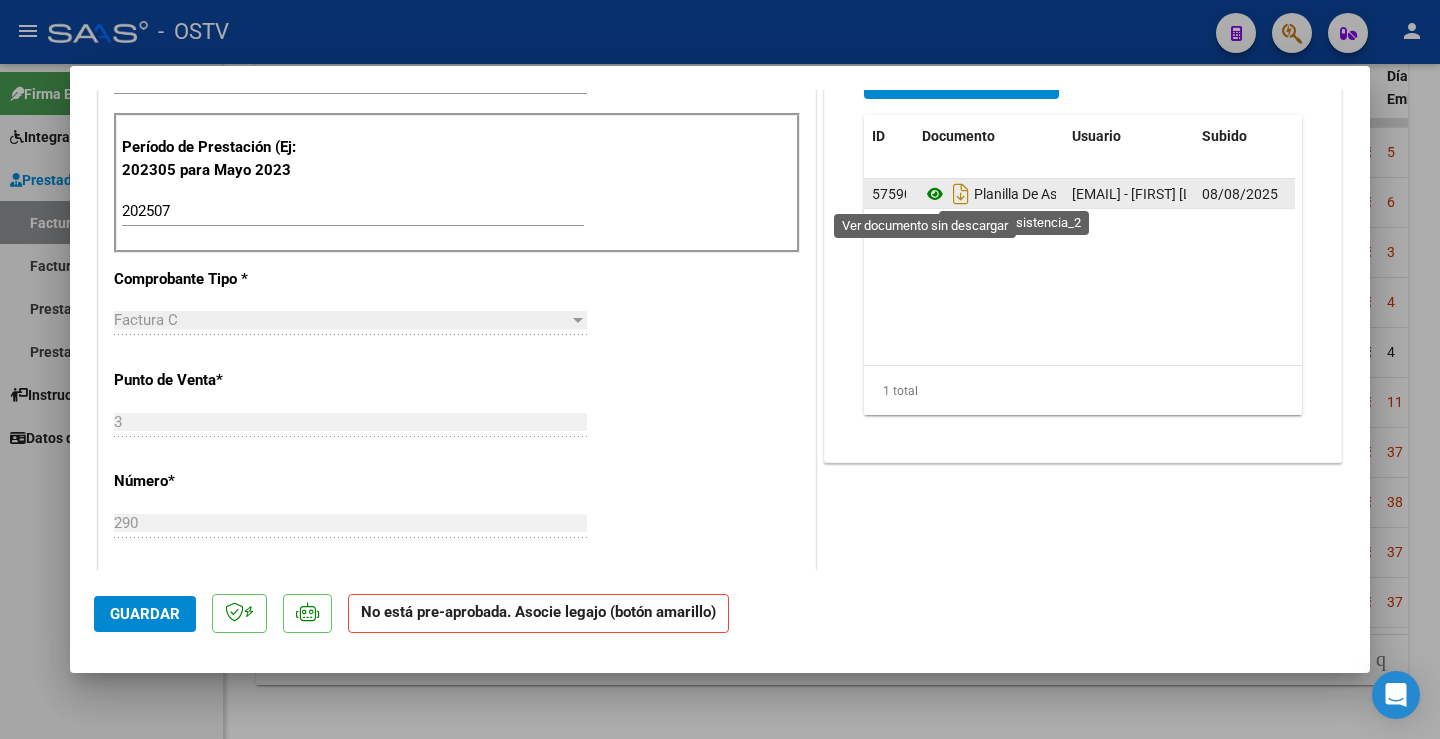 type on "[FIRST] [LAST]" 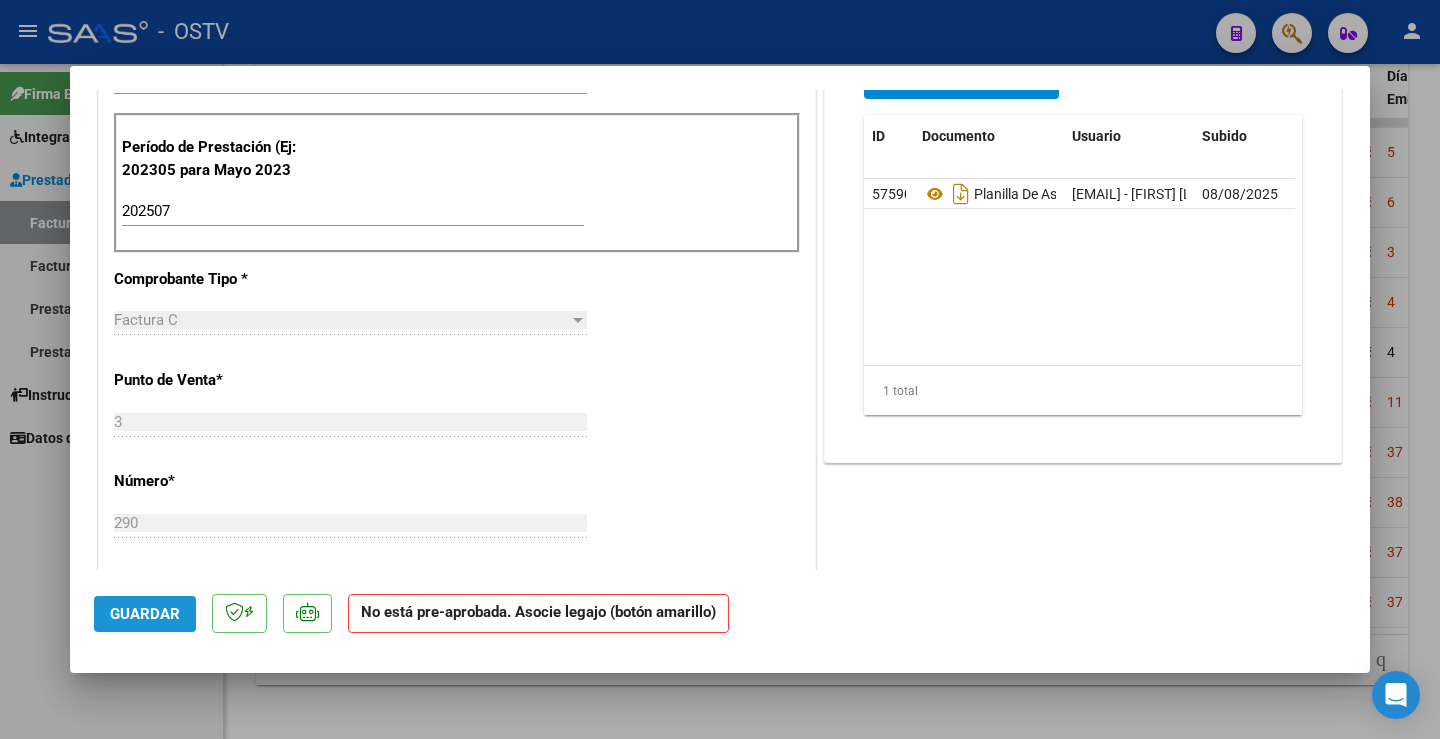 click on "Guardar" 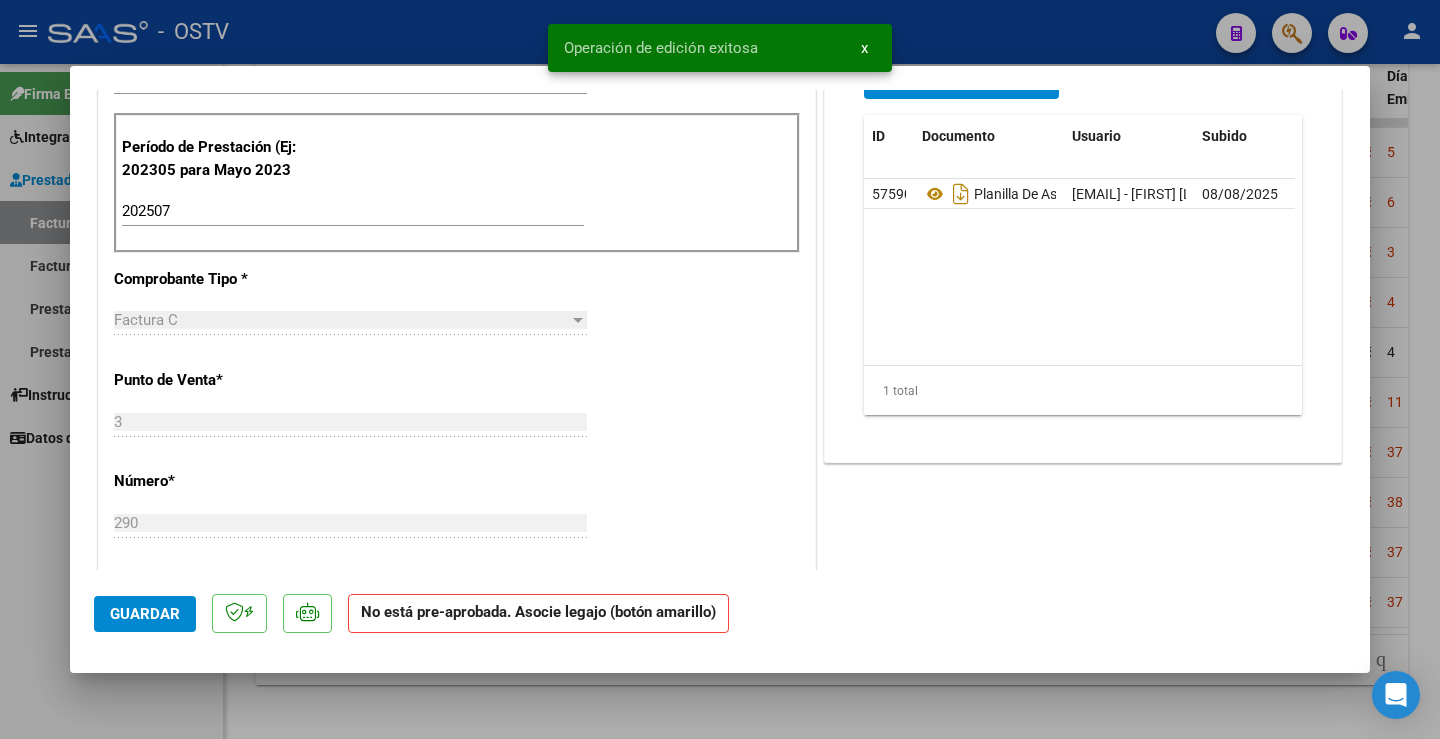scroll, scrollTop: 0, scrollLeft: 0, axis: both 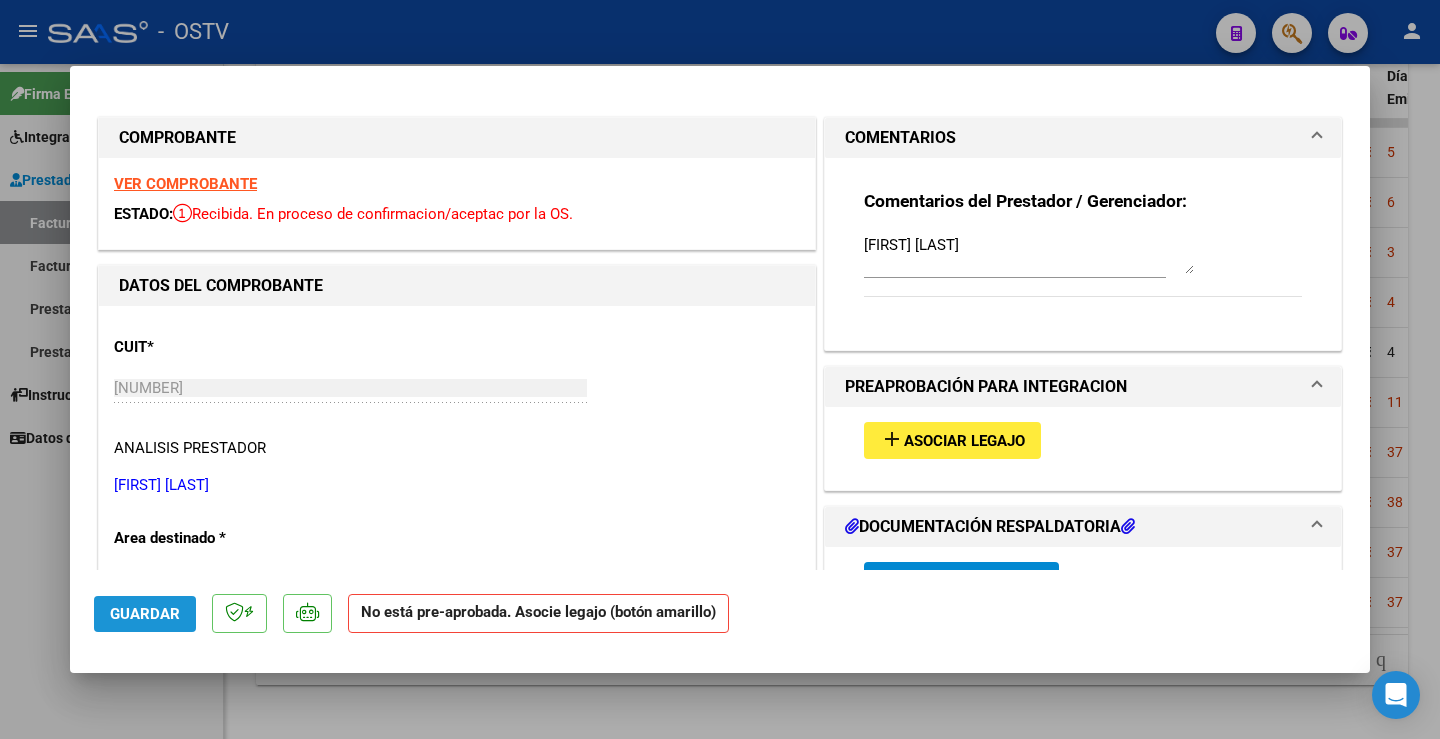click on "Guardar" 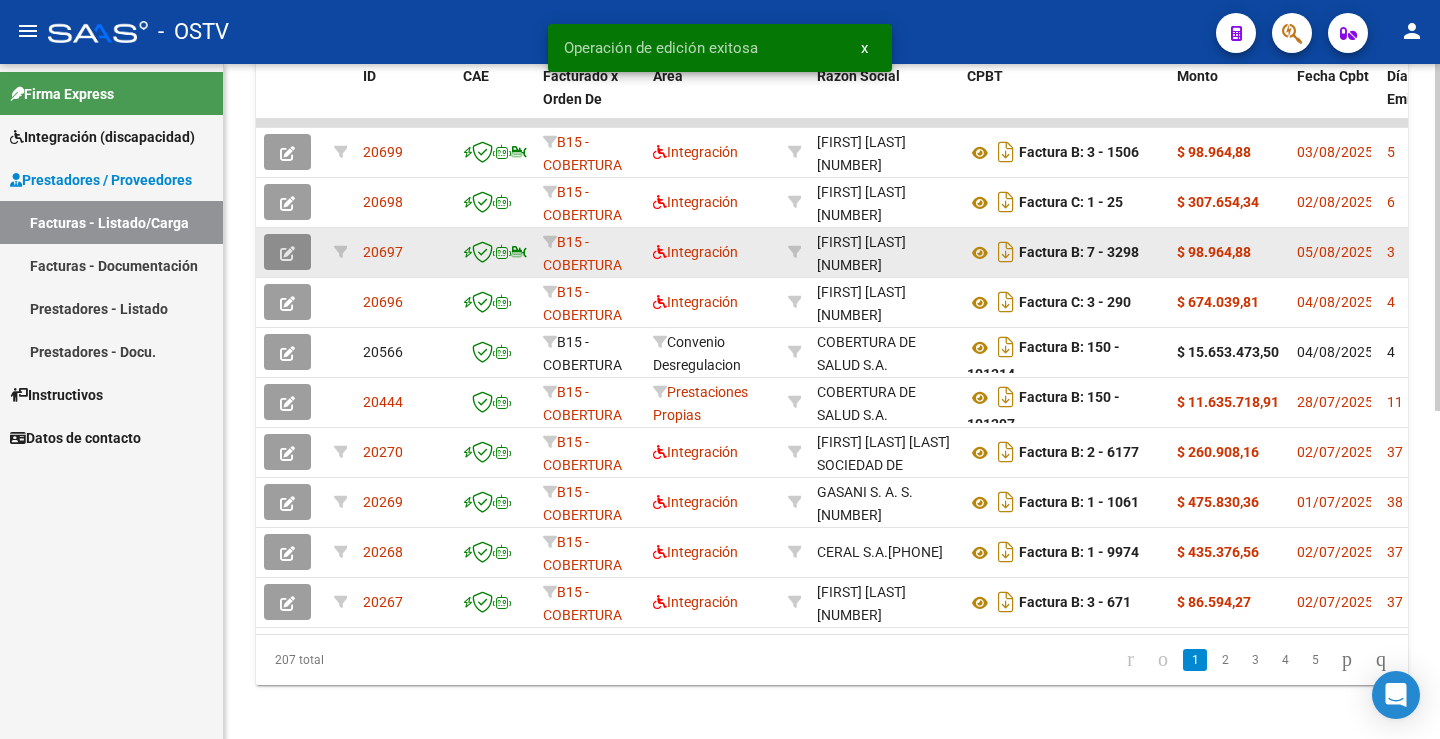 click 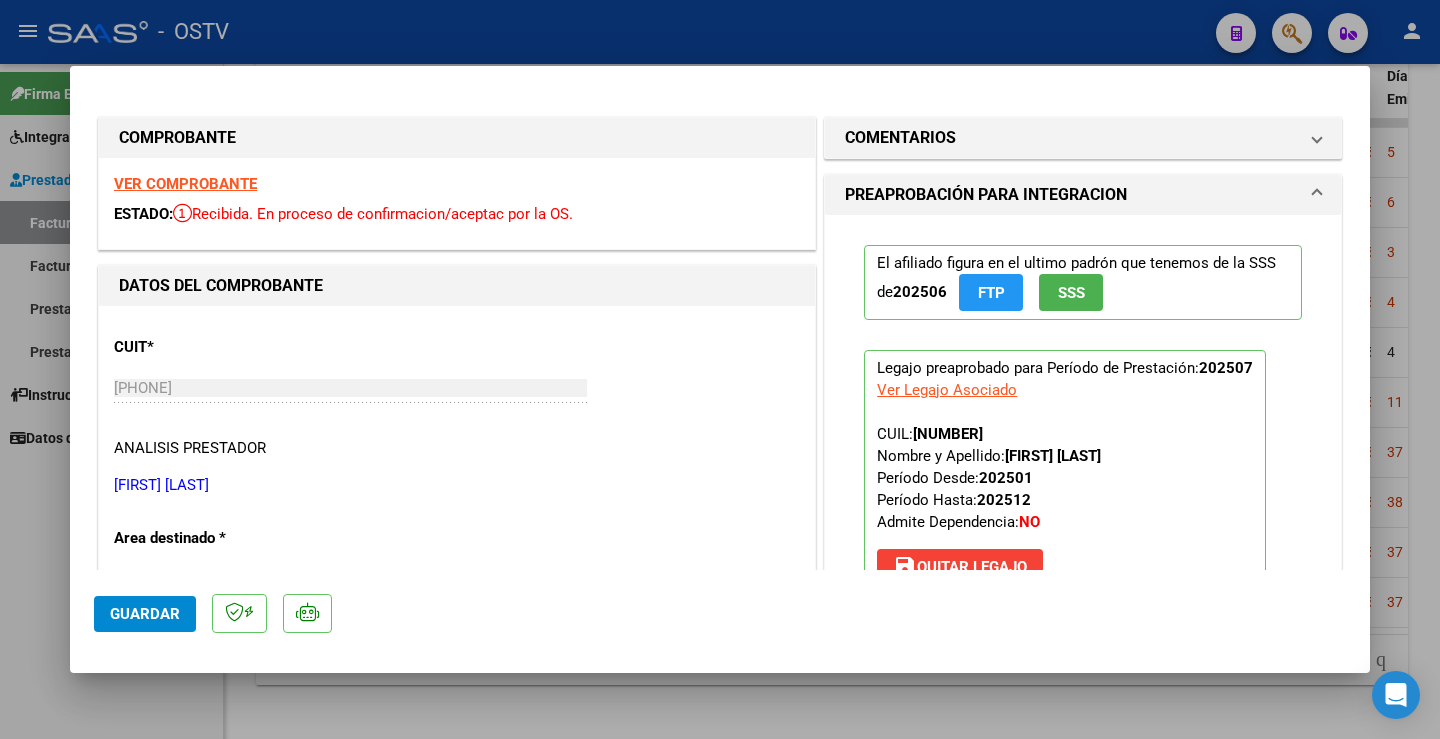 type 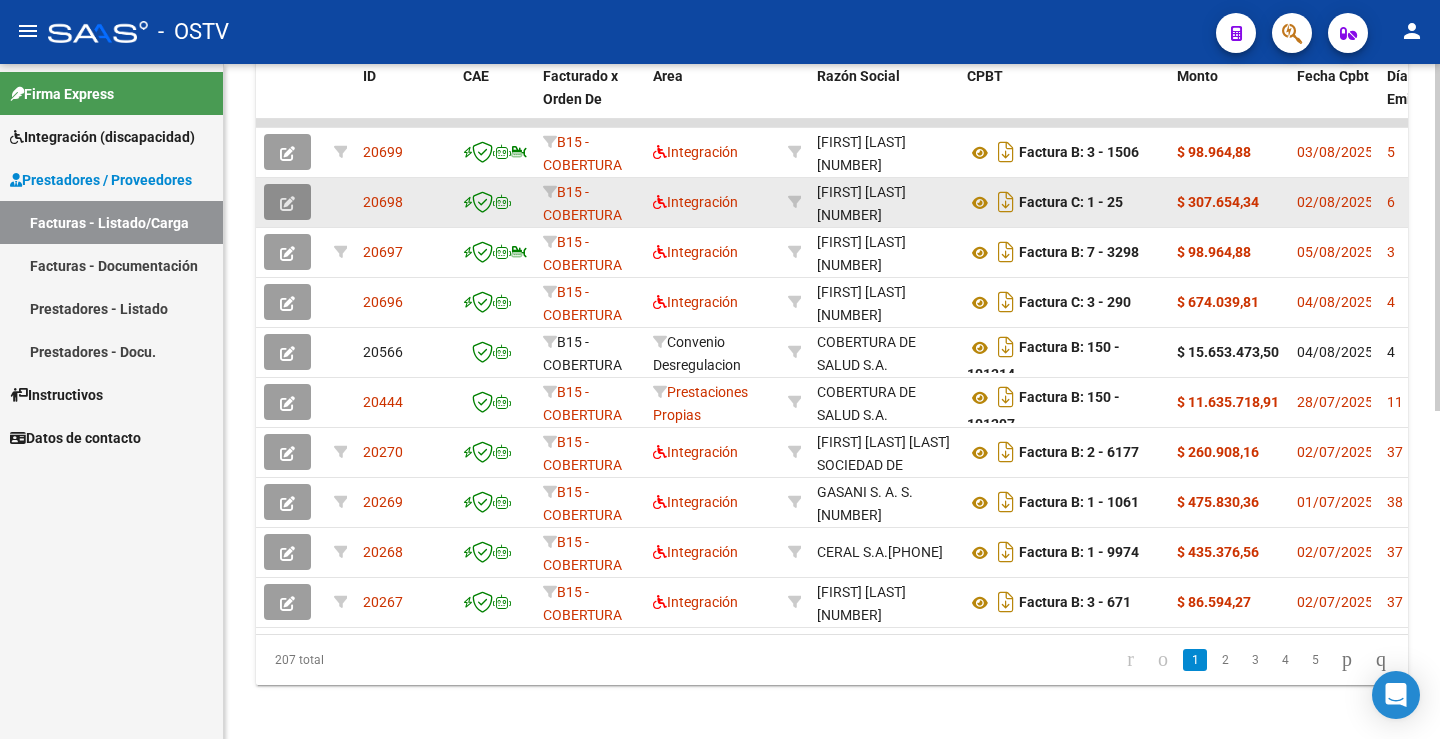 click 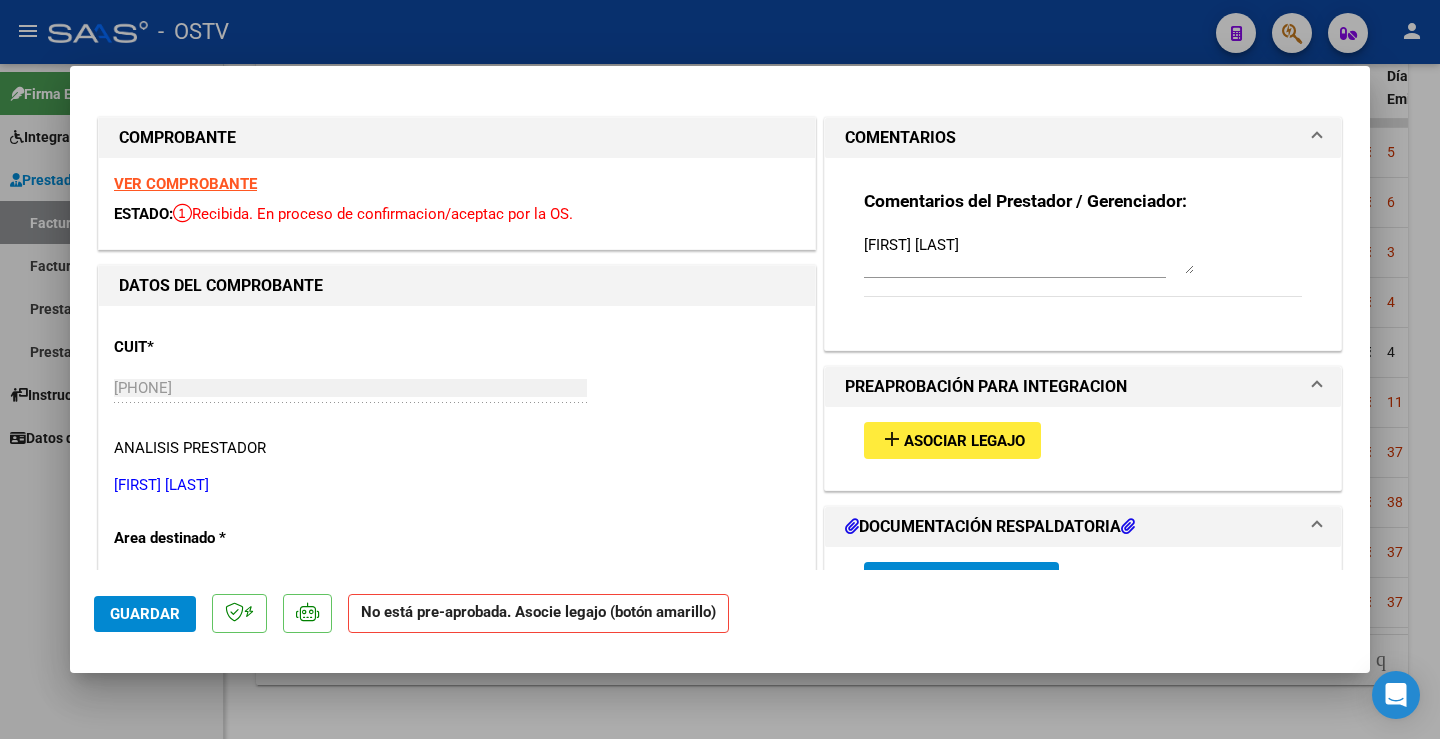 click on "VER COMPROBANTE" at bounding box center [185, 184] 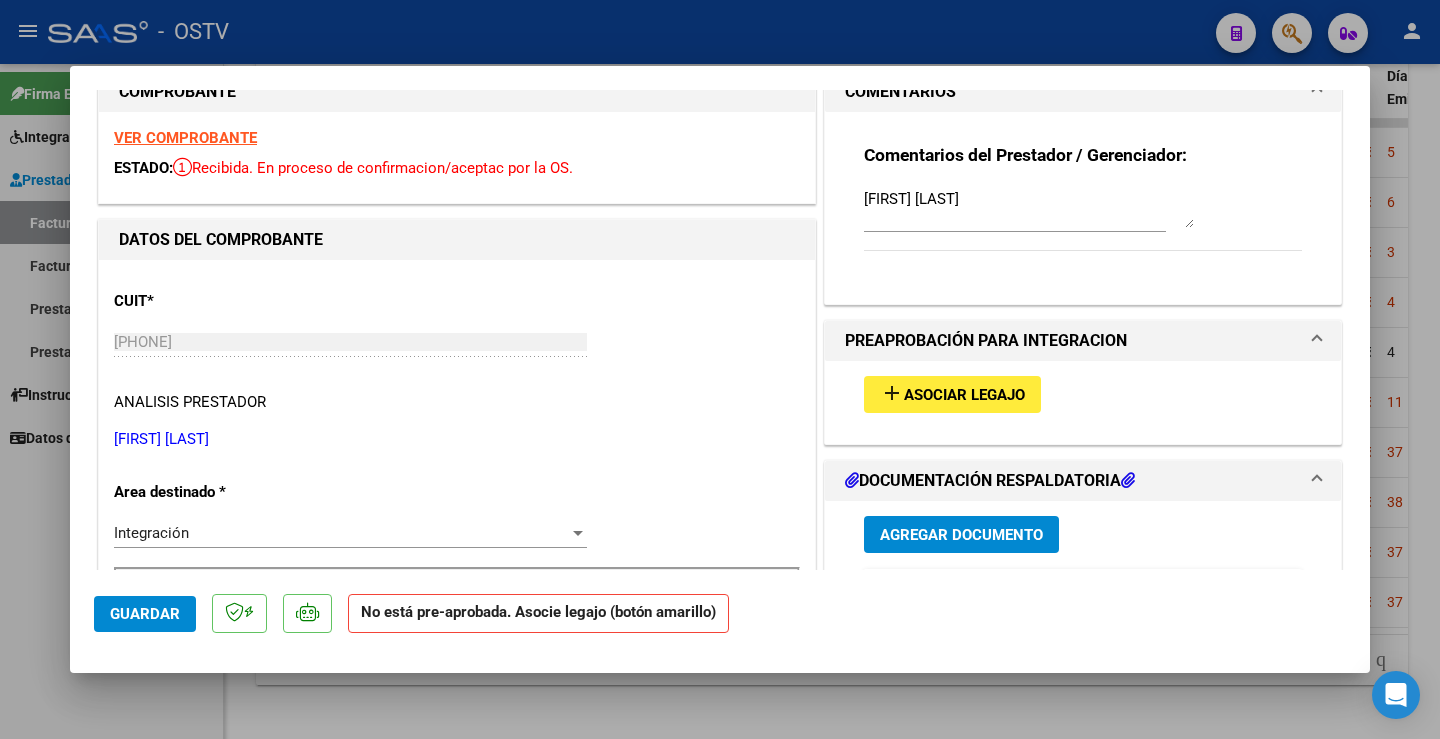 scroll, scrollTop: 0, scrollLeft: 0, axis: both 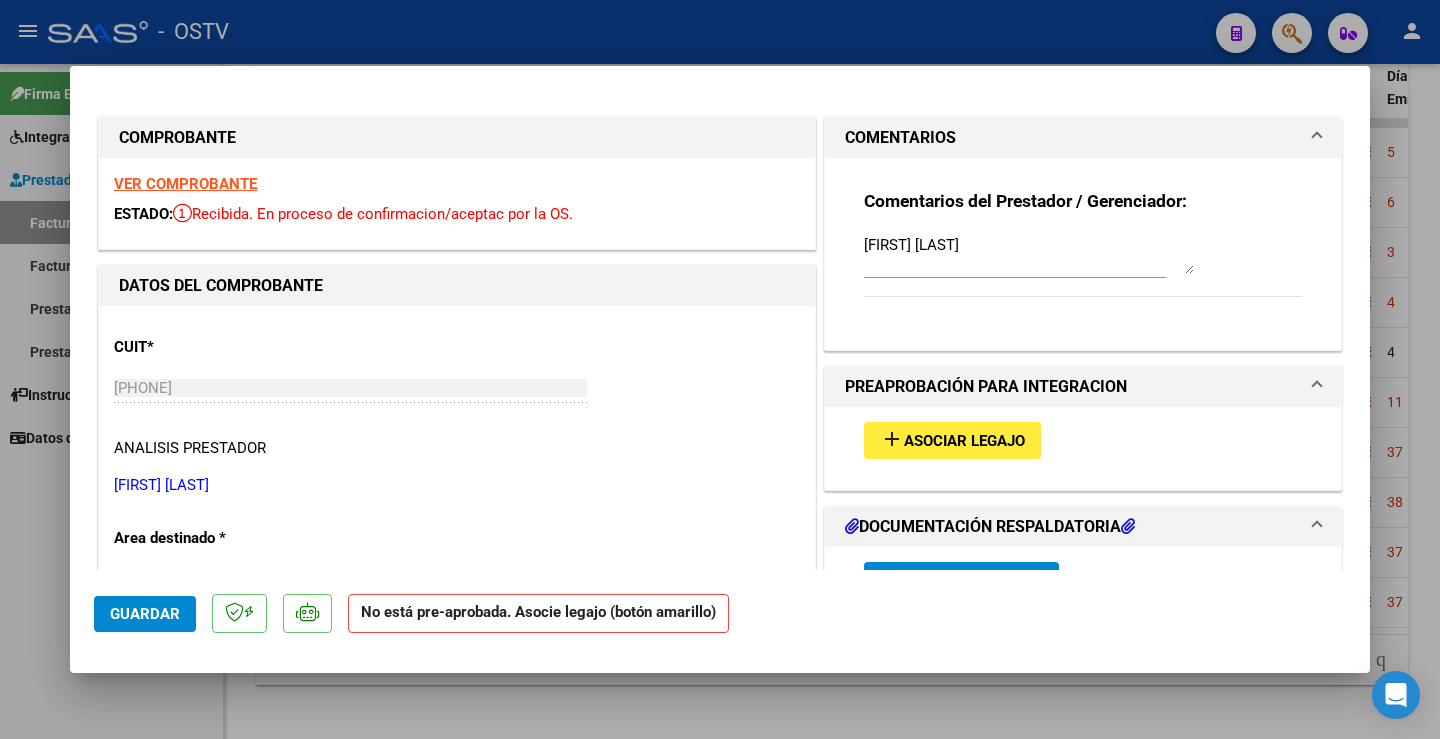 type 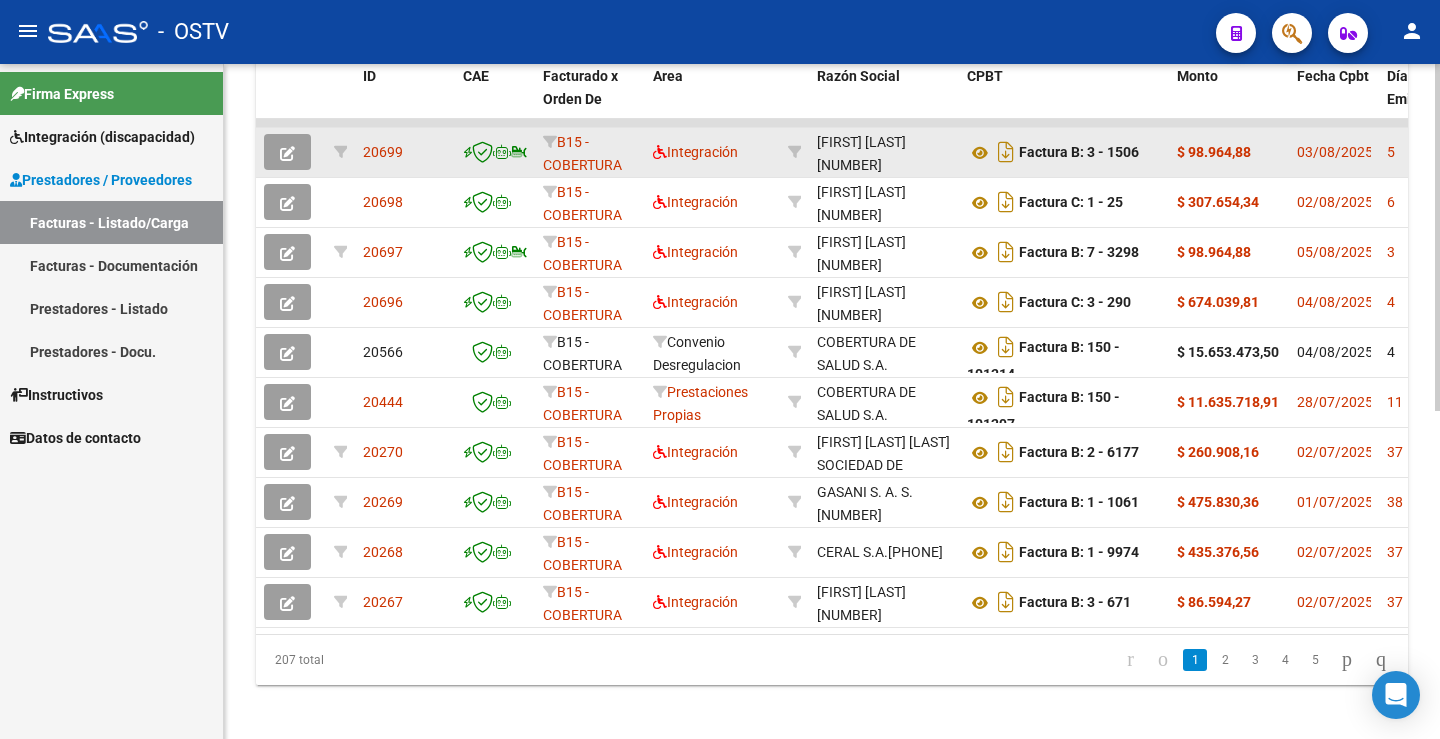 click 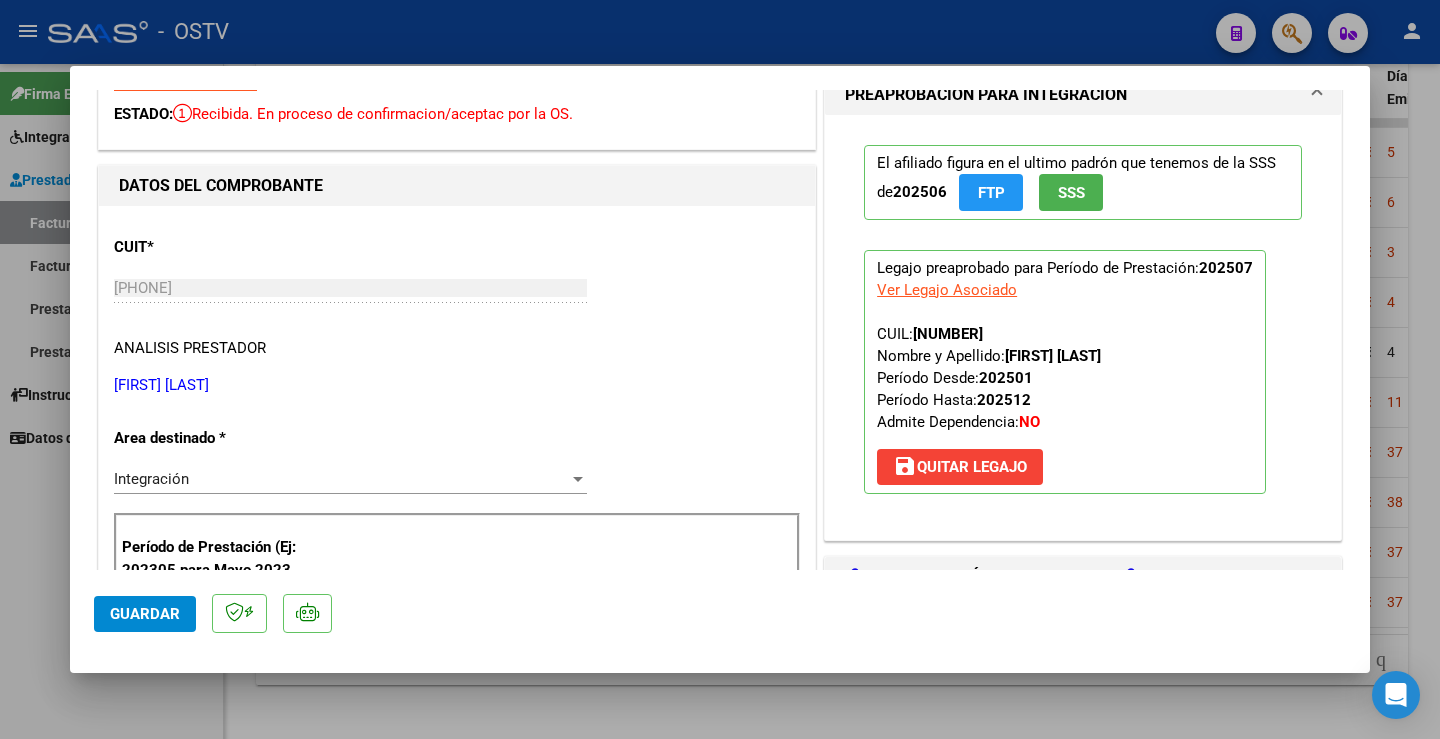 scroll, scrollTop: 0, scrollLeft: 0, axis: both 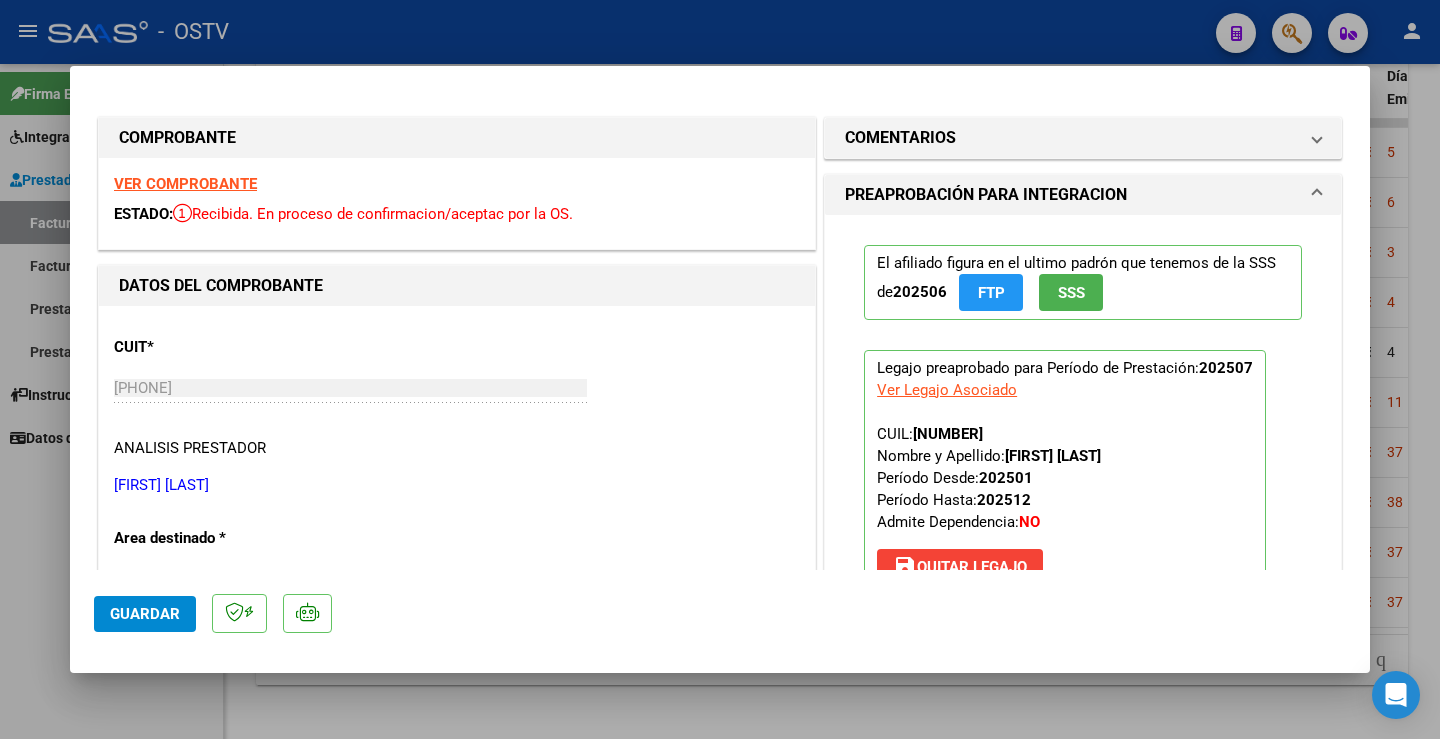 click on "VER COMPROBANTE" at bounding box center [185, 184] 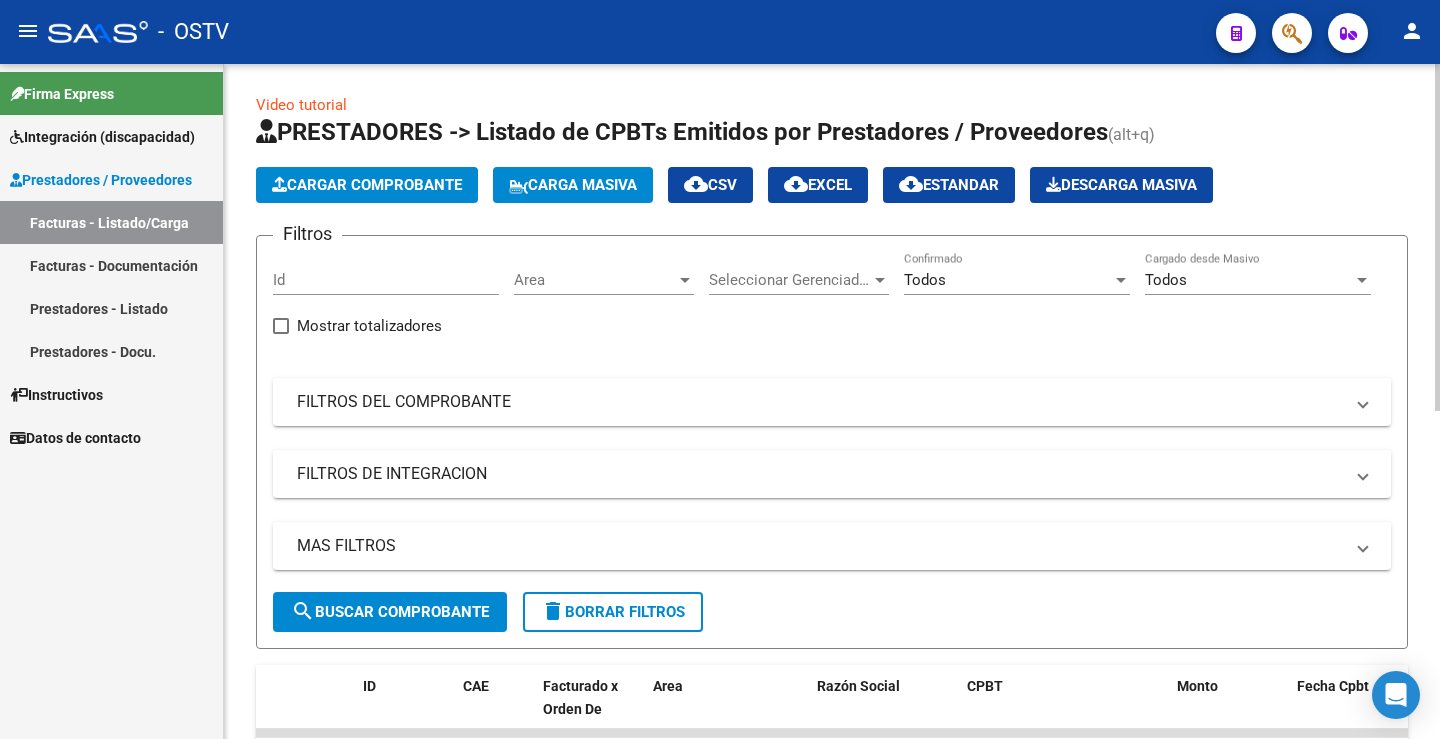 scroll, scrollTop: 0, scrollLeft: 0, axis: both 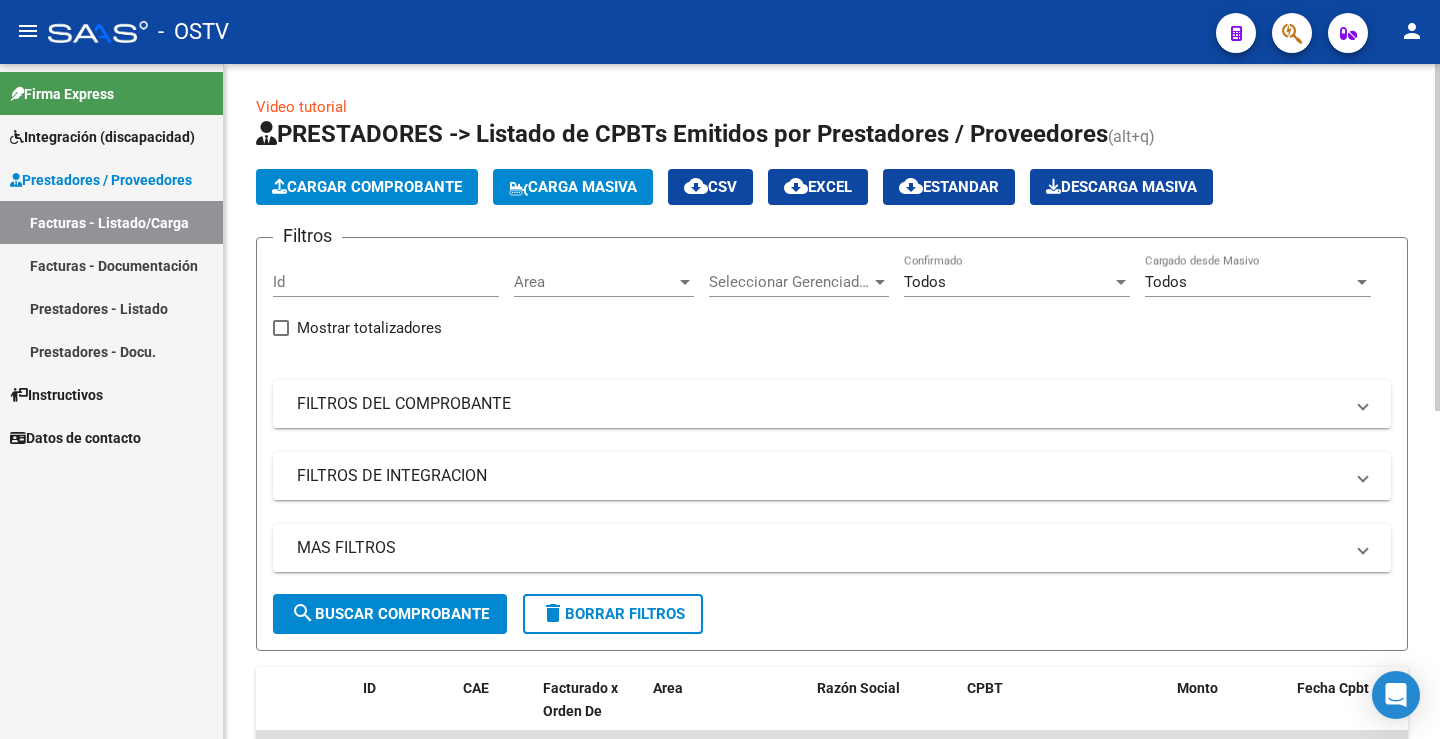 click on "Carga Masiva" 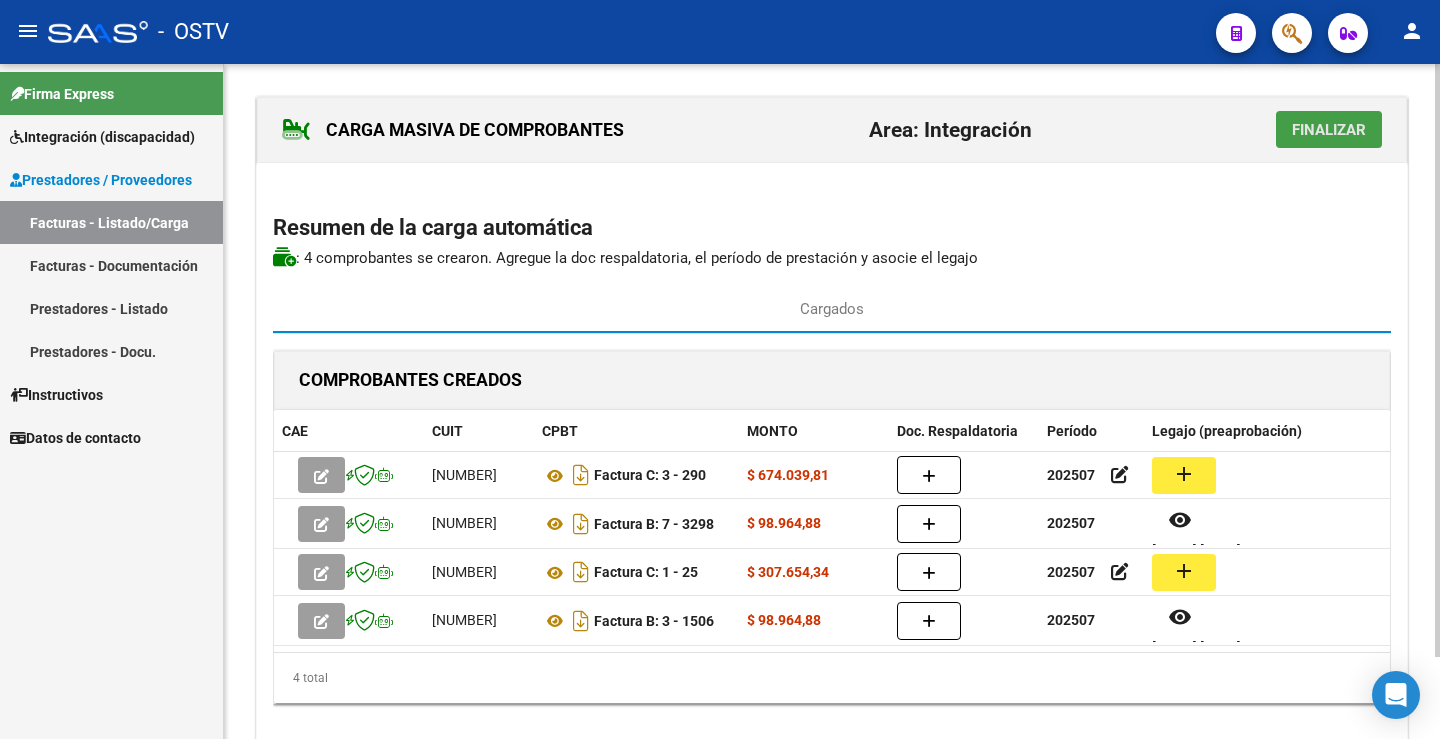 click on "Finalizar" 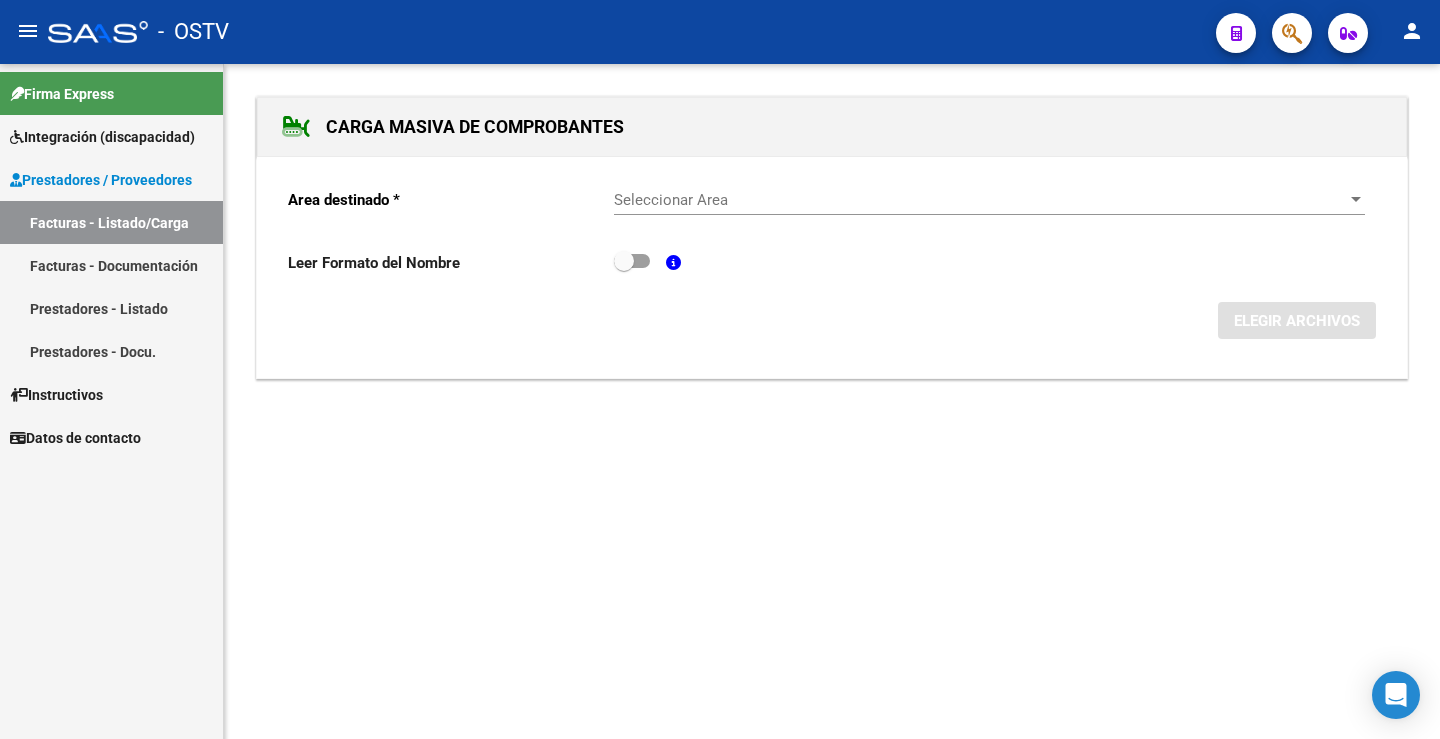 click on "Seleccionar Area" at bounding box center (980, 200) 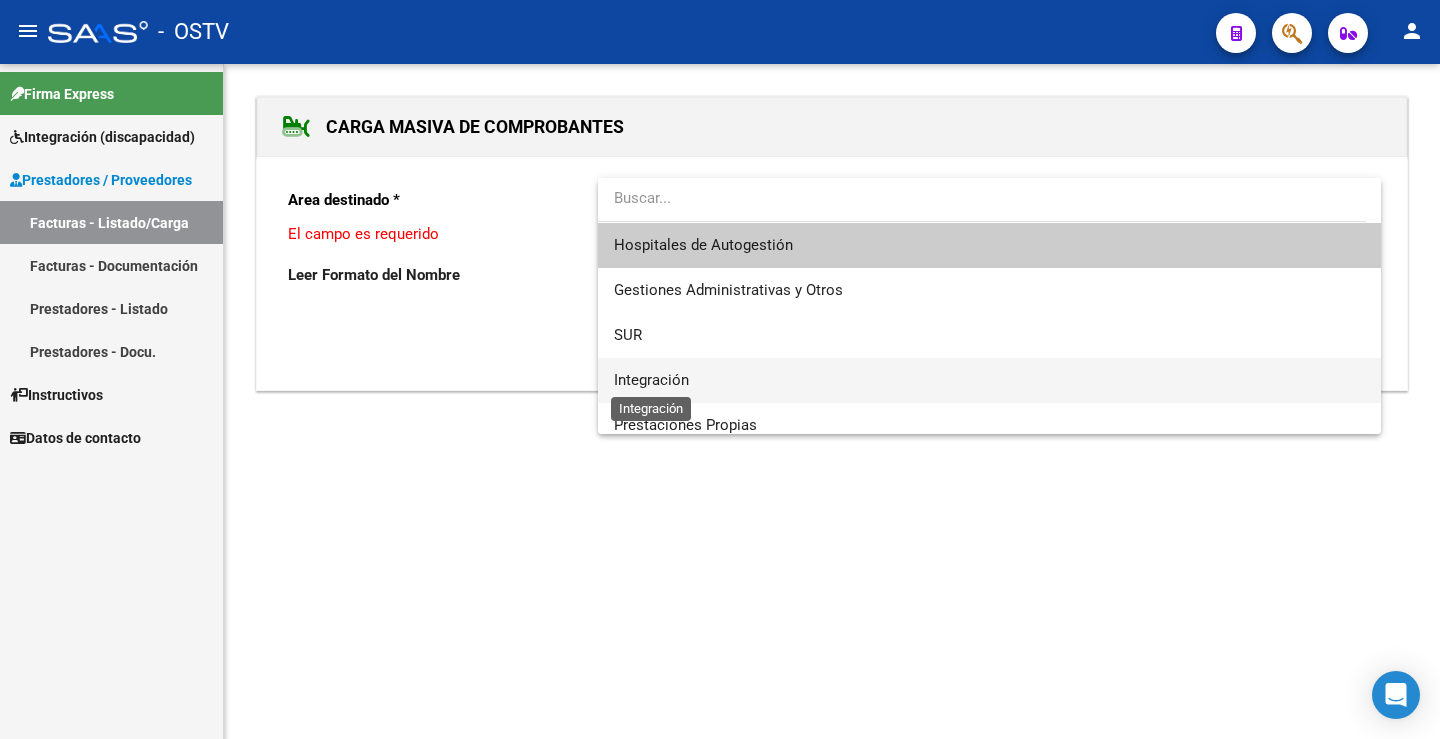 click on "Integración" at bounding box center (651, 380) 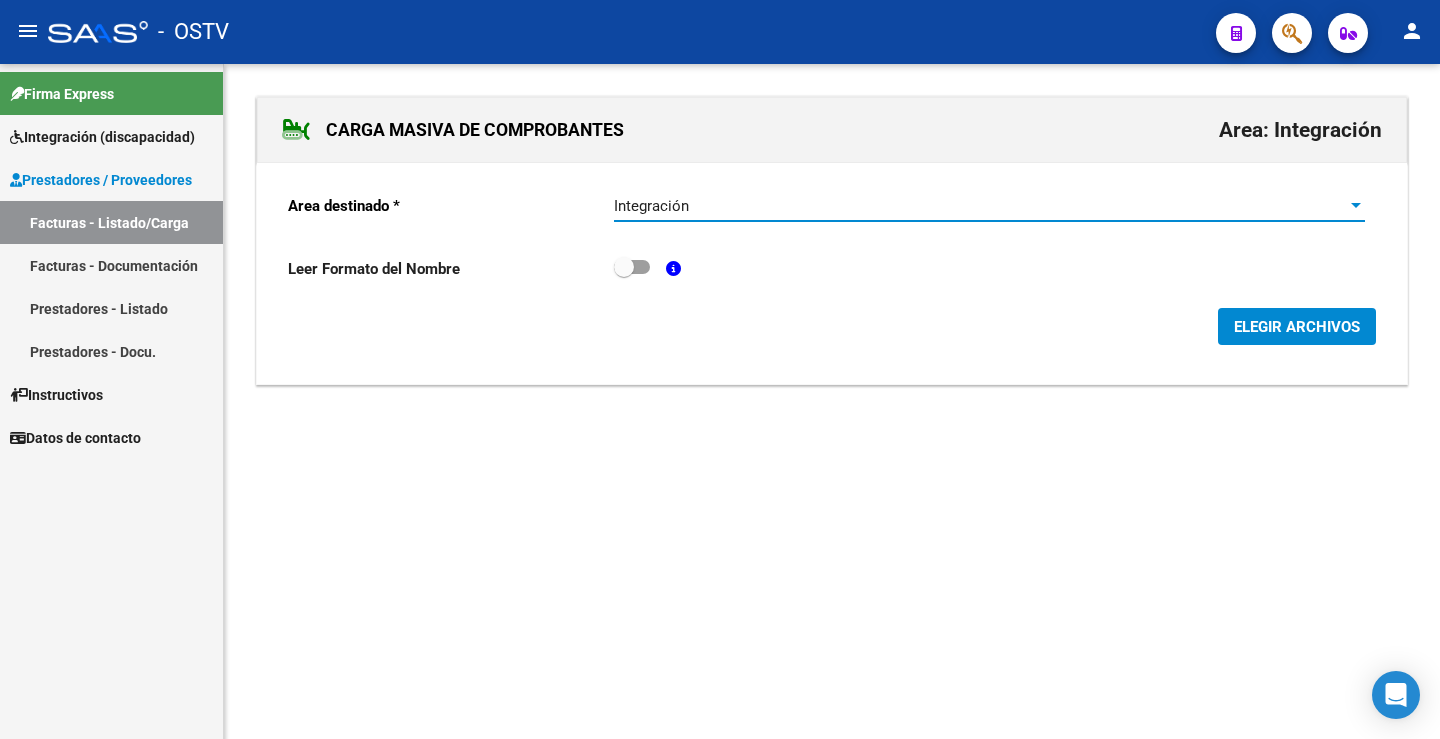 click at bounding box center (632, 267) 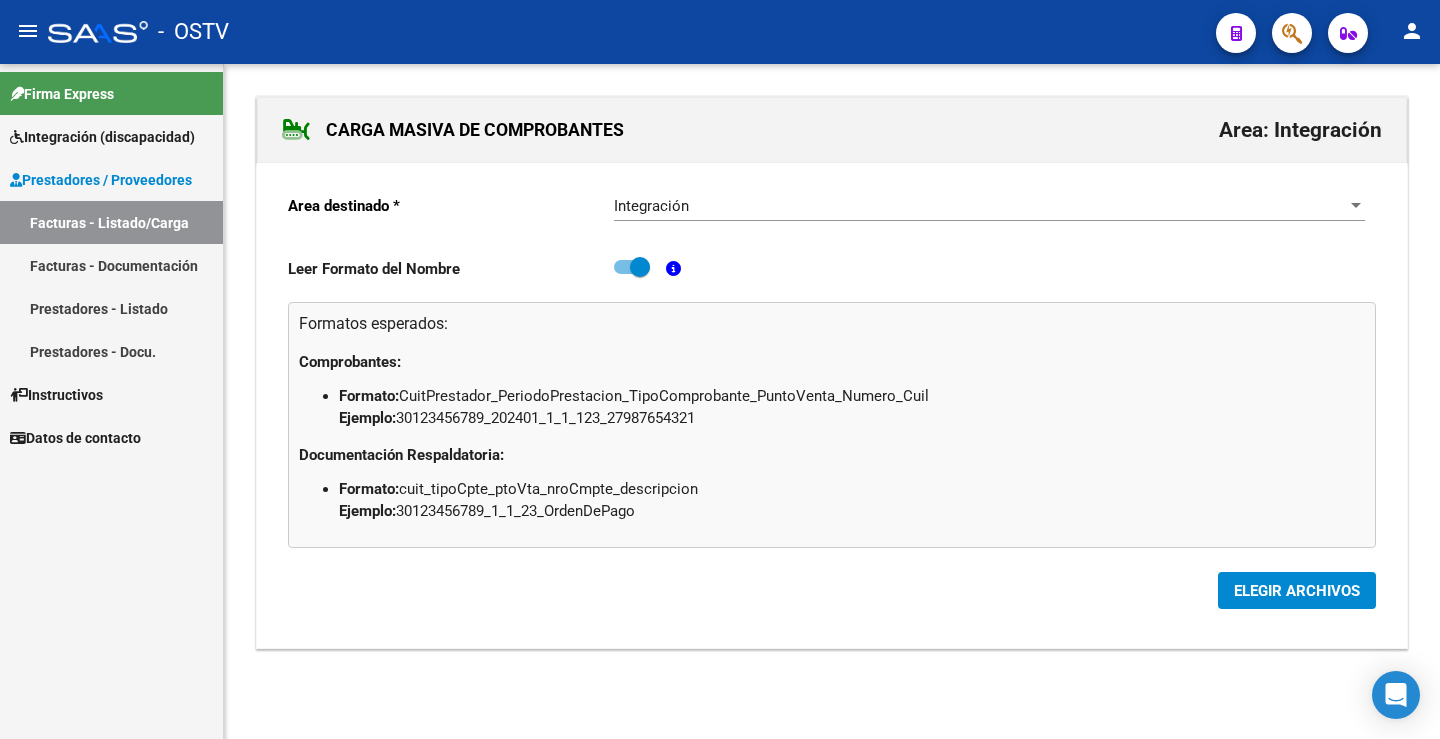 click on "ELEGIR ARCHIVOS" 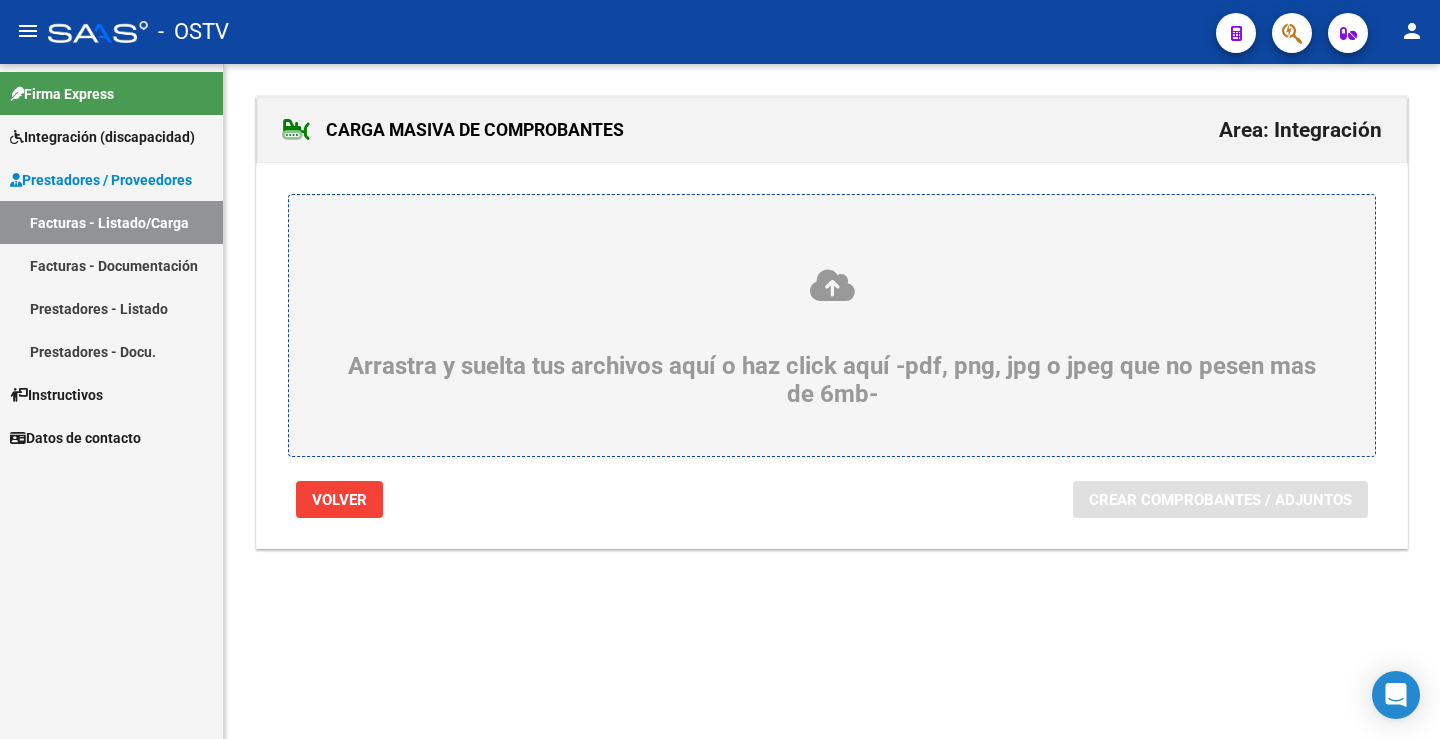 click 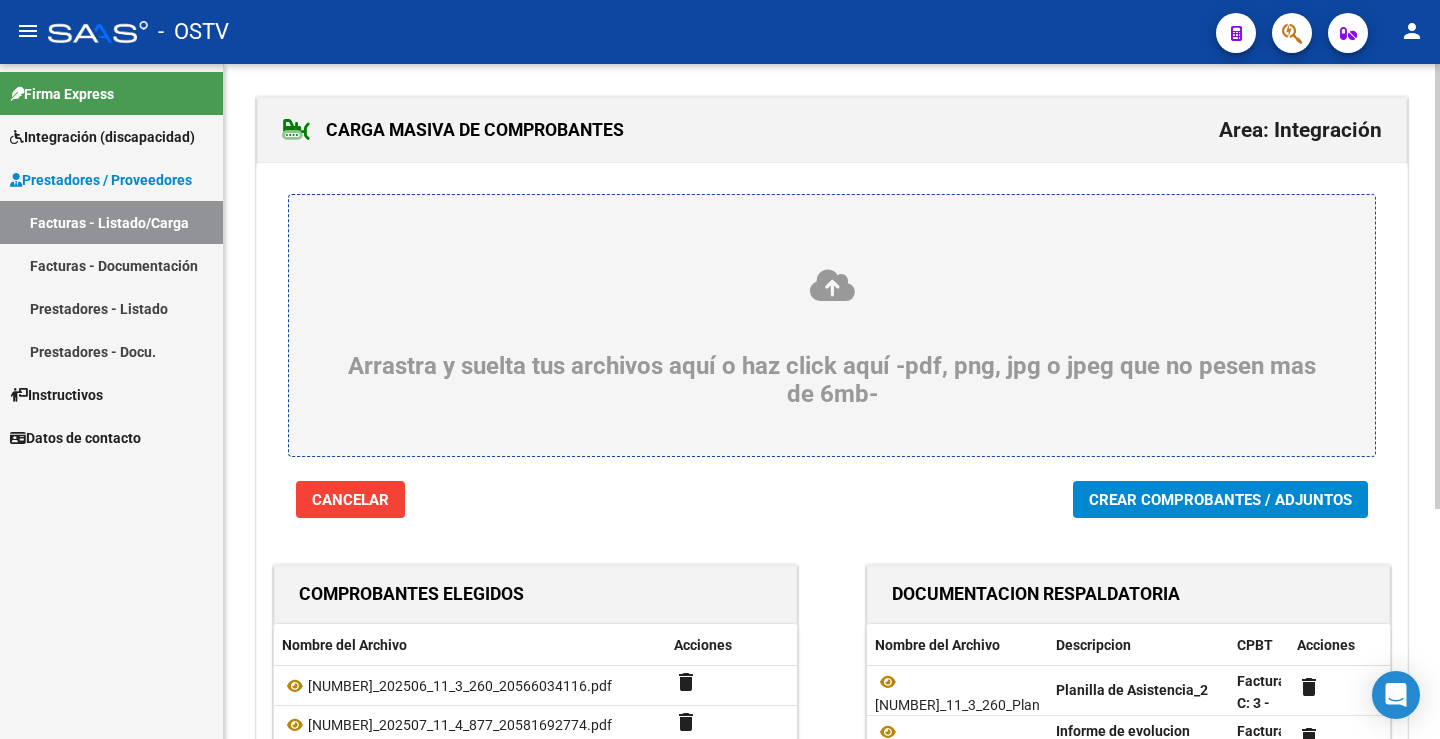 click on "Crear Comprobantes / Adjuntos" 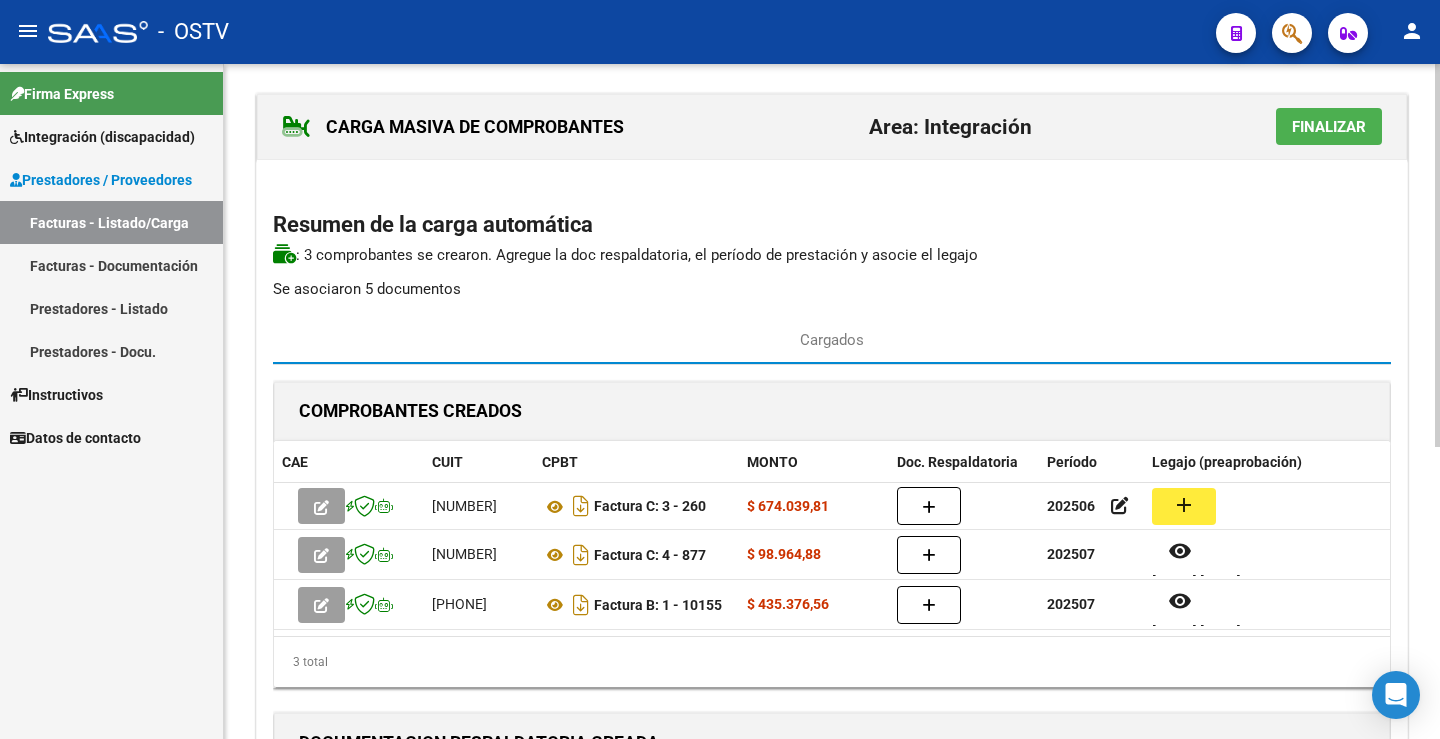 scroll, scrollTop: 0, scrollLeft: 0, axis: both 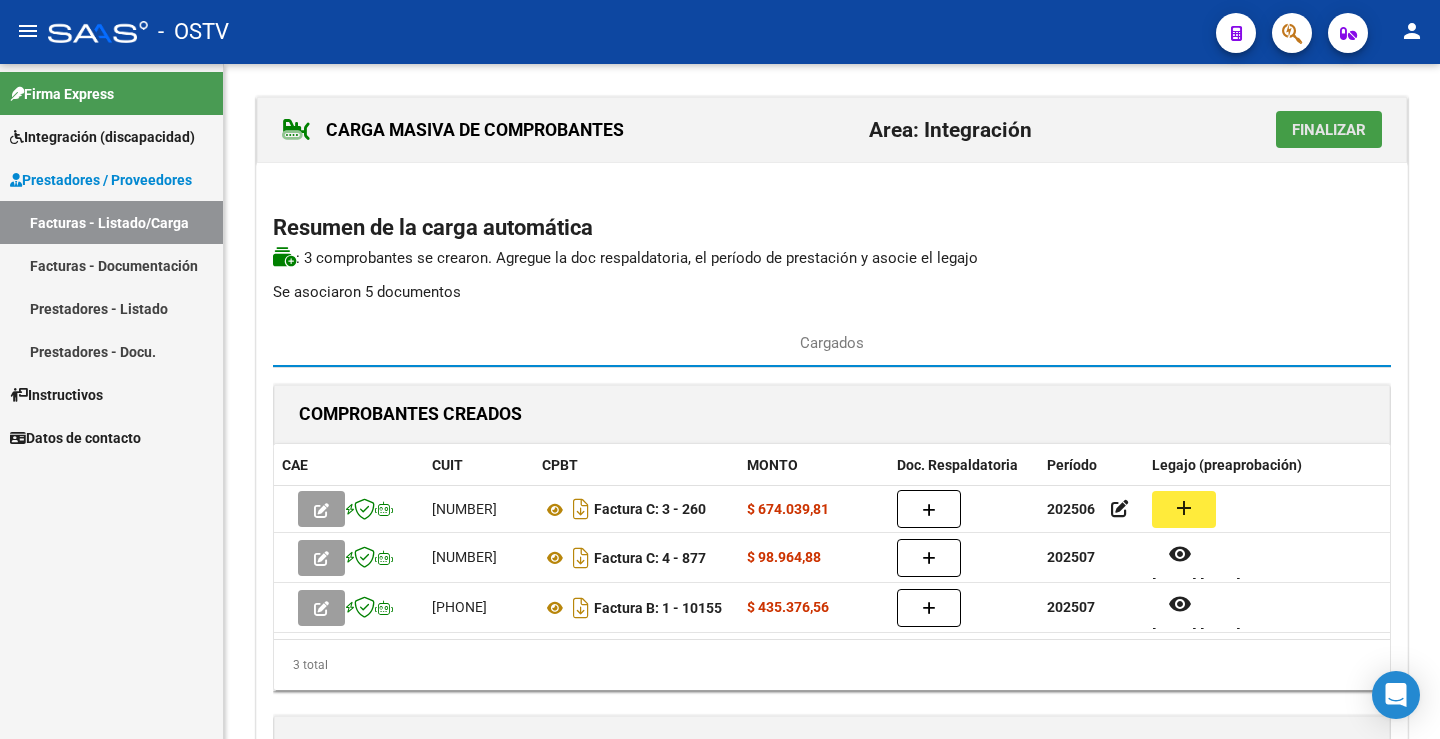 click on "Finalizar" 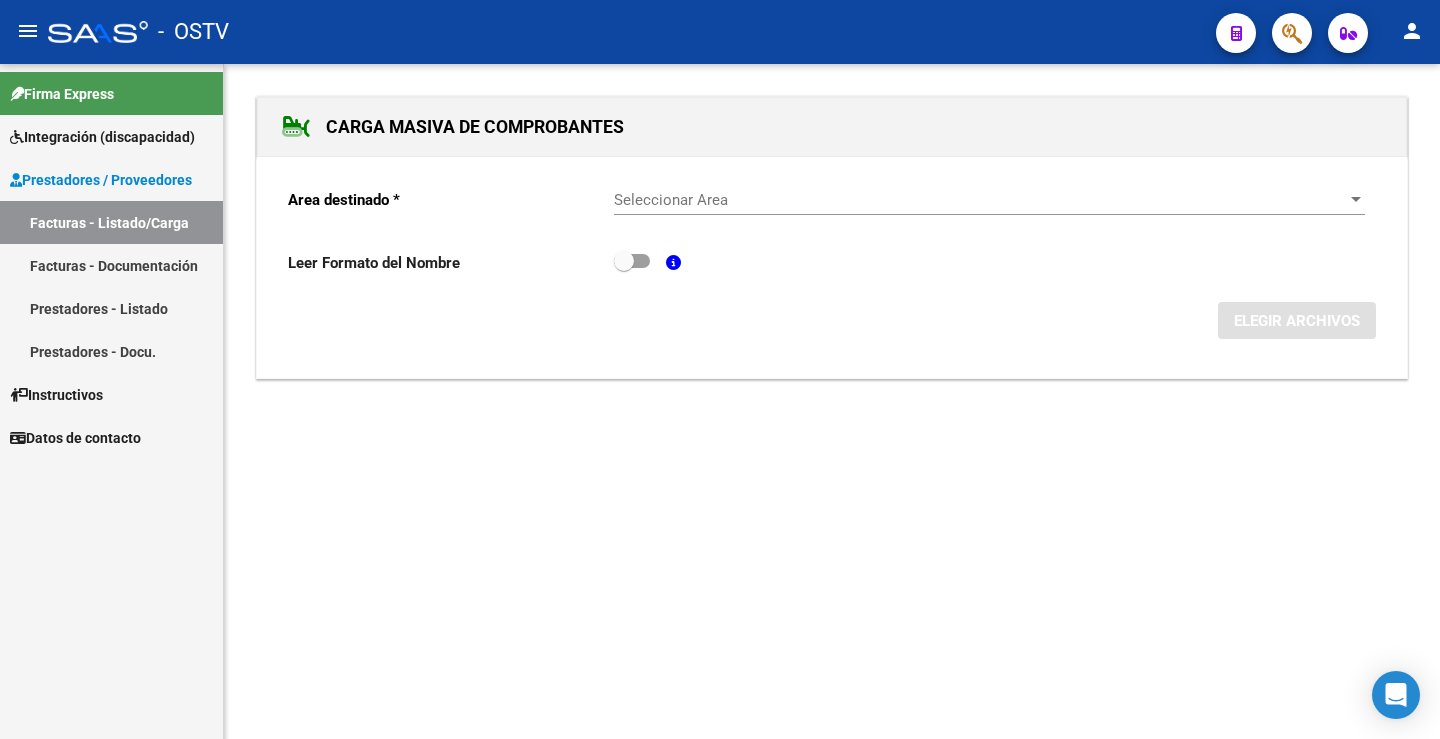 click on "Facturas - Listado/Carga" at bounding box center [111, 222] 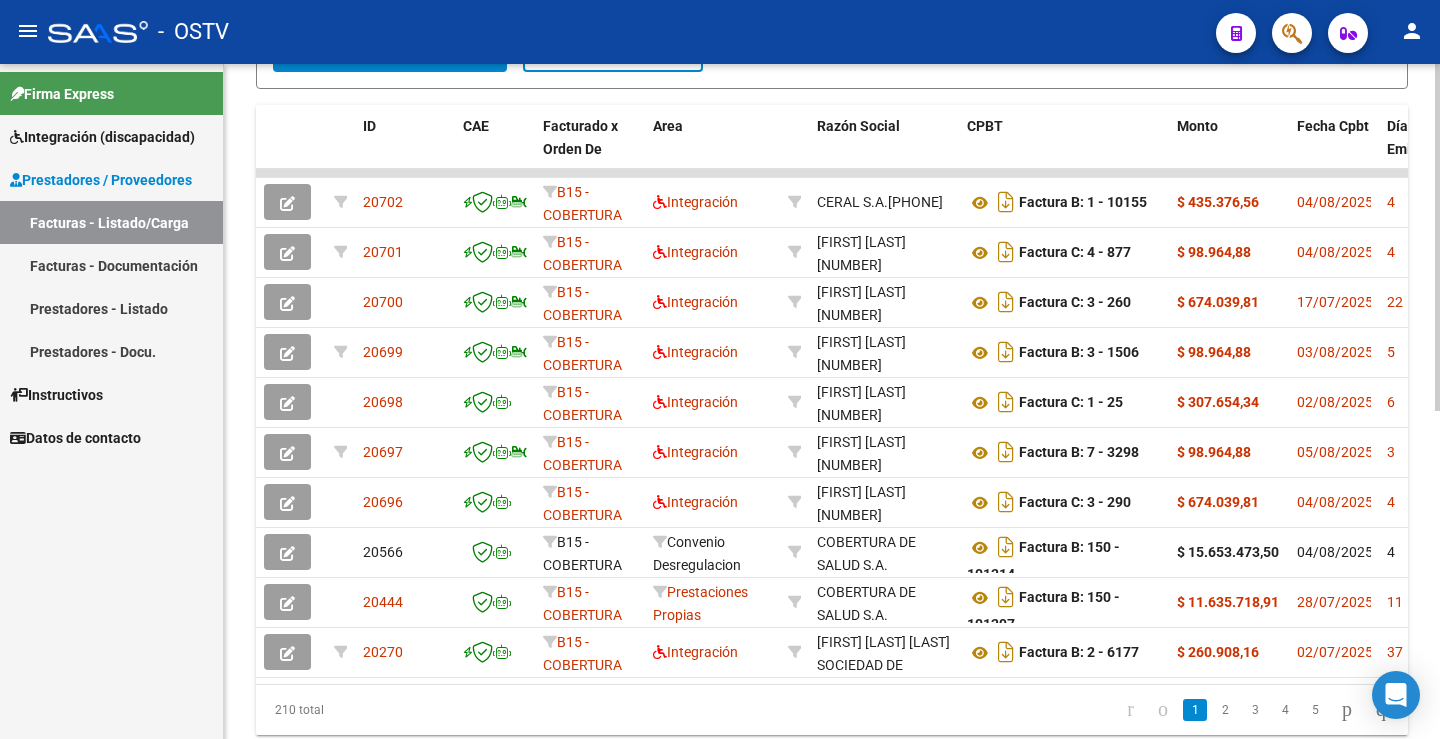scroll, scrollTop: 600, scrollLeft: 0, axis: vertical 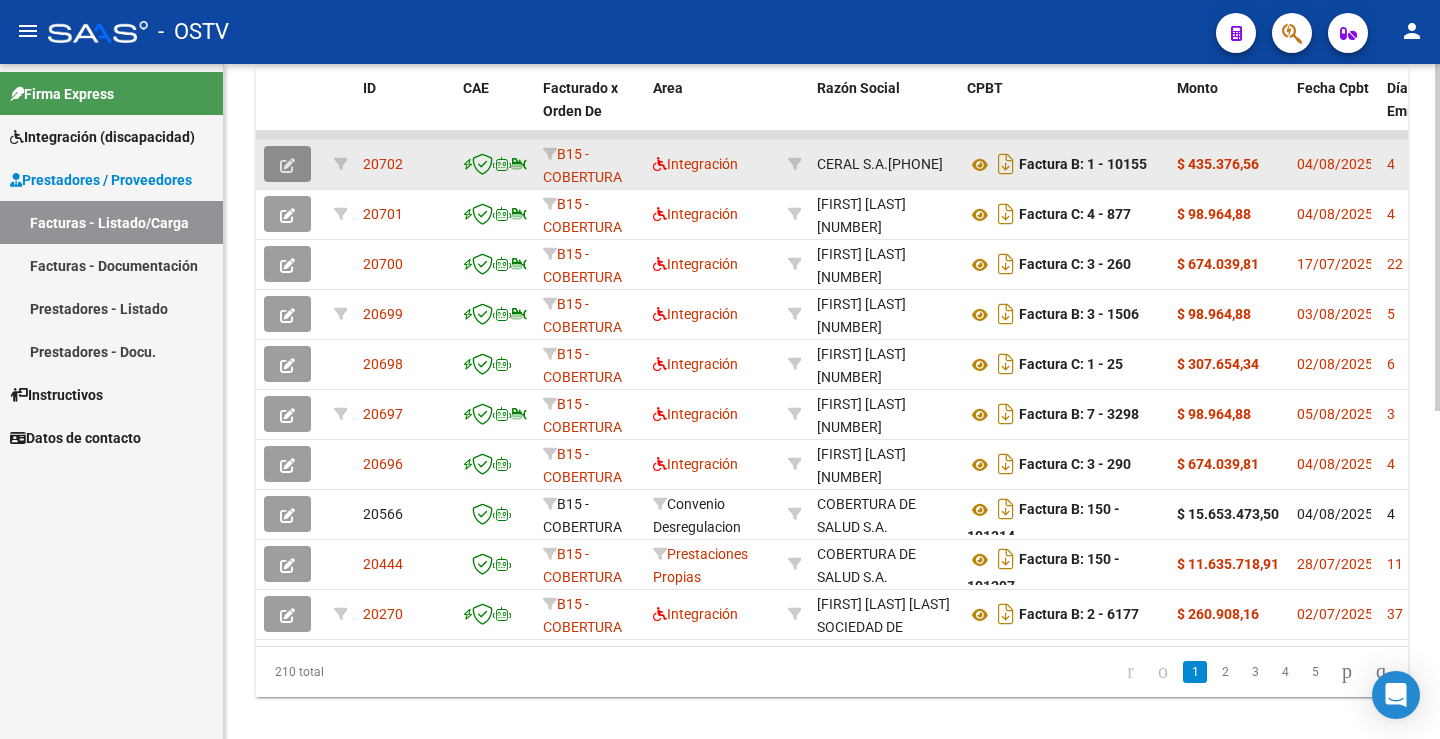 click 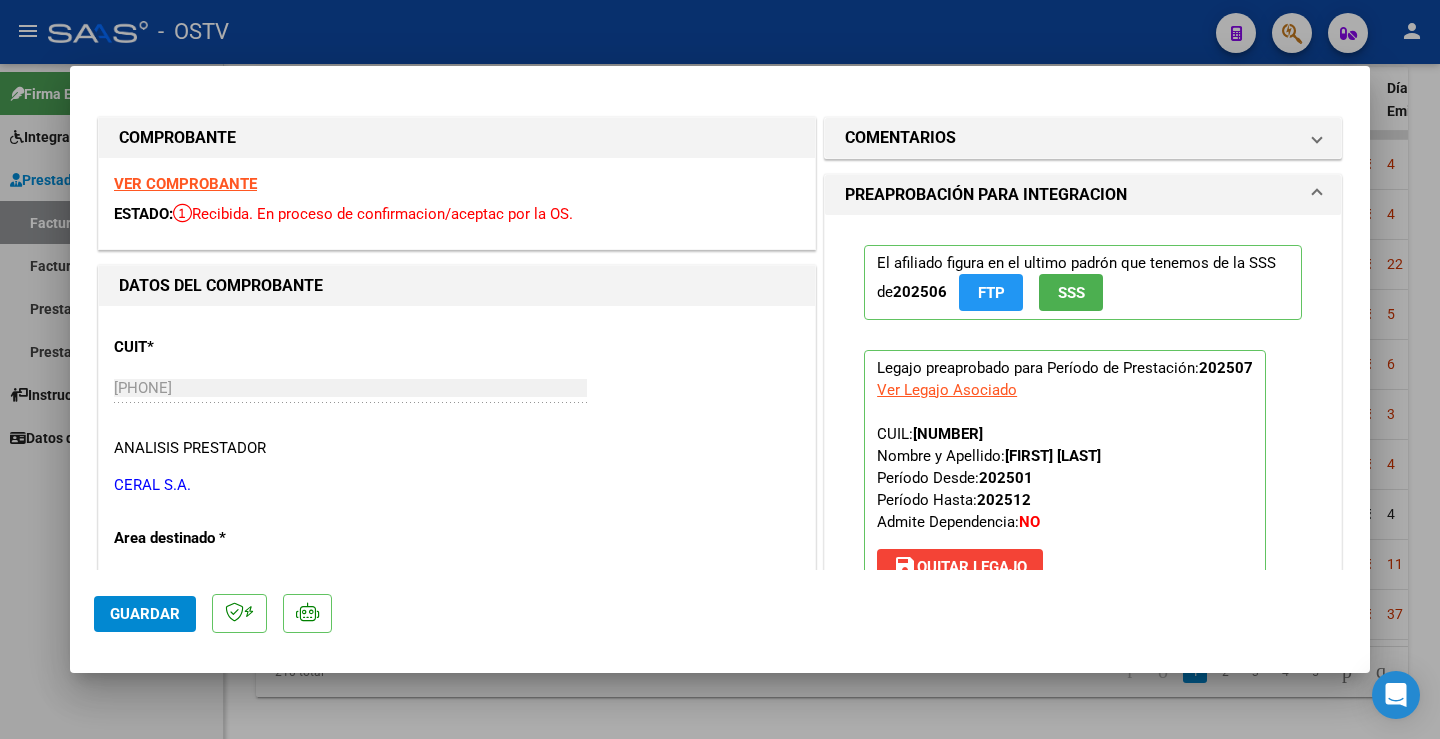 click on "VER COMPROBANTE" at bounding box center [185, 184] 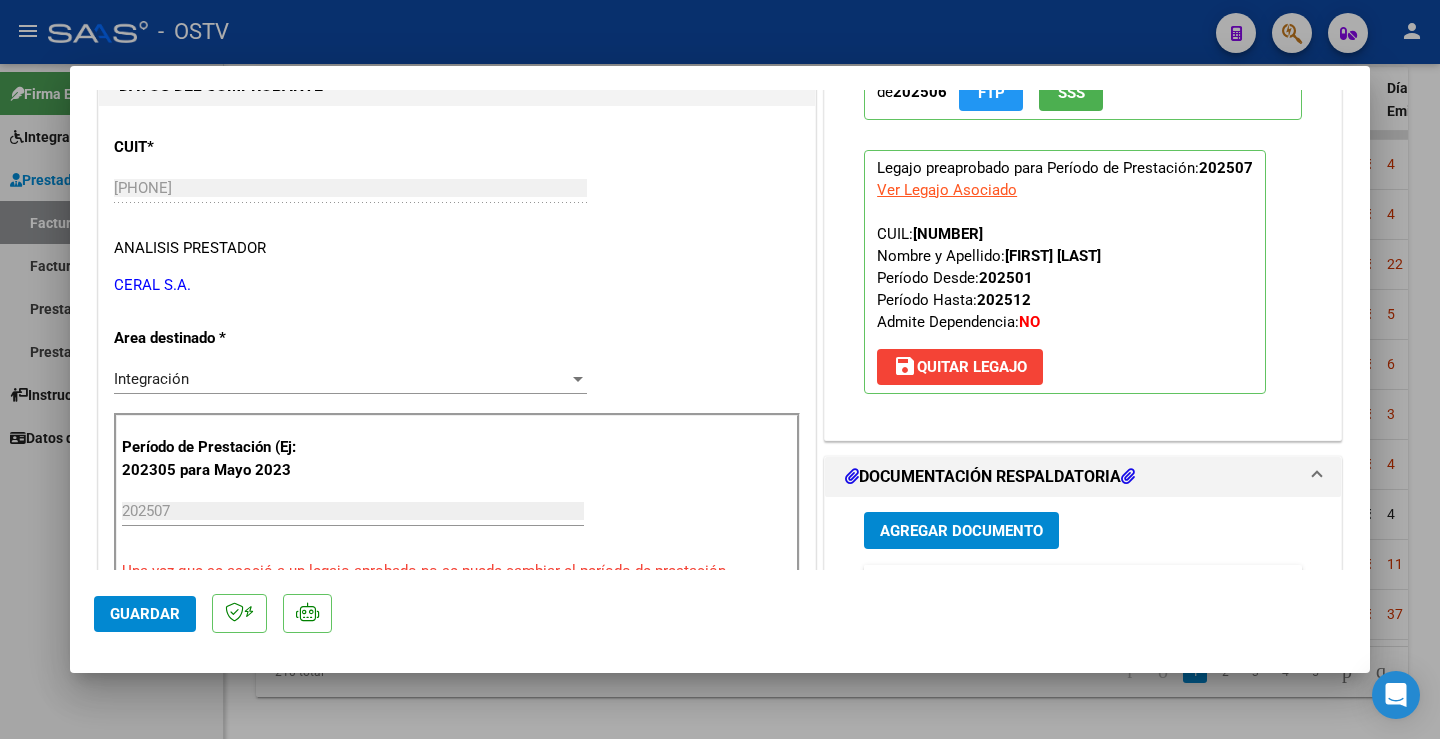 scroll, scrollTop: 0, scrollLeft: 0, axis: both 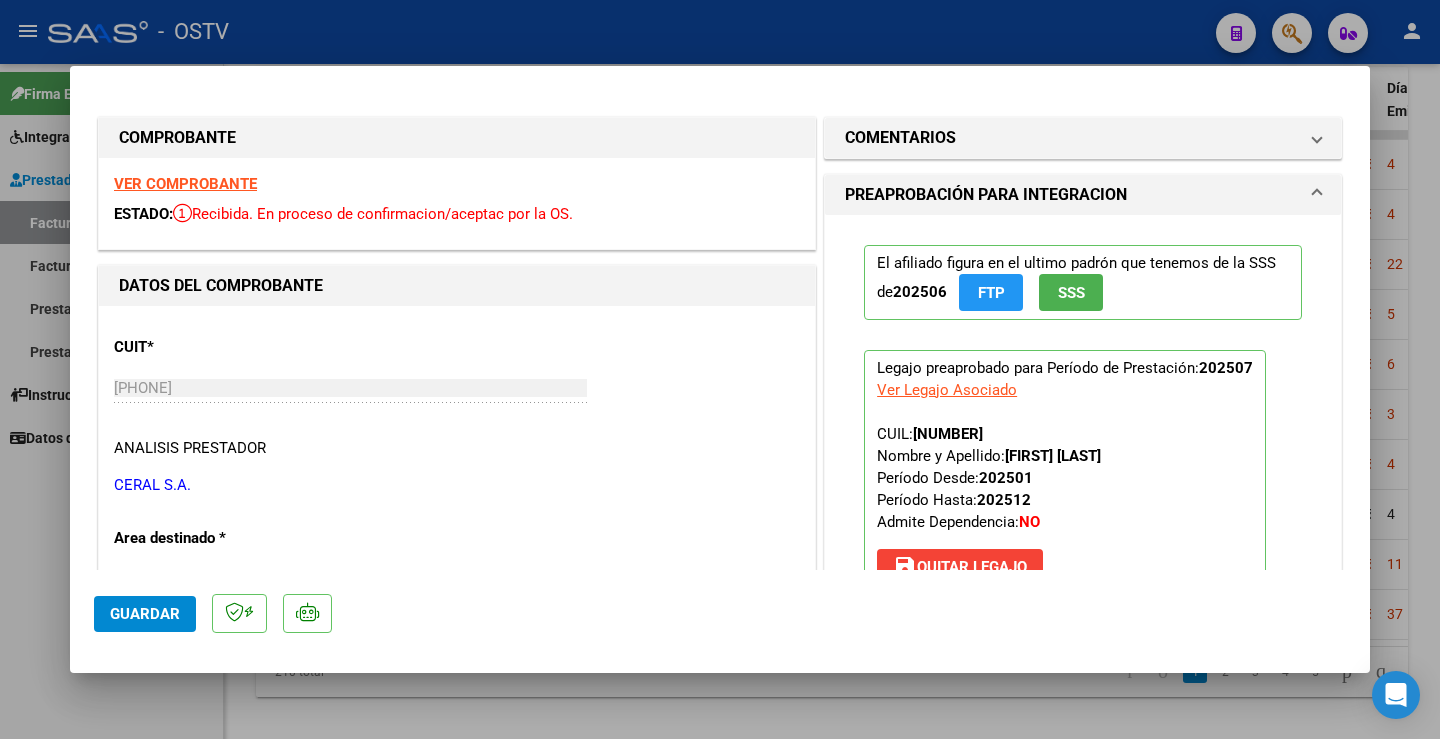 click on "VER COMPROBANTE" at bounding box center [185, 184] 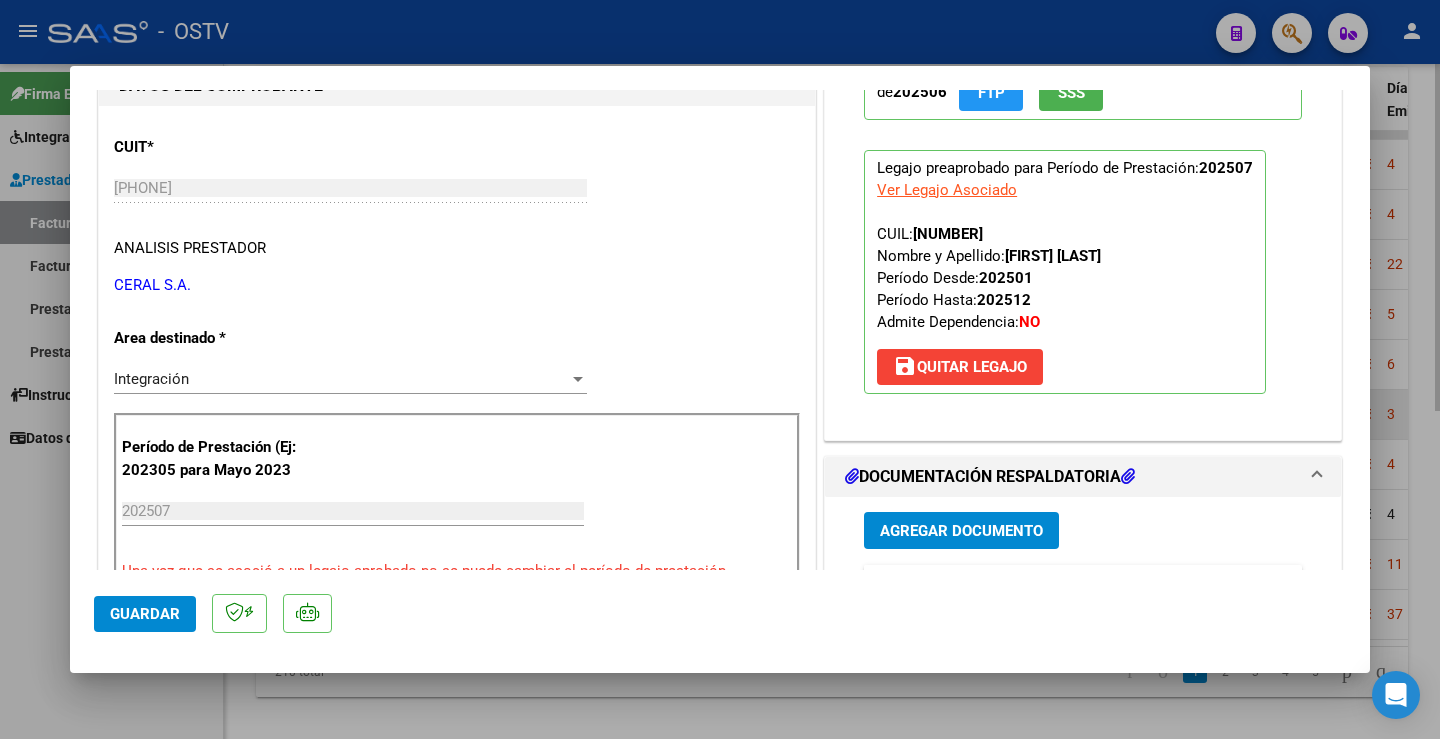 type 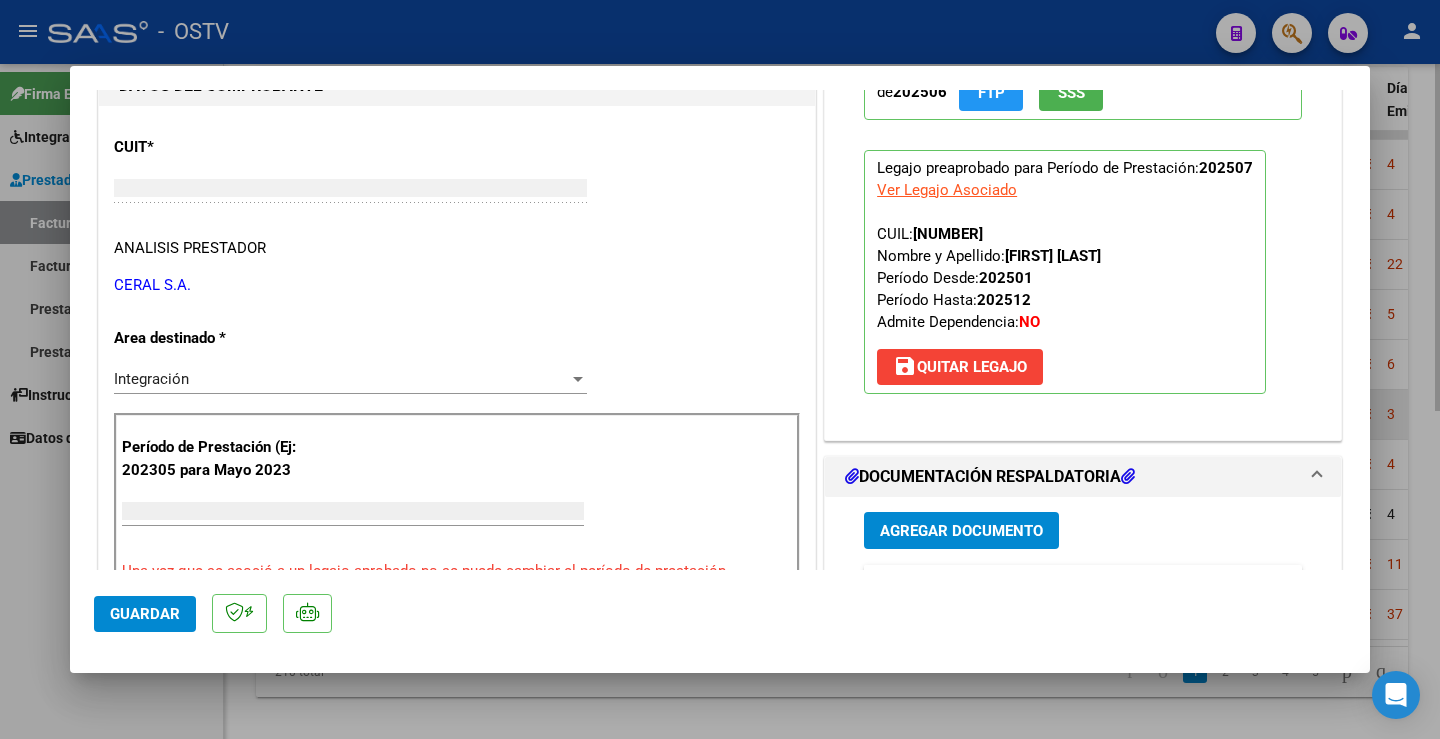 scroll, scrollTop: 222, scrollLeft: 0, axis: vertical 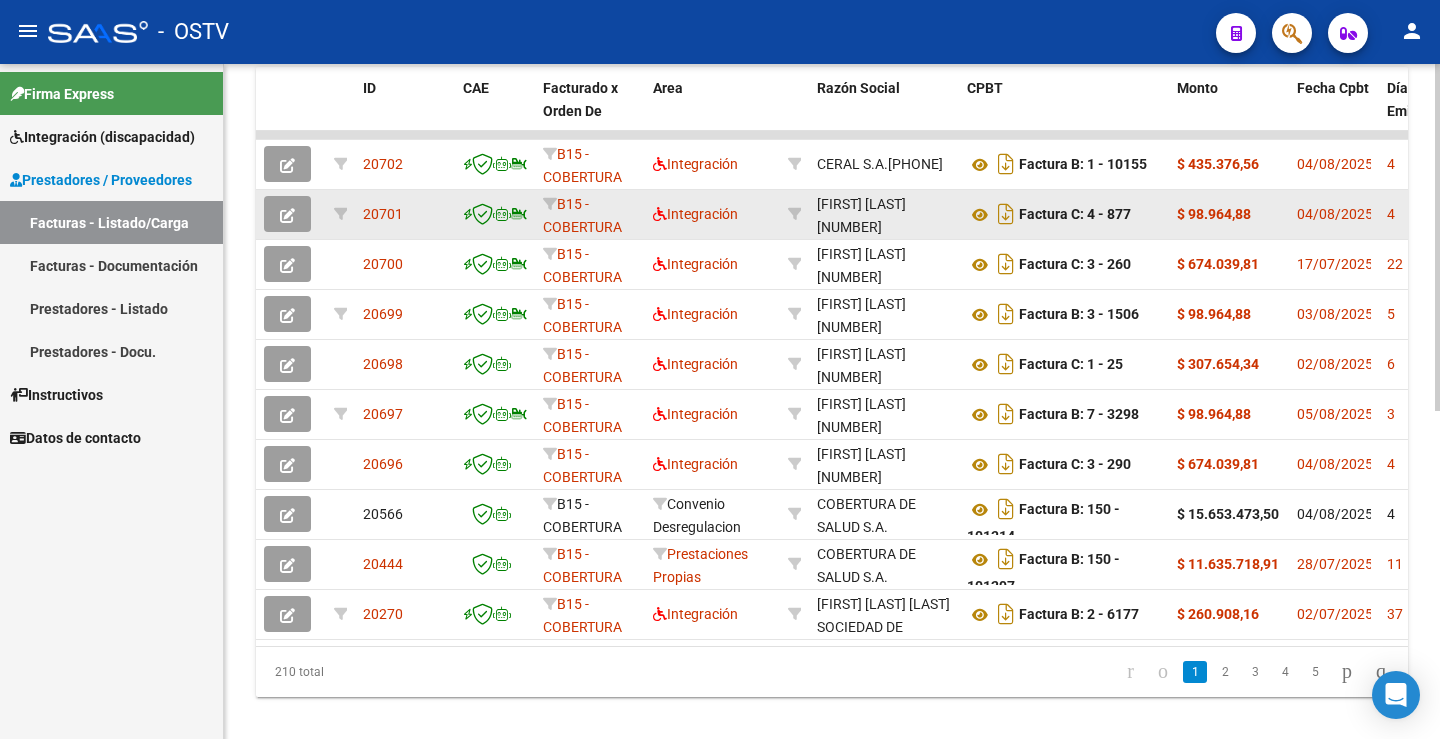 click 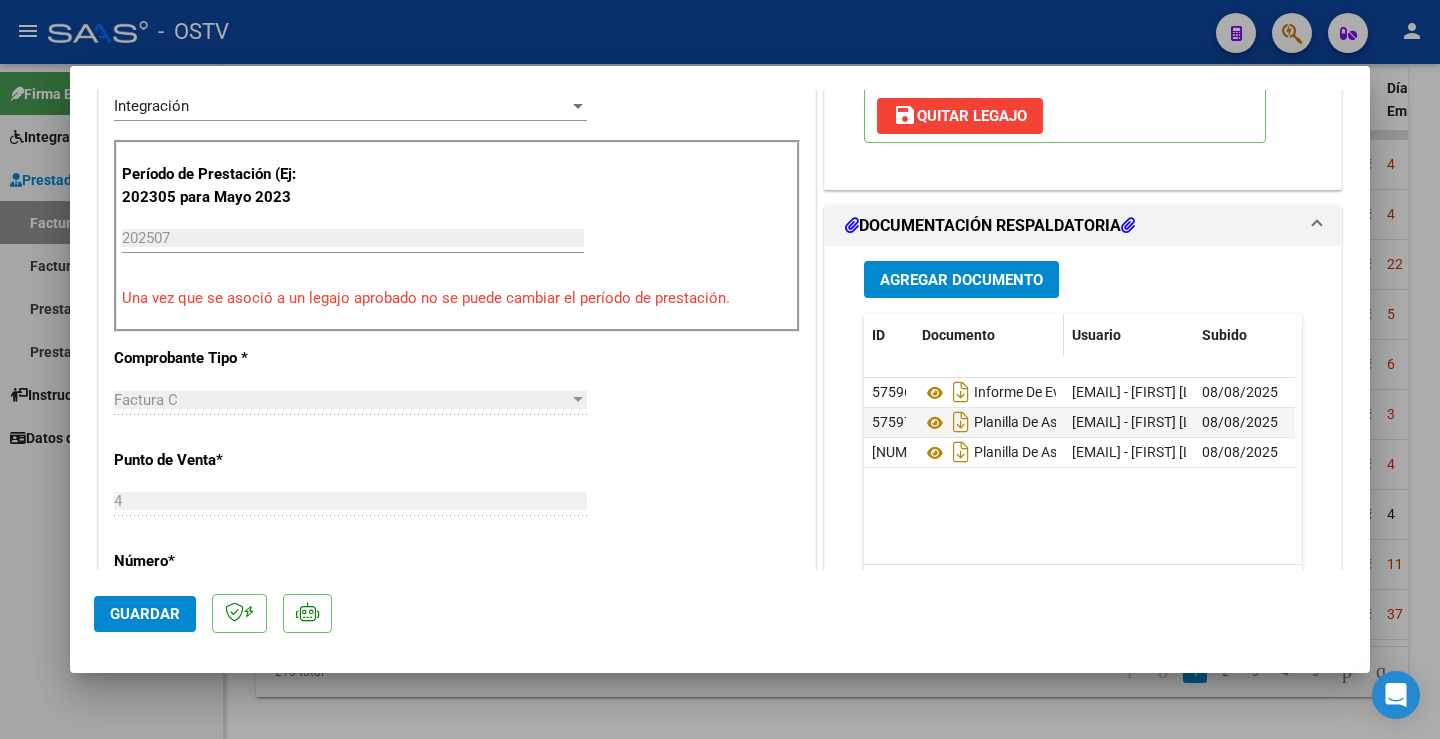 scroll, scrollTop: 500, scrollLeft: 0, axis: vertical 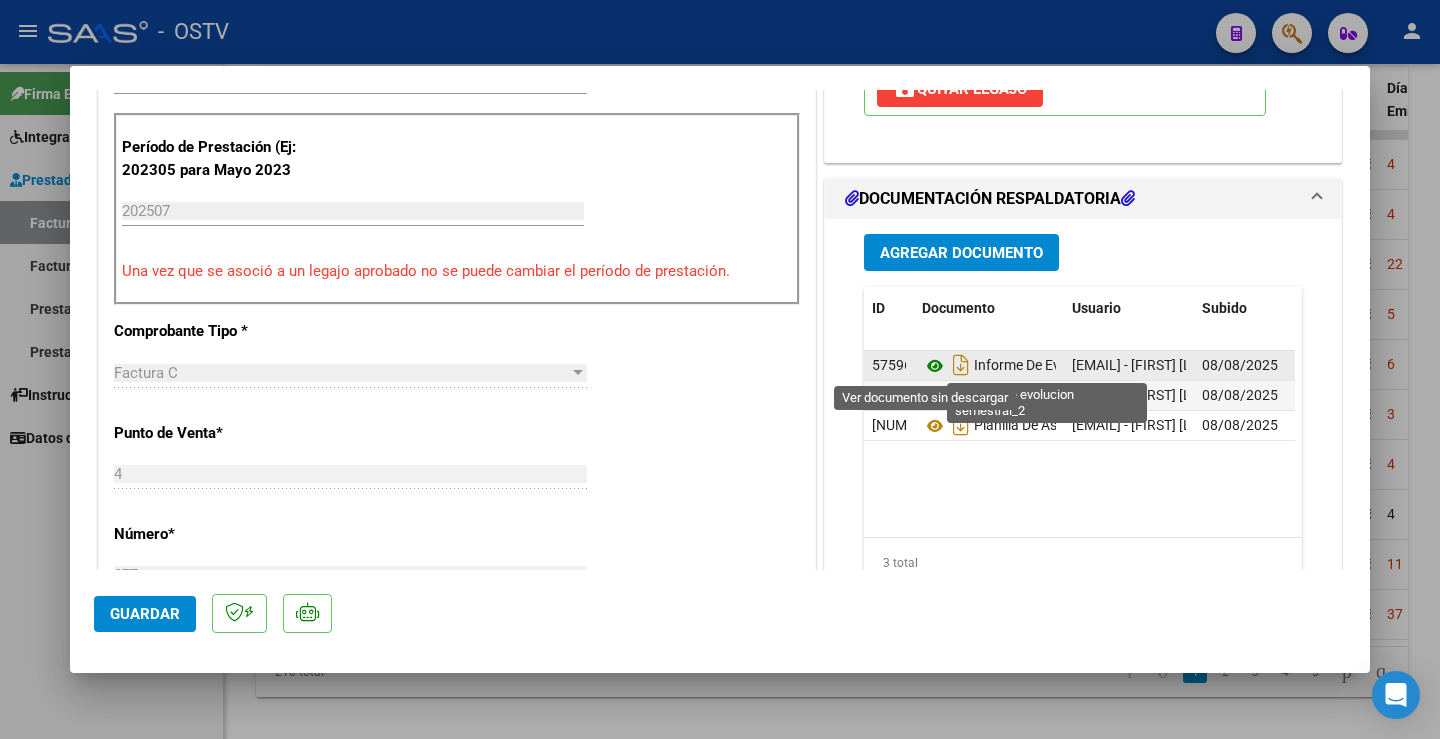 click 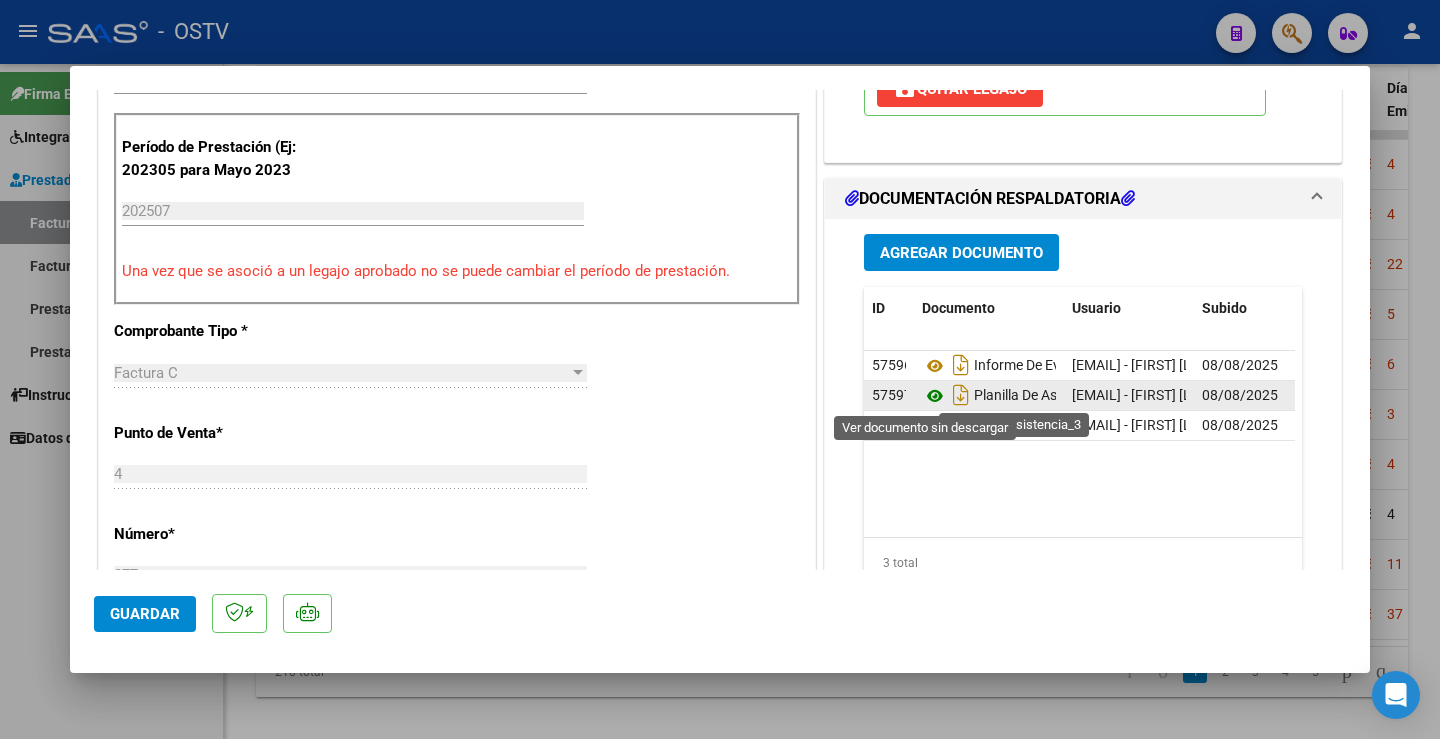 click 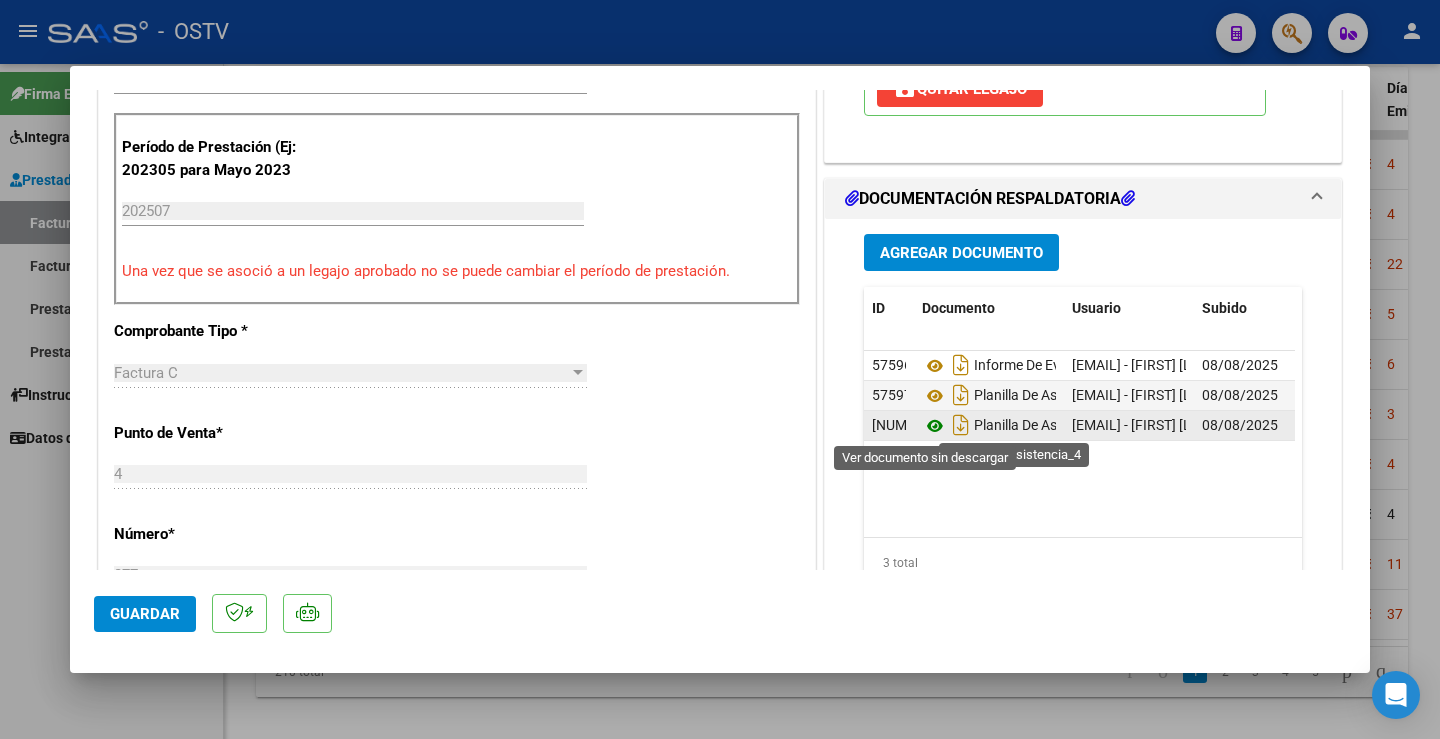 click 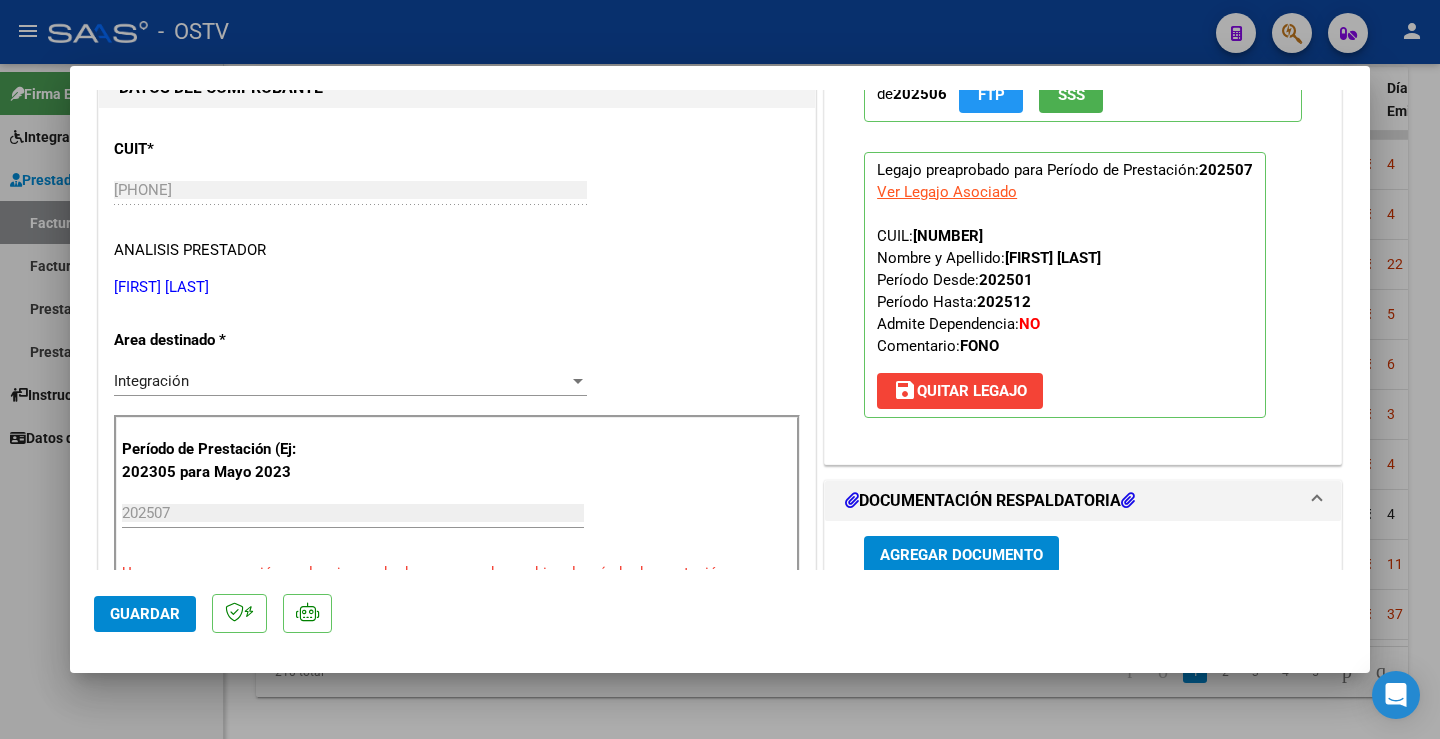 scroll, scrollTop: 0, scrollLeft: 0, axis: both 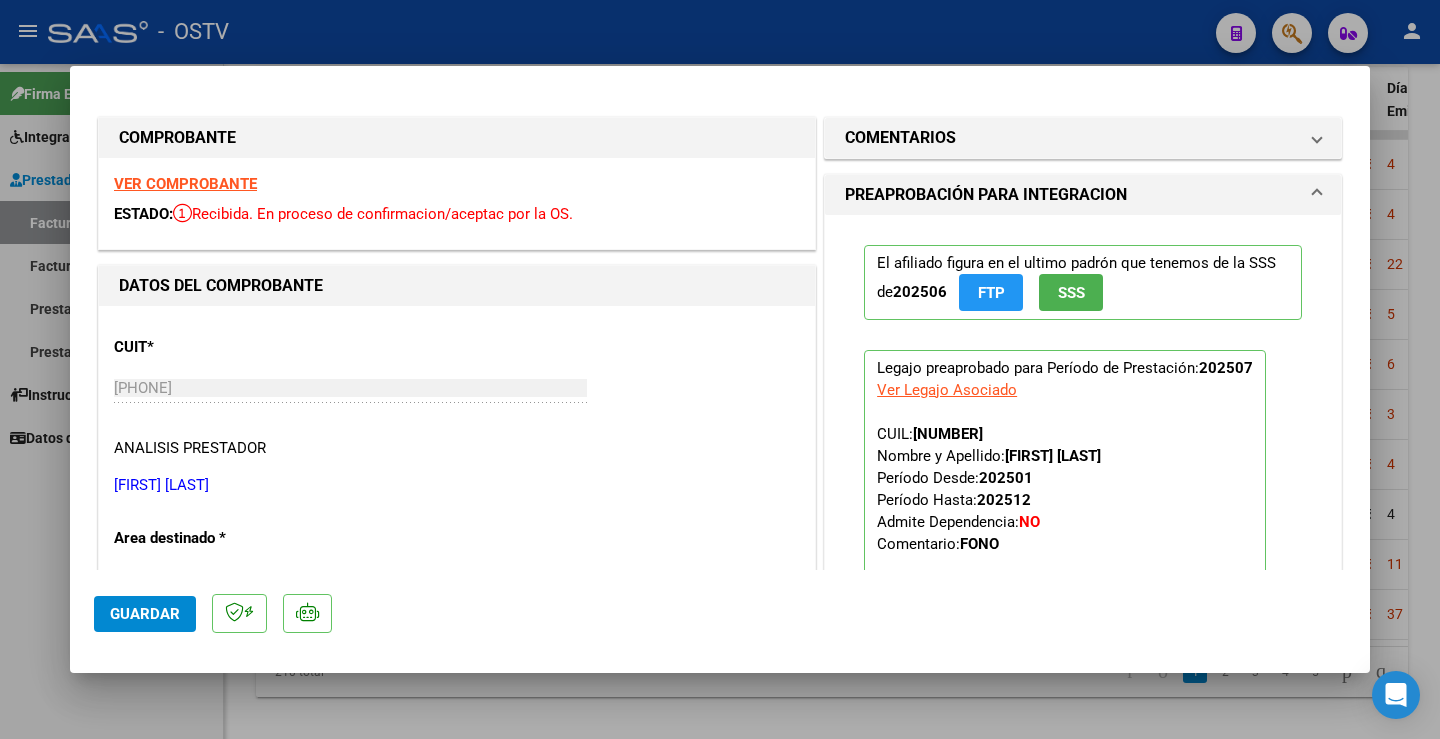 click on "VER COMPROBANTE" at bounding box center [185, 184] 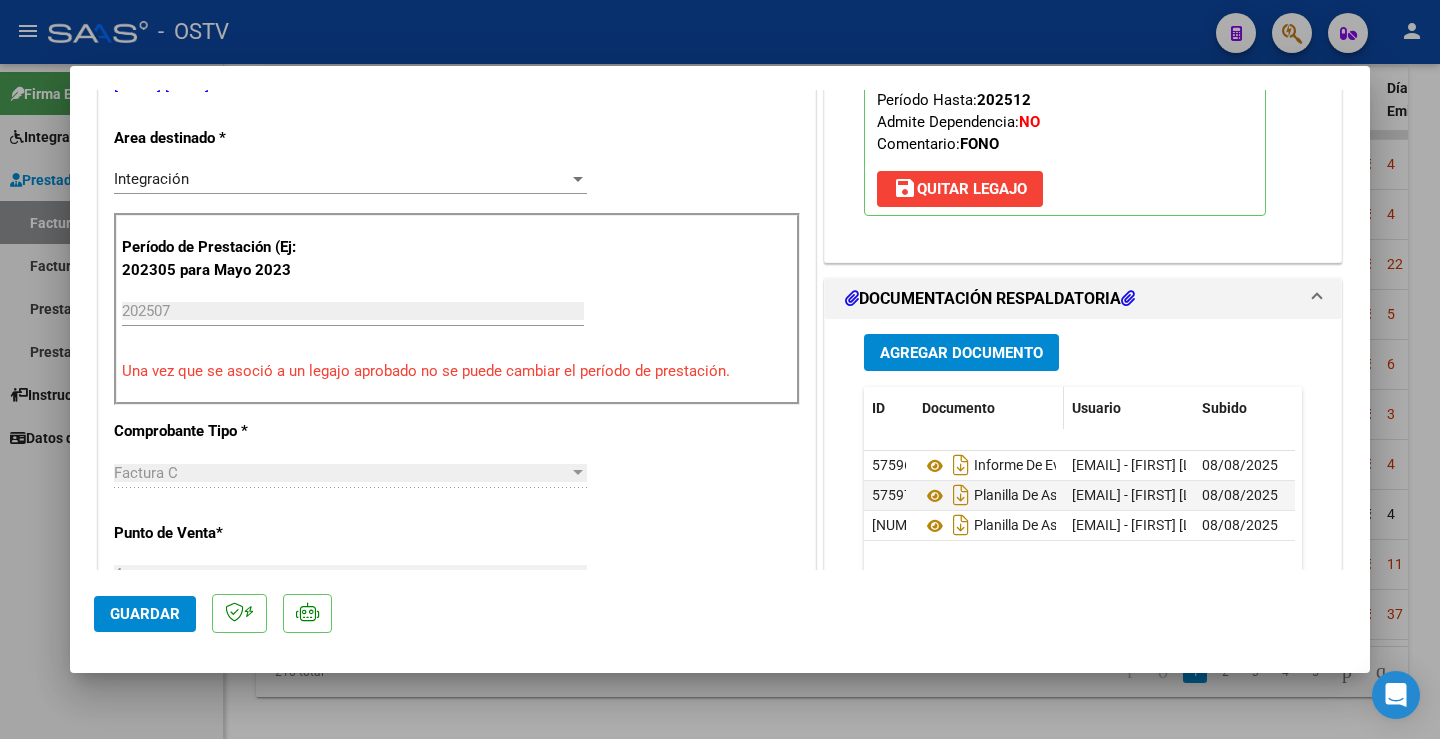 scroll, scrollTop: 700, scrollLeft: 0, axis: vertical 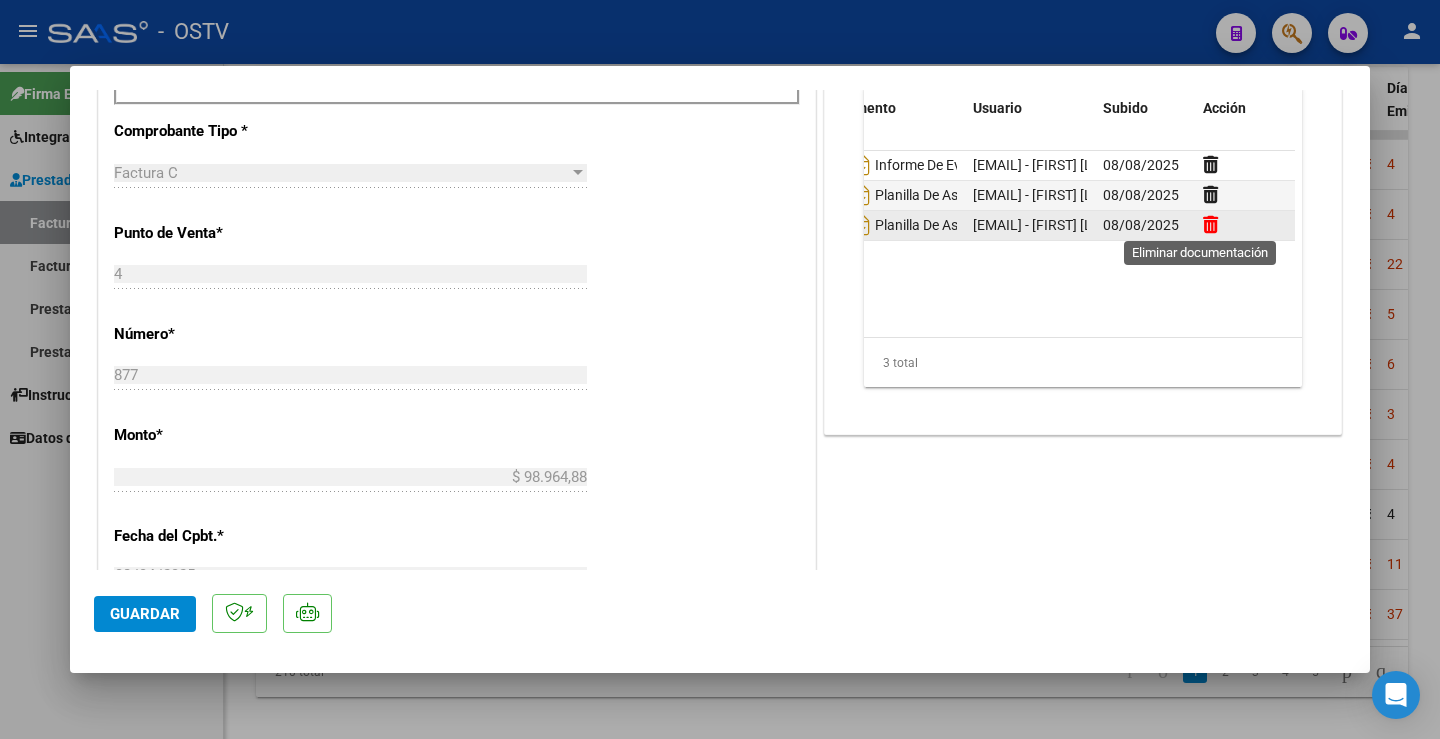 click 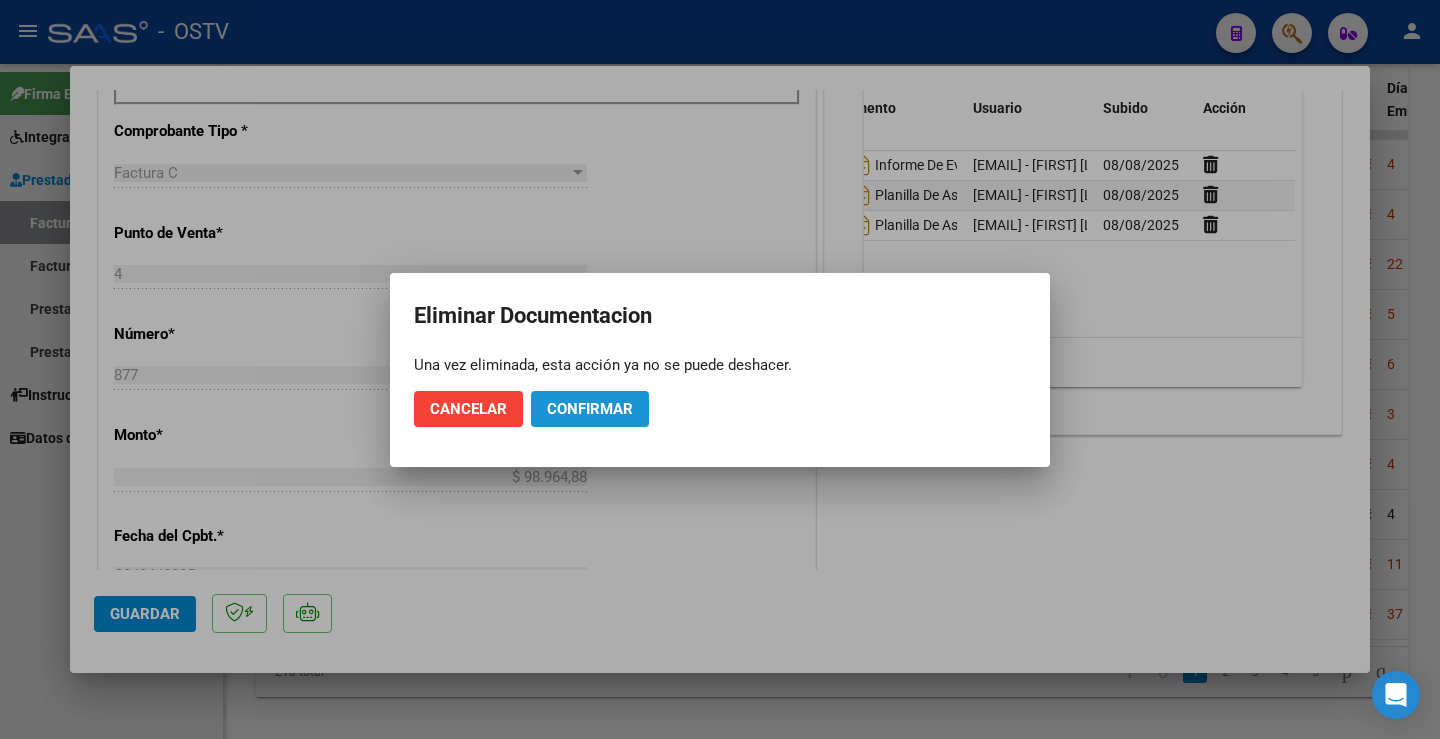 click on "Confirmar" 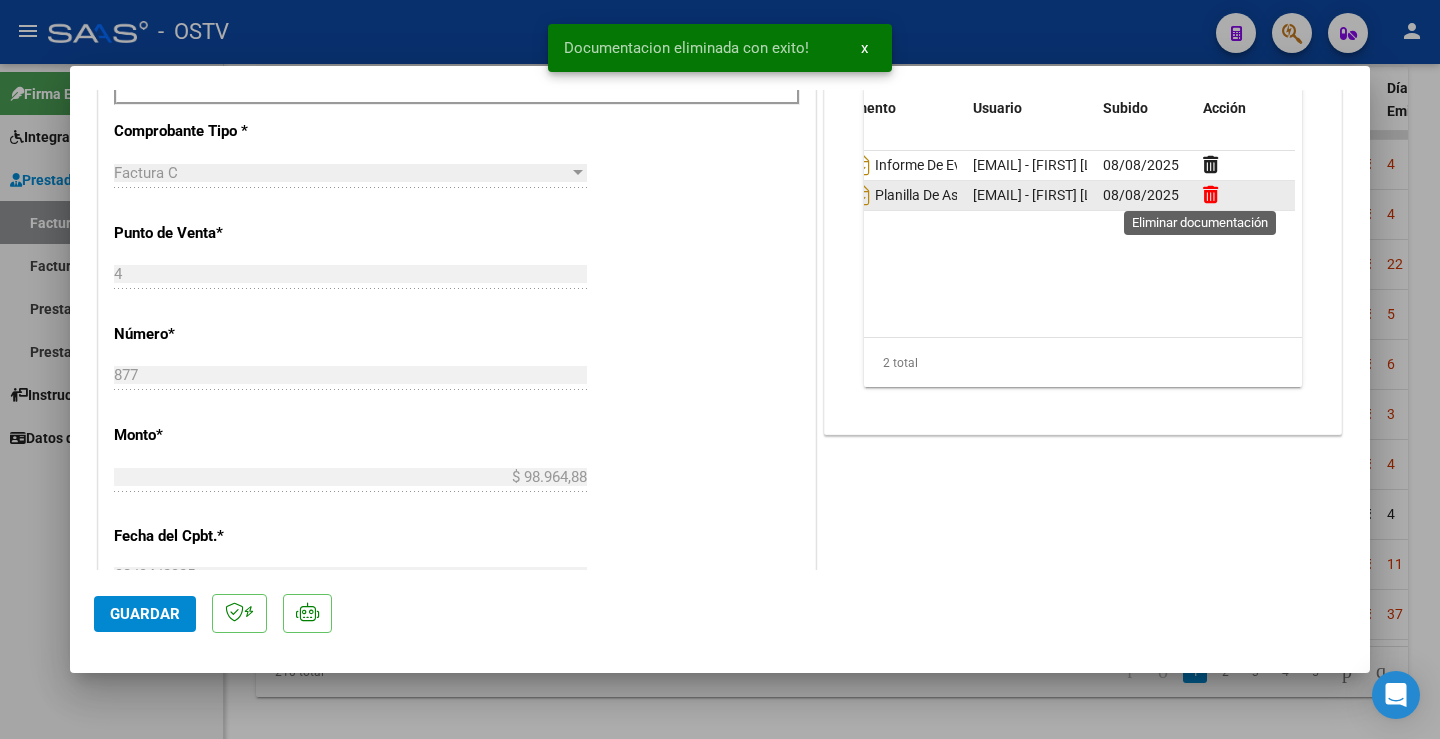 click 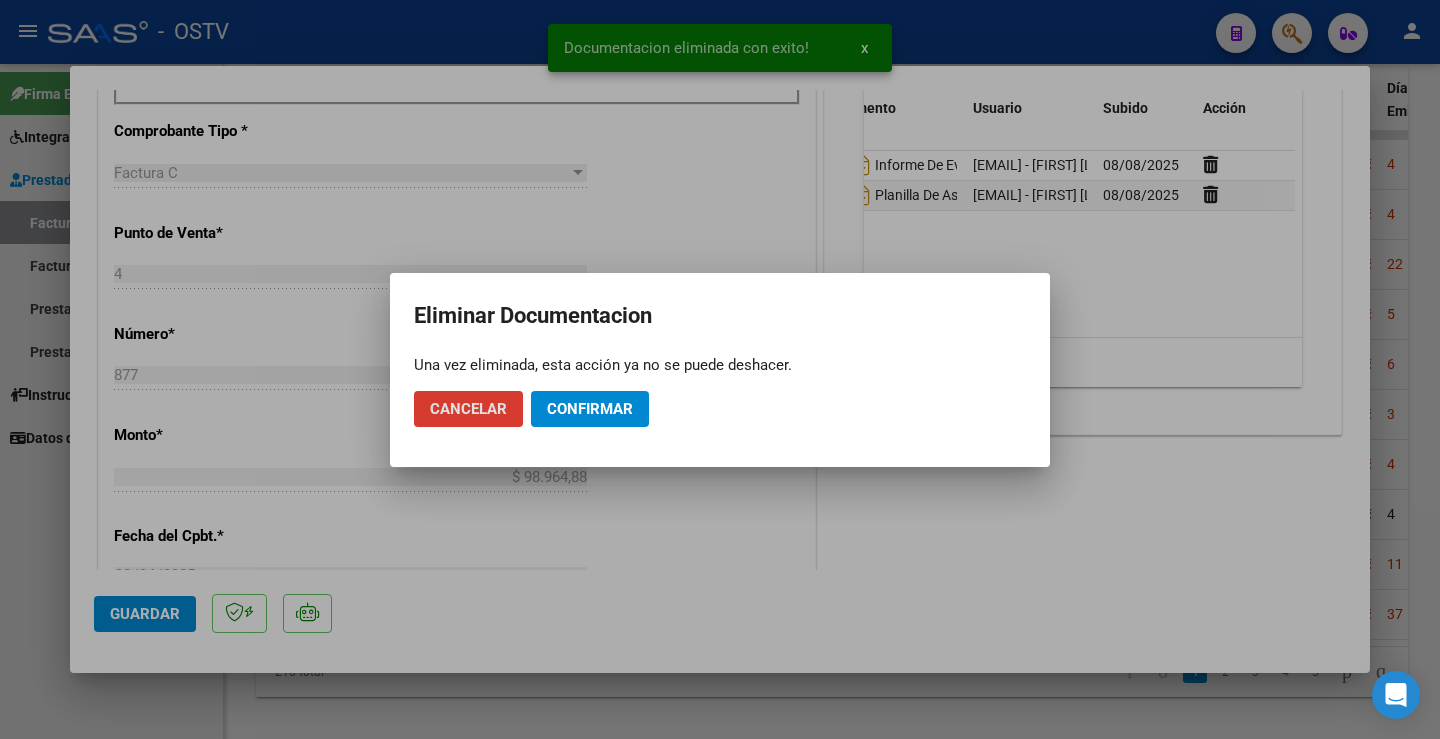 click at bounding box center (720, 369) 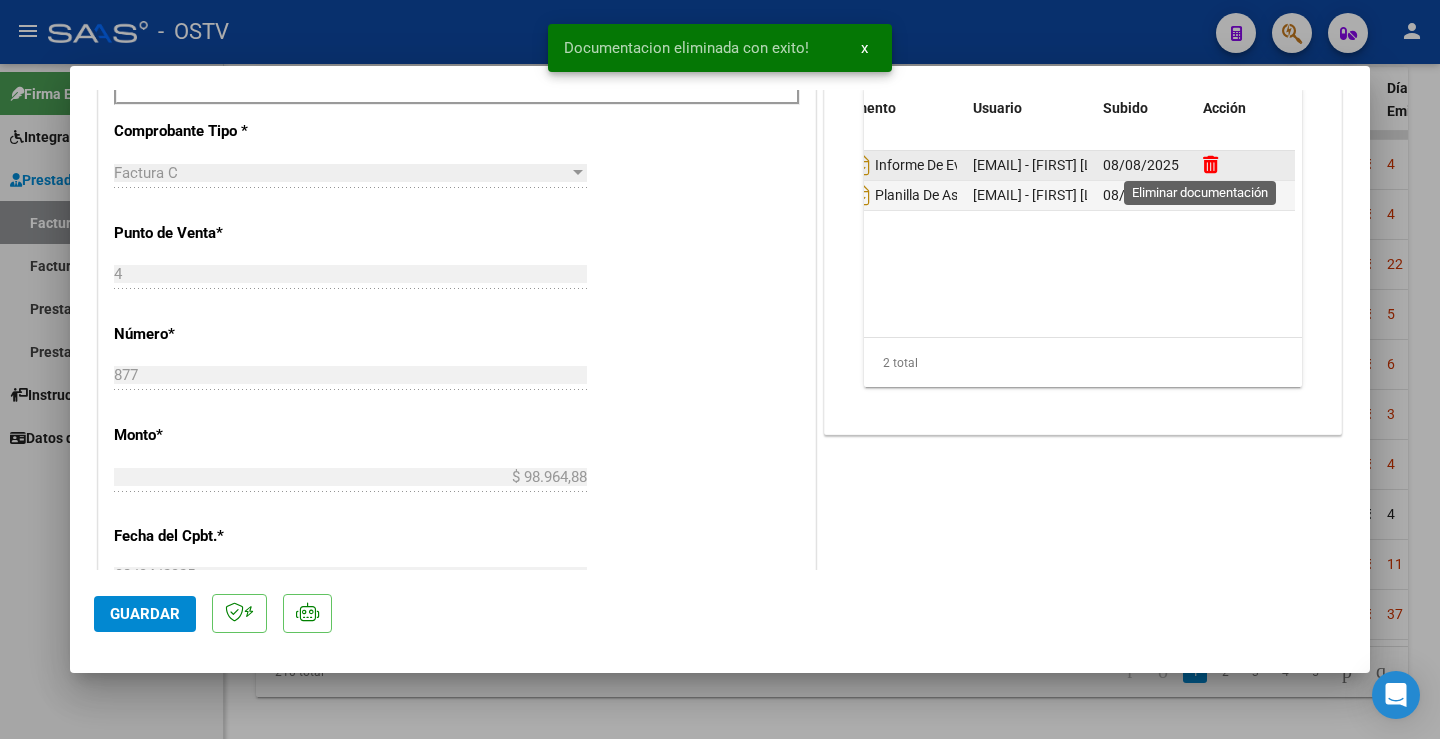 click 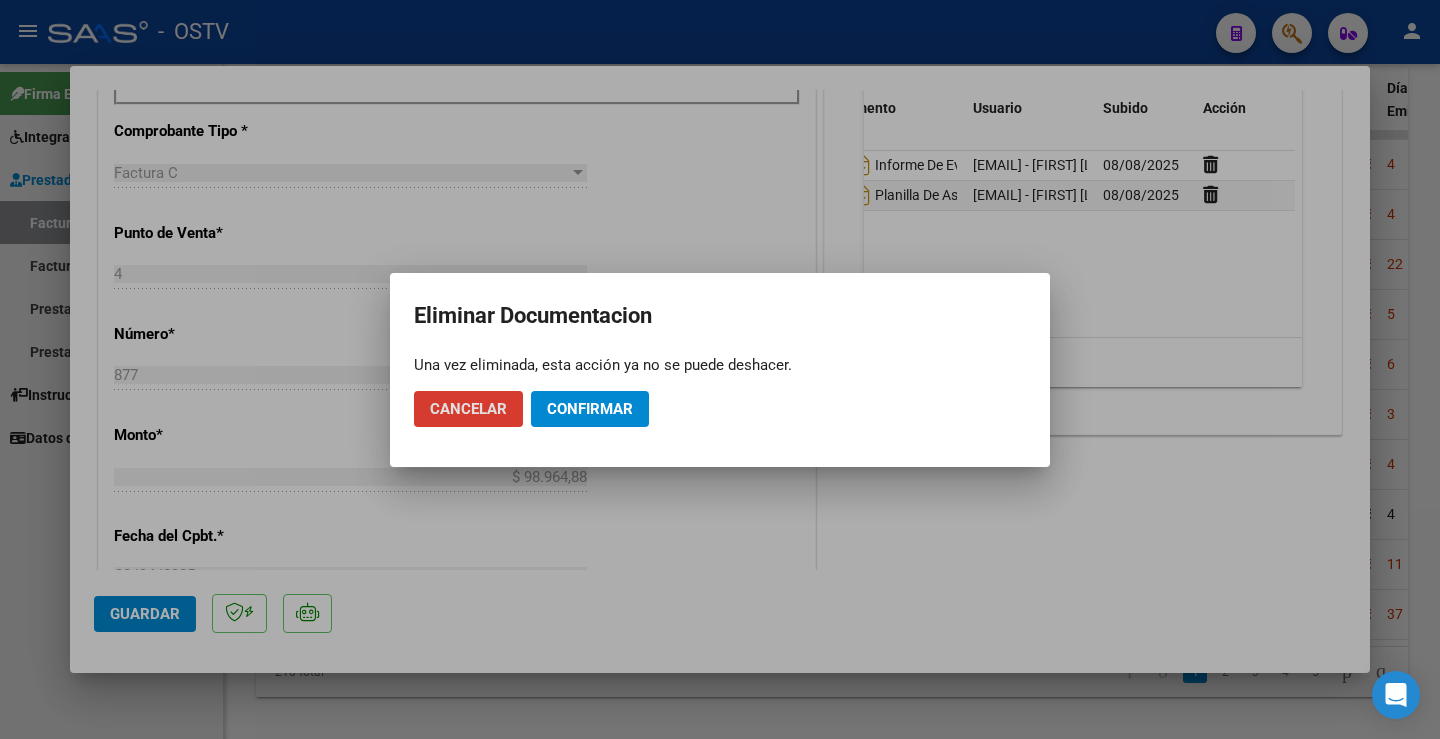 click on "Confirmar" 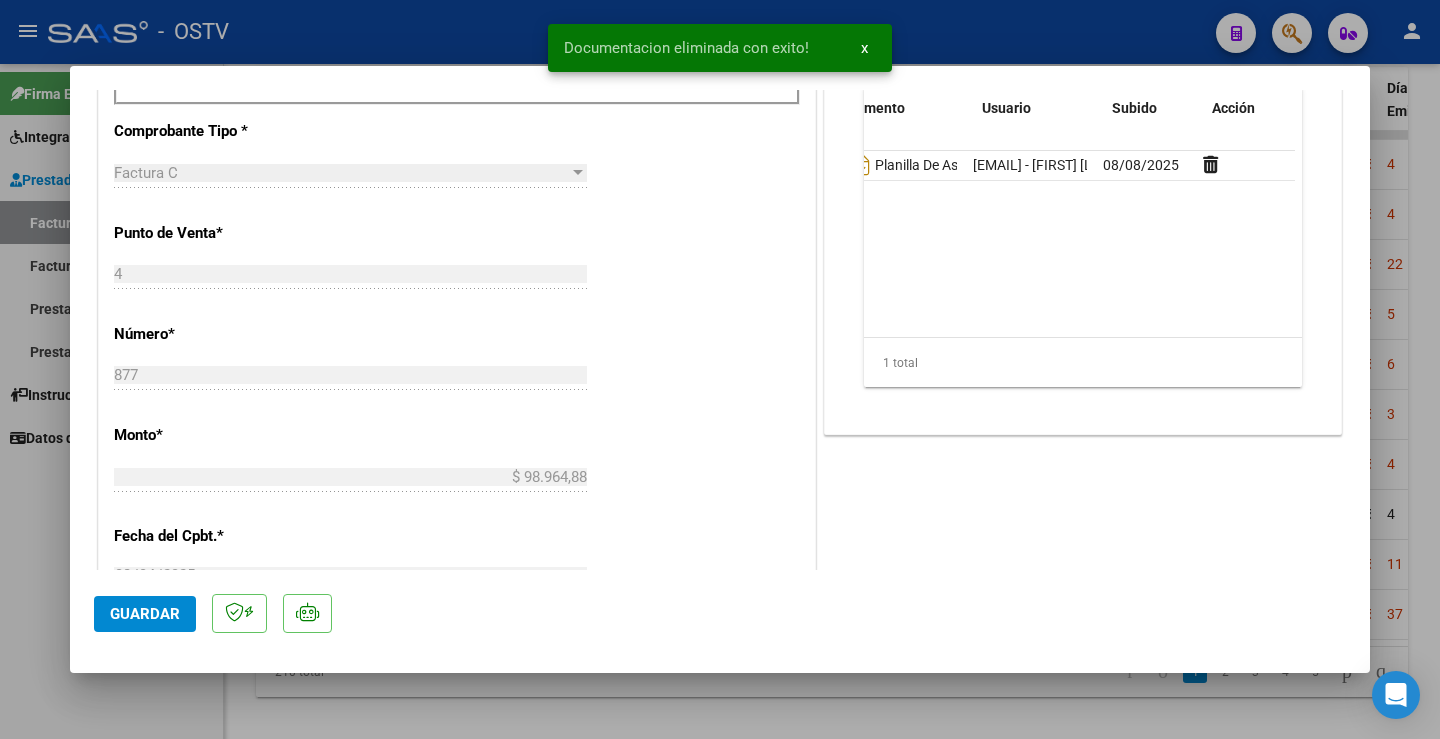 scroll, scrollTop: 0, scrollLeft: 0, axis: both 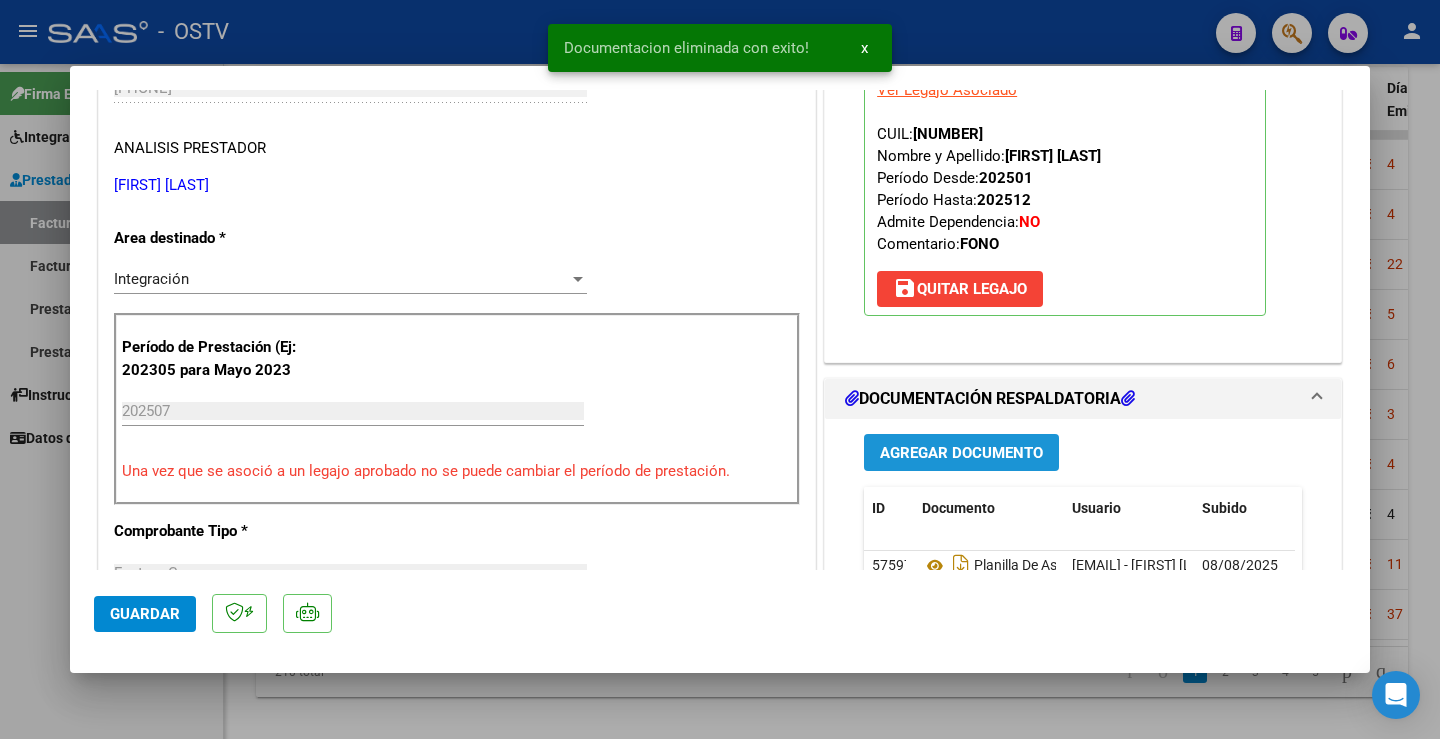 click on "Agregar Documento" at bounding box center (961, 453) 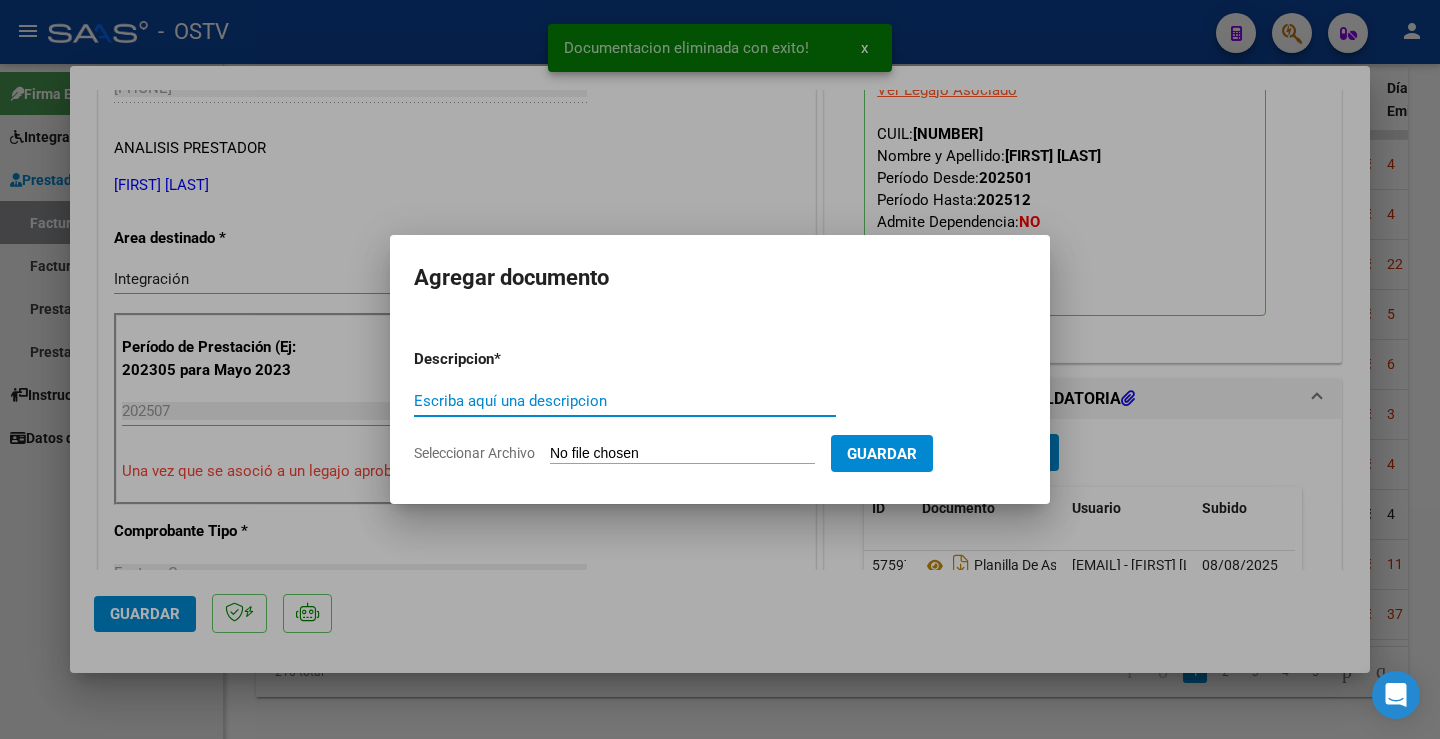 click on "Escriba aquí una descripcion" at bounding box center [625, 401] 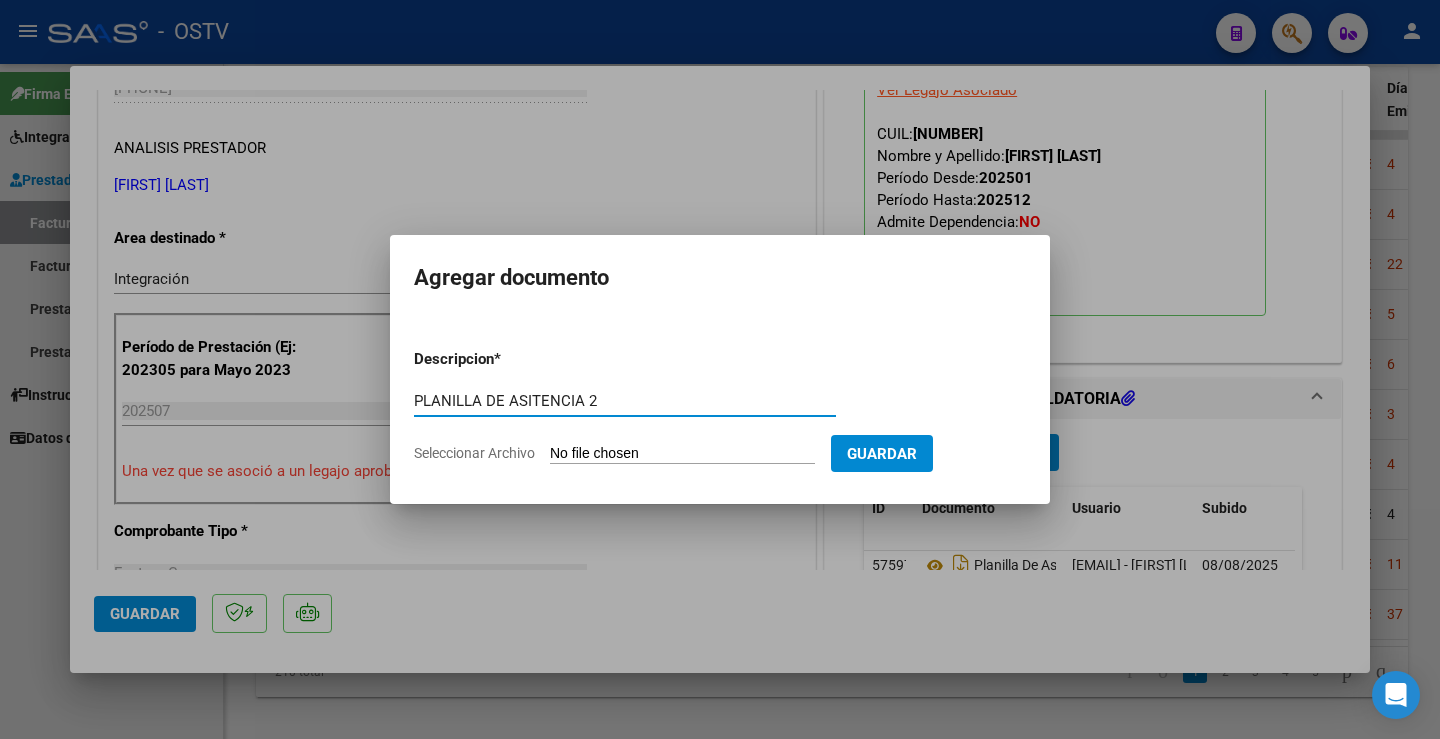type on "PLANILLA DE ASITENCIA 2" 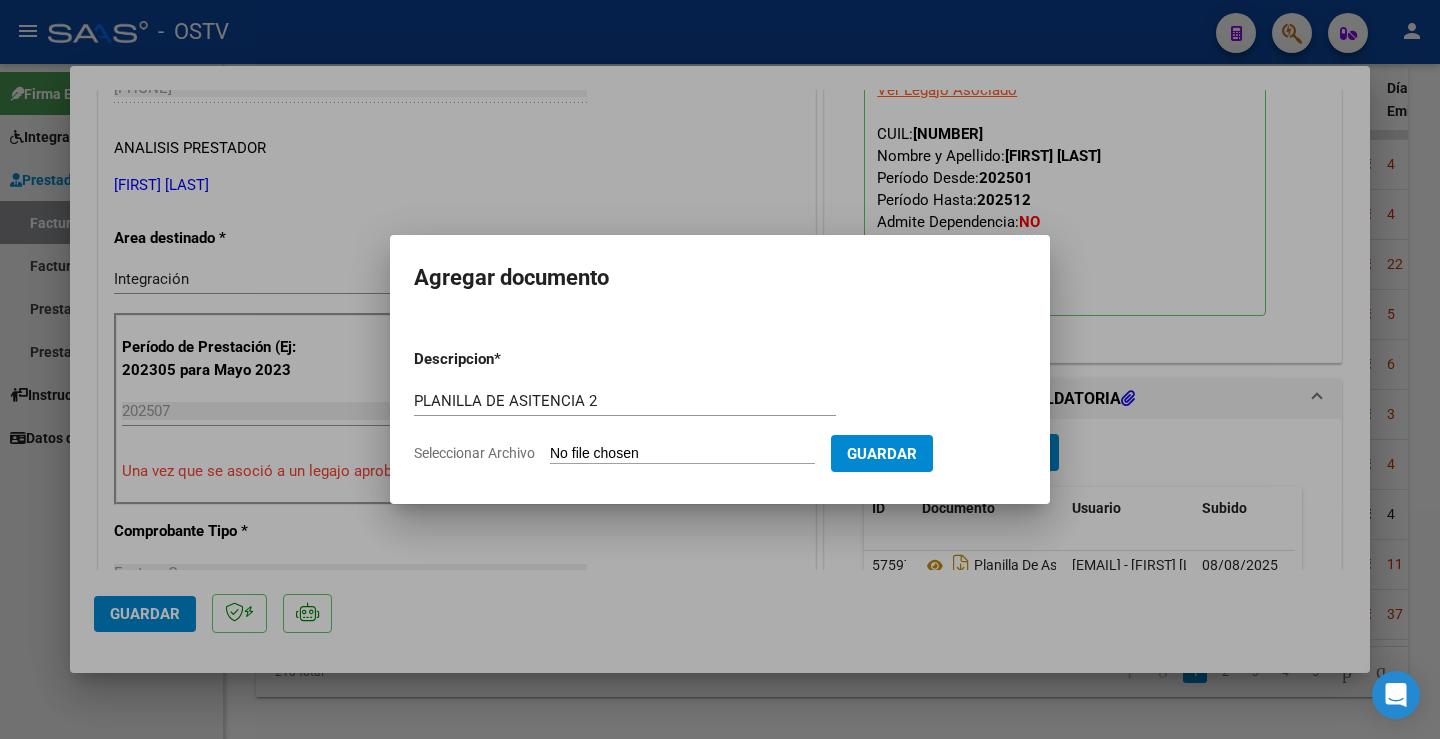 type on "C:\fakepath\[NUMBER]_11_4_877_Planilla de Asistencia_3.pdf" 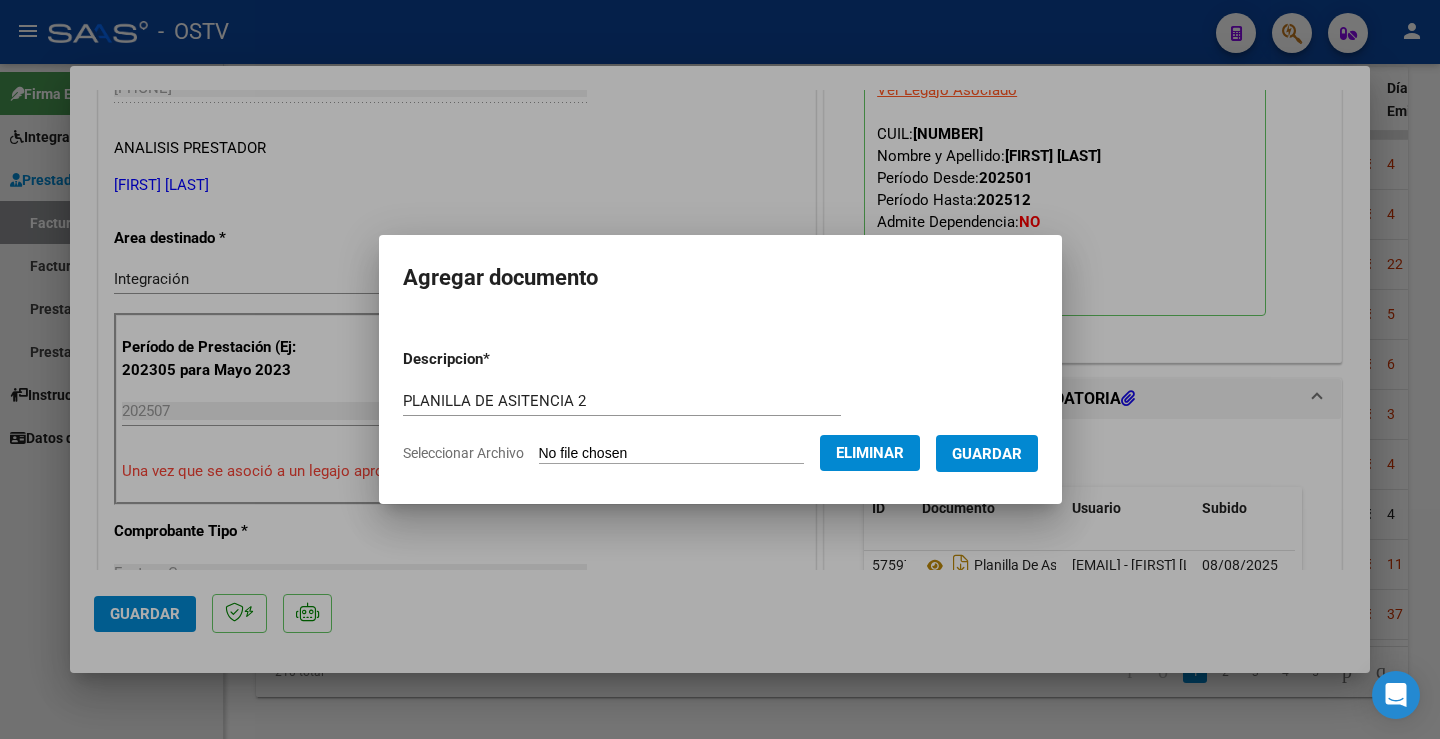 click on "Guardar" at bounding box center [987, 454] 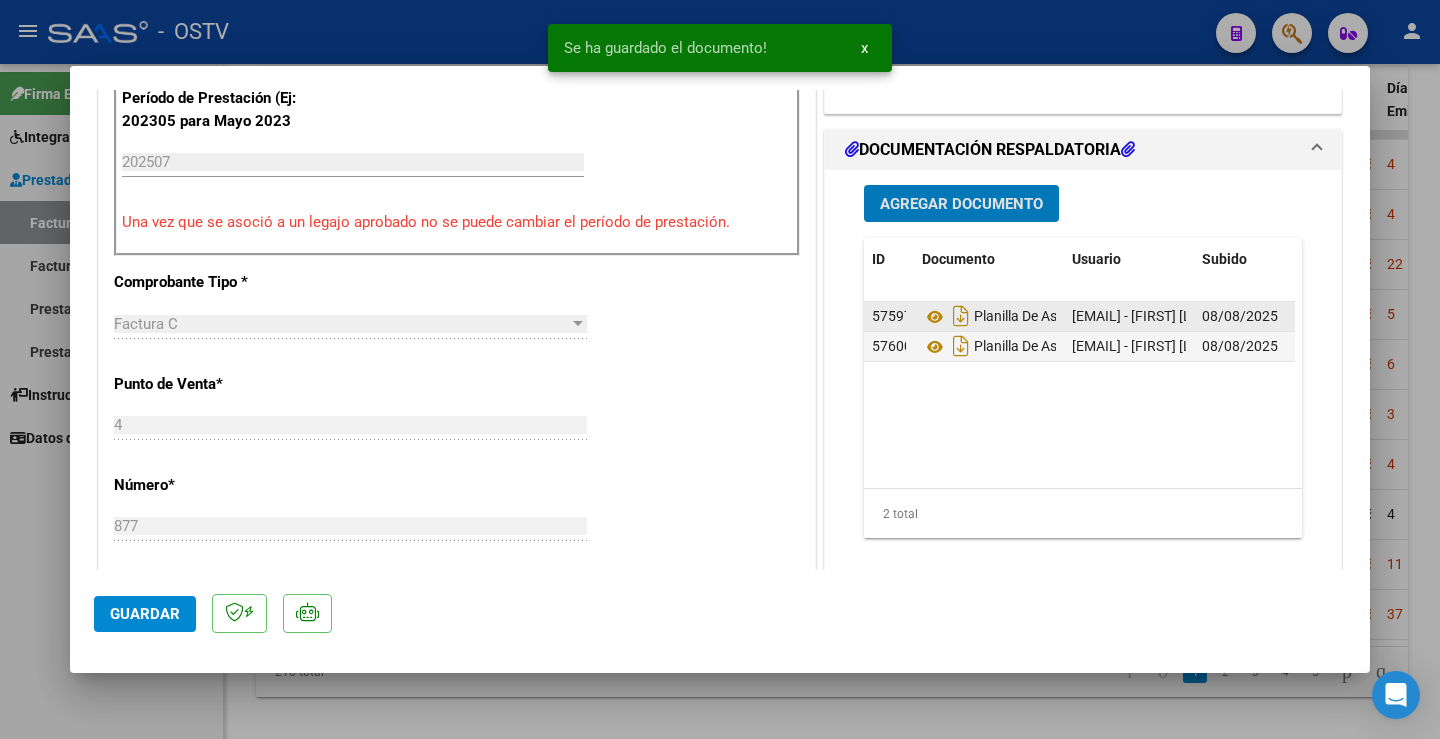 scroll, scrollTop: 600, scrollLeft: 0, axis: vertical 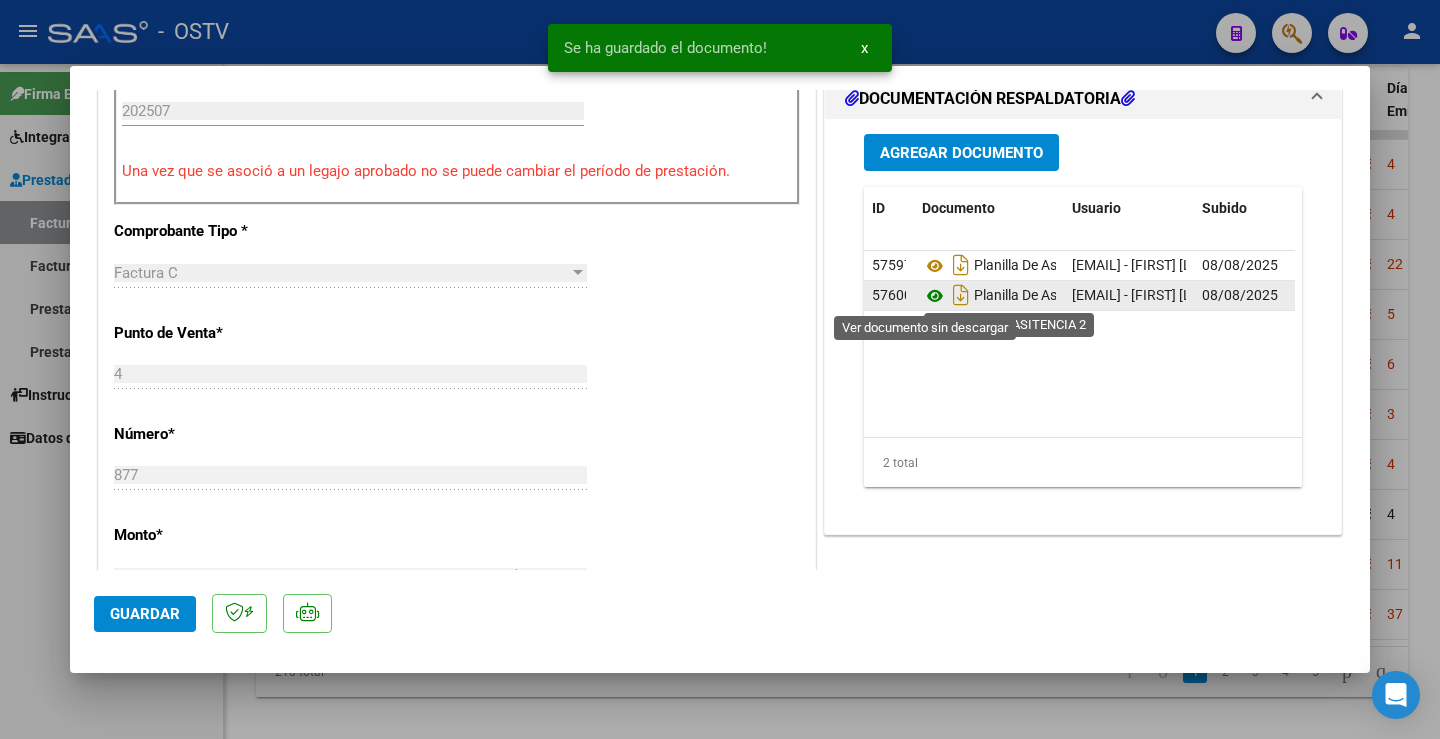 click 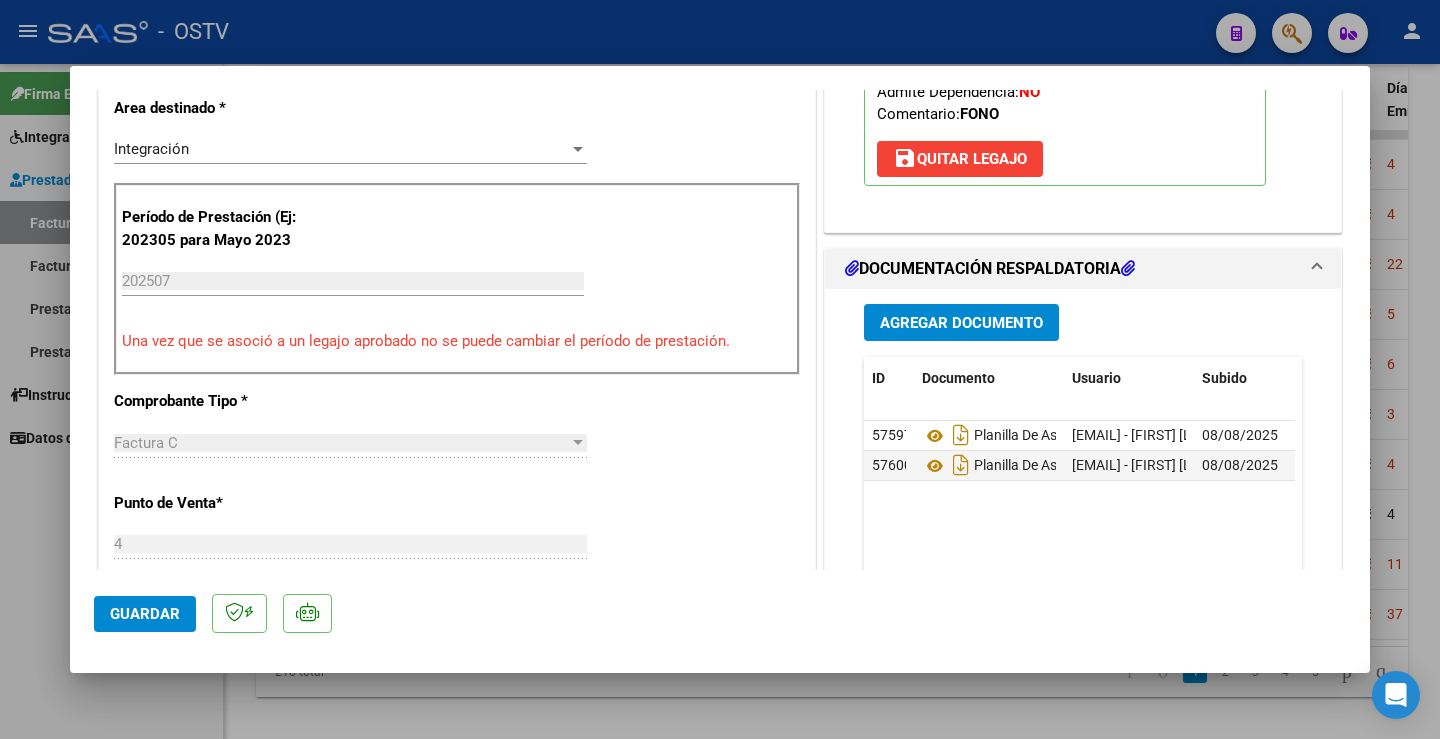 scroll, scrollTop: 700, scrollLeft: 0, axis: vertical 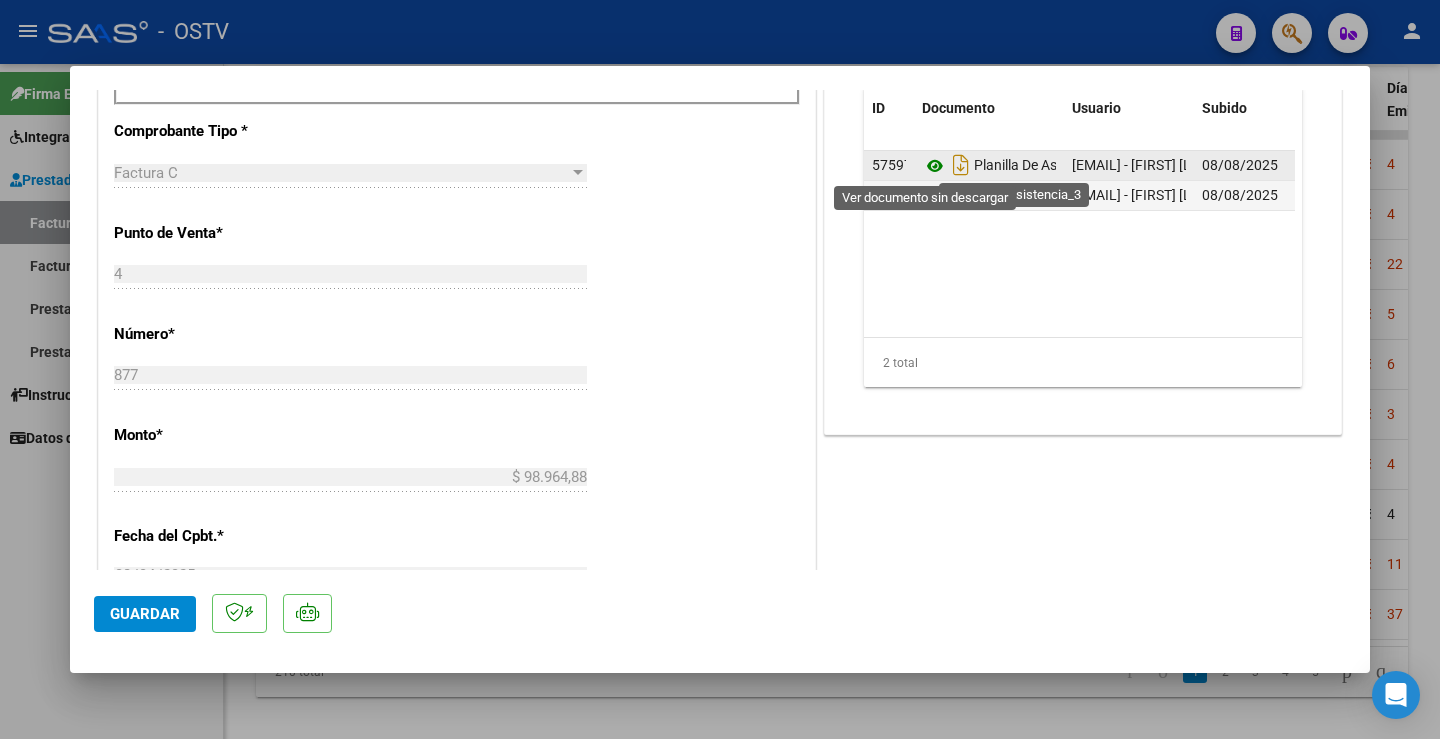 click 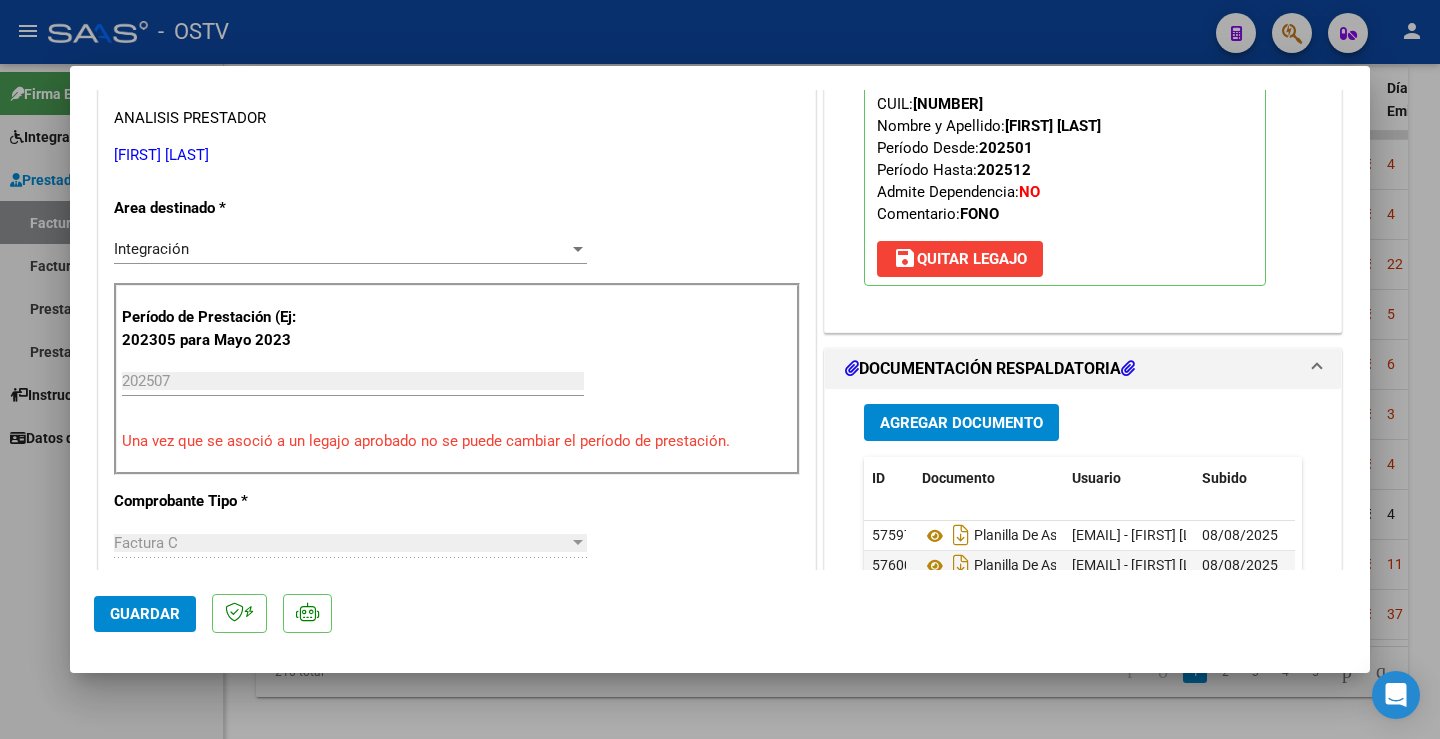 scroll, scrollTop: 200, scrollLeft: 0, axis: vertical 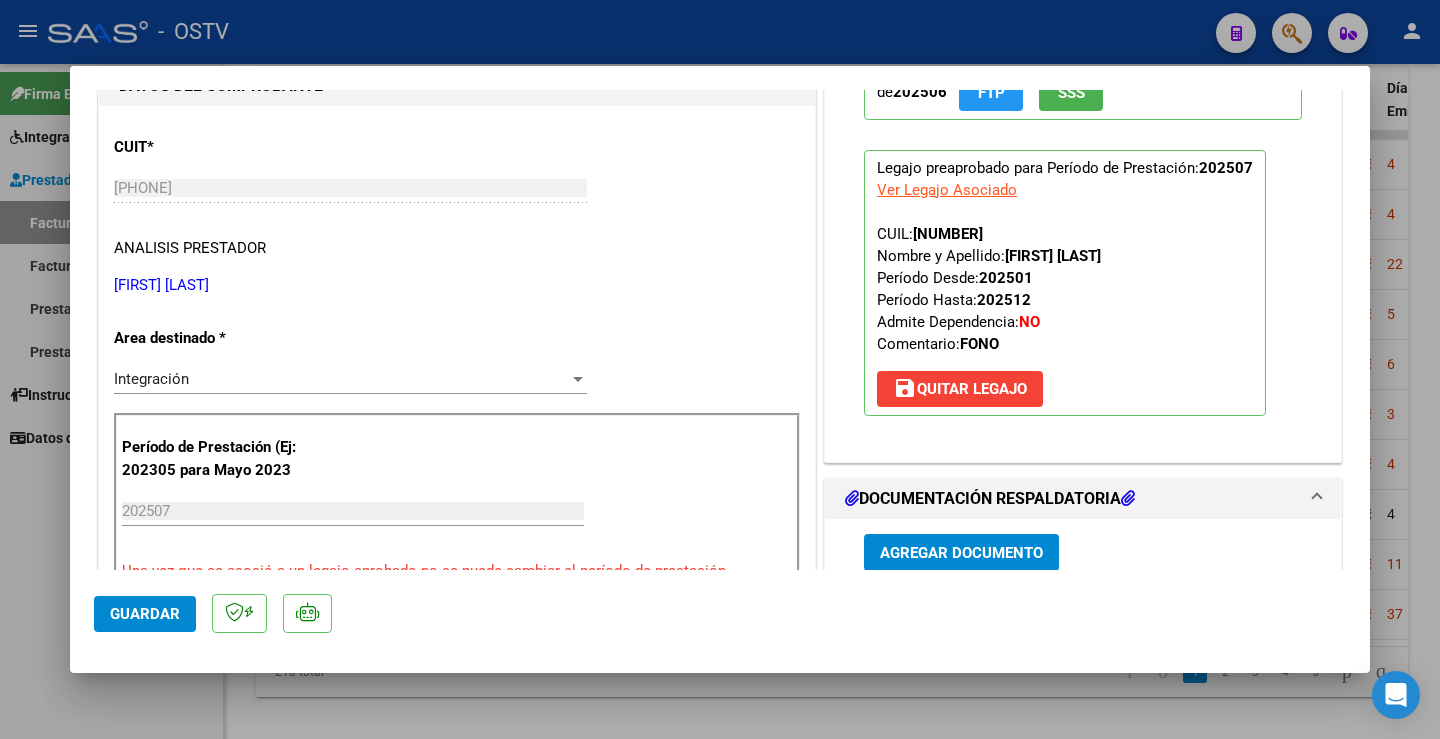 type 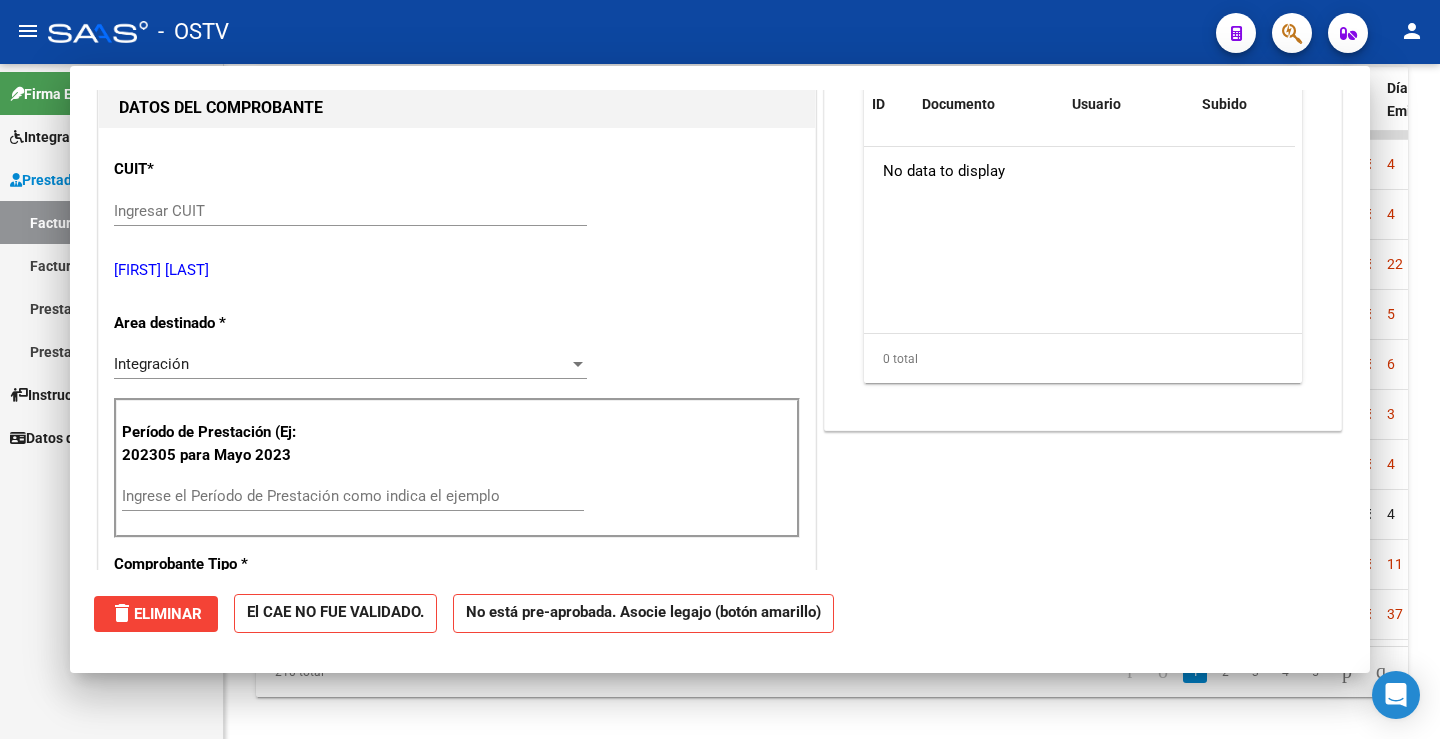 scroll, scrollTop: 222, scrollLeft: 0, axis: vertical 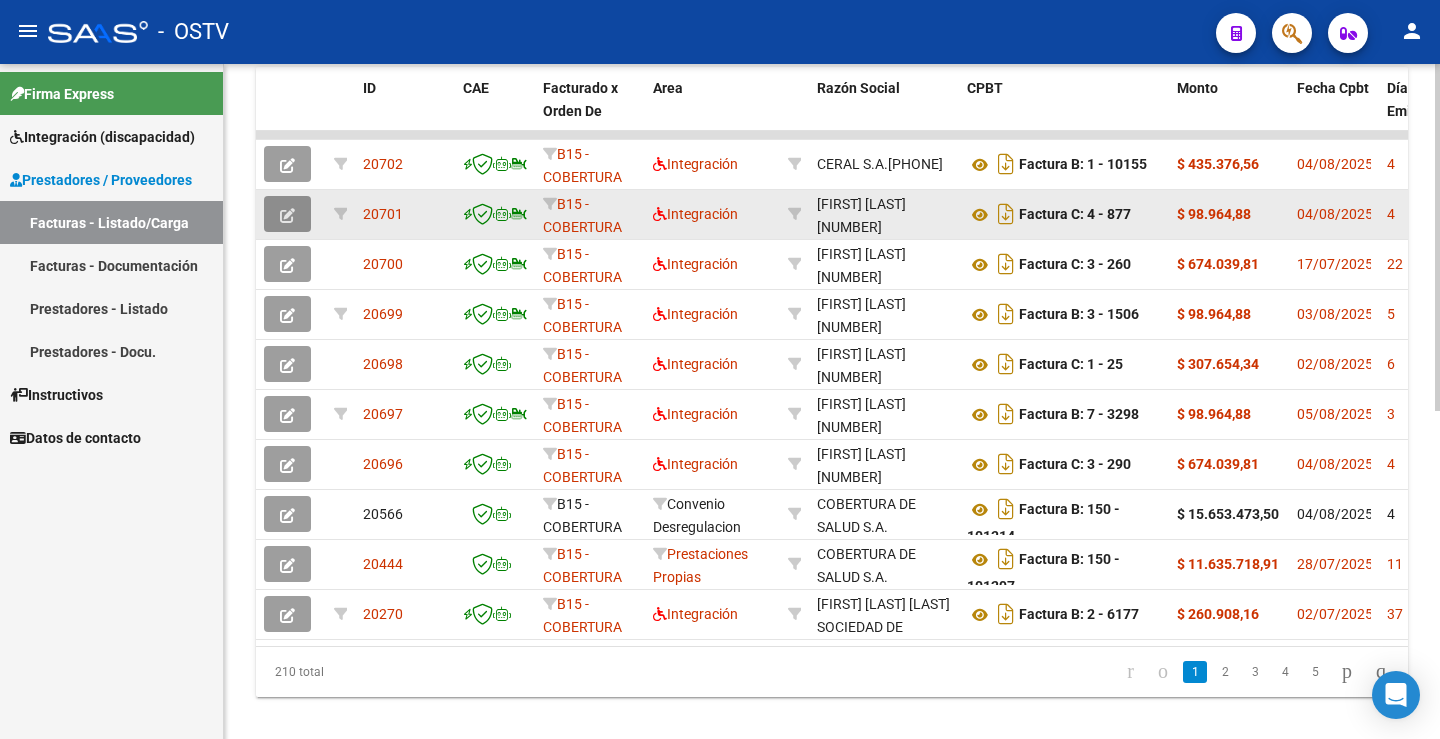 click 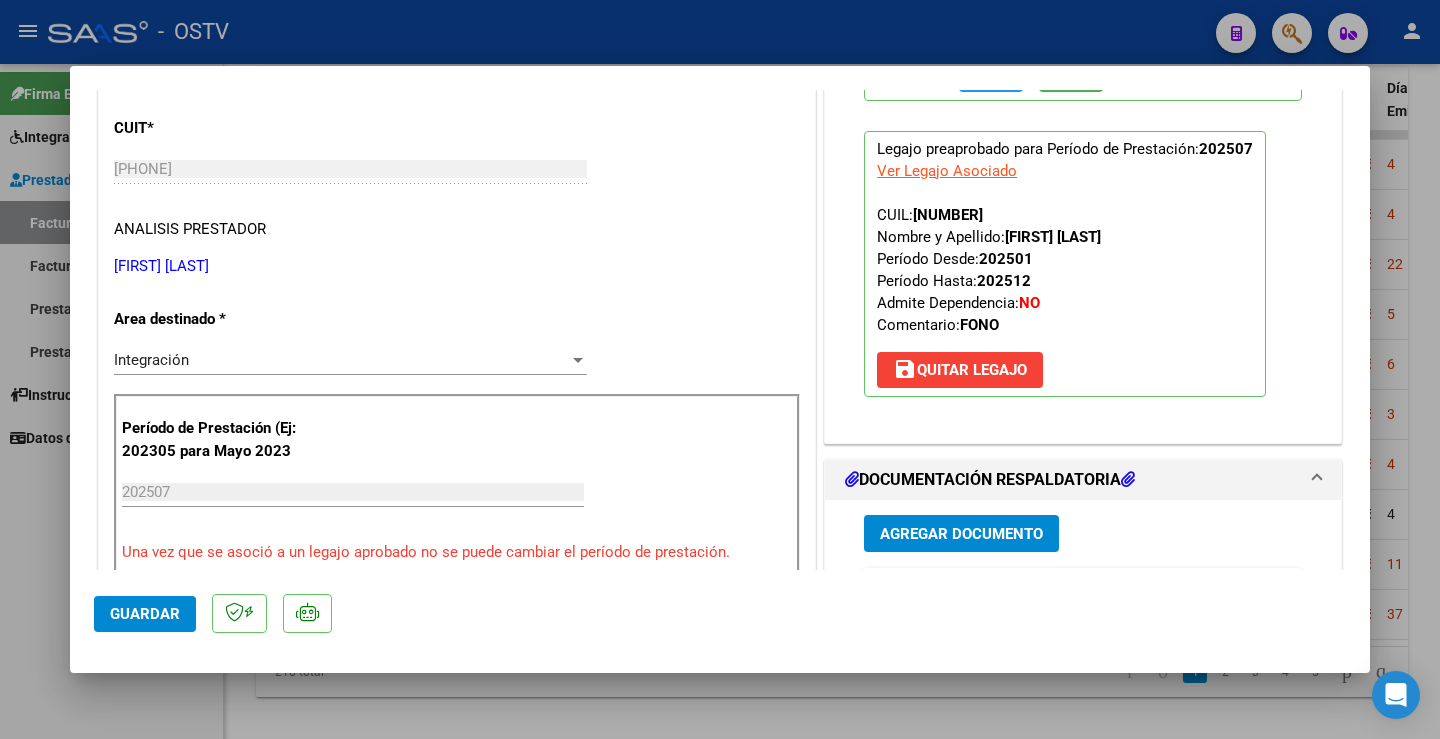 scroll, scrollTop: 0, scrollLeft: 0, axis: both 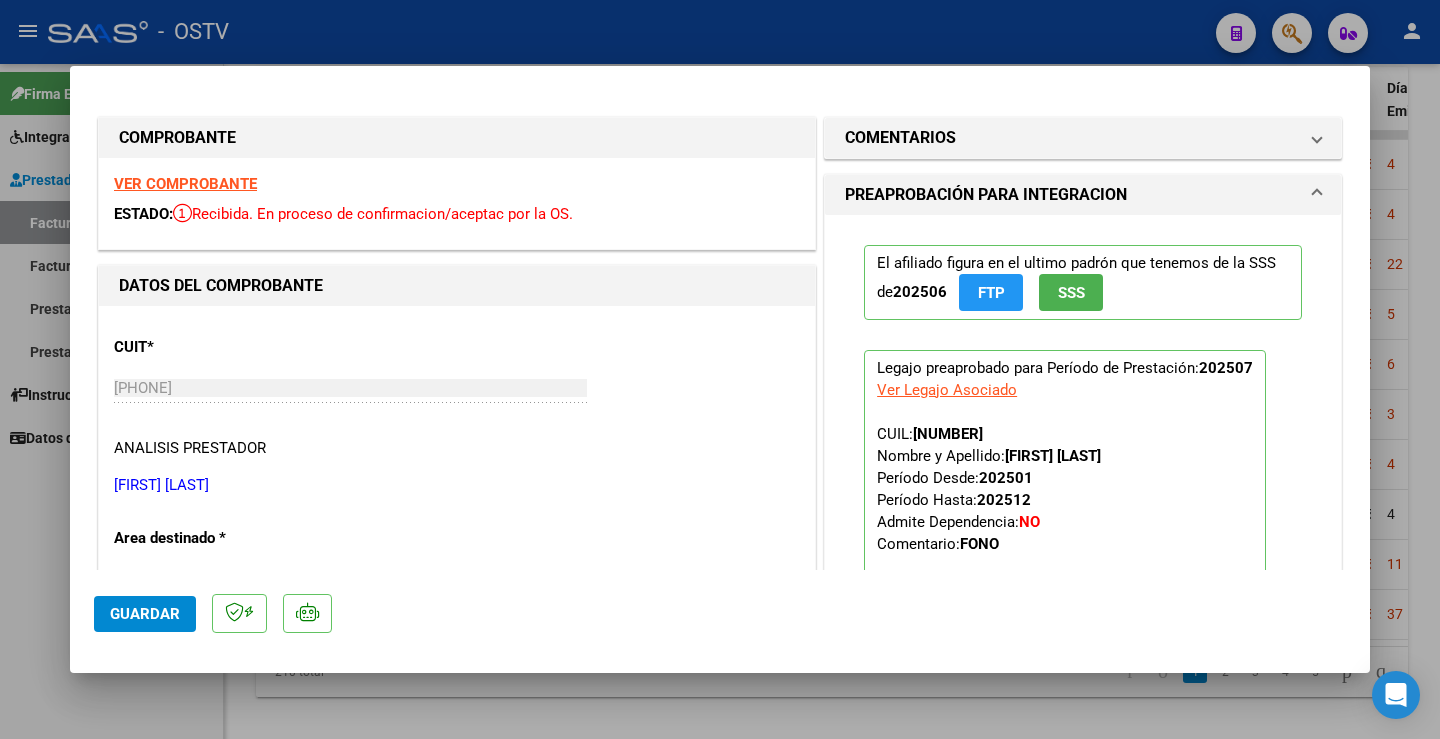 type 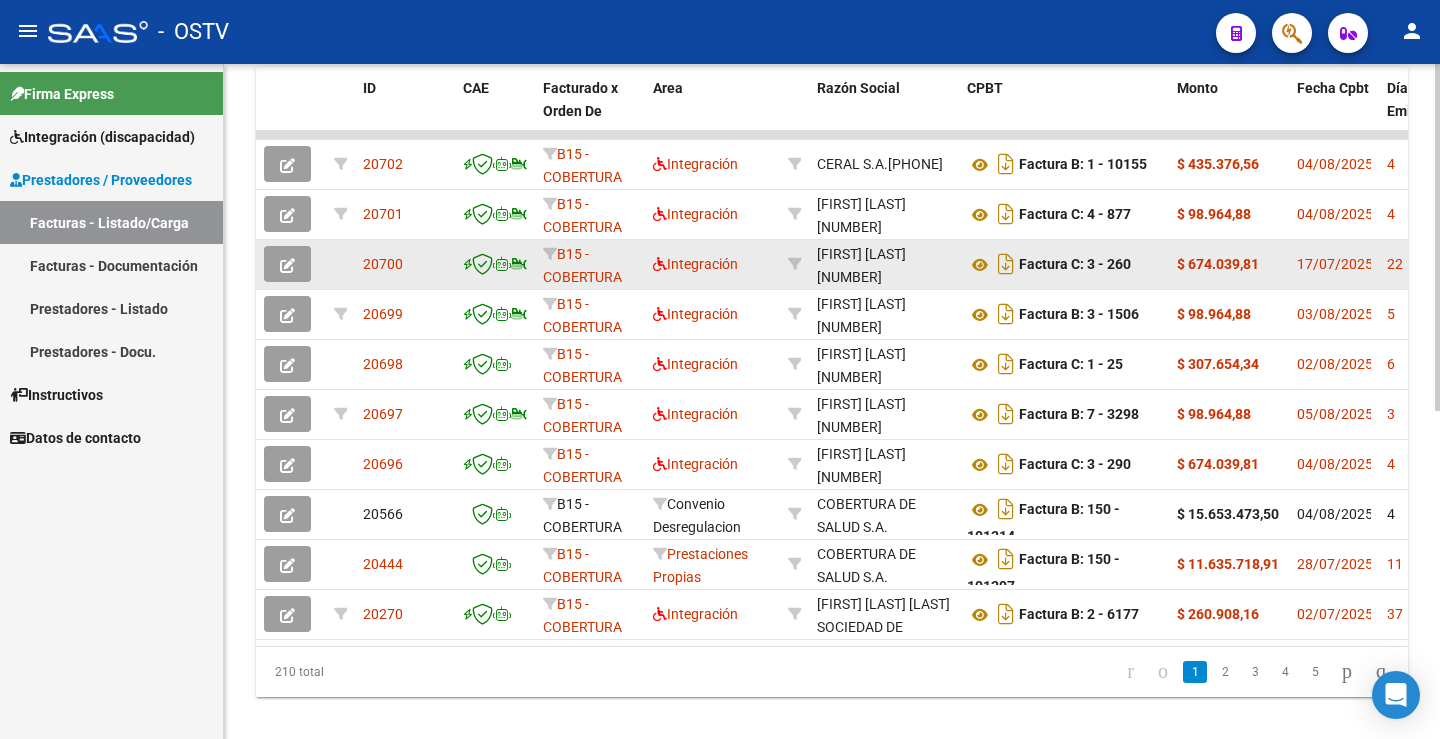click 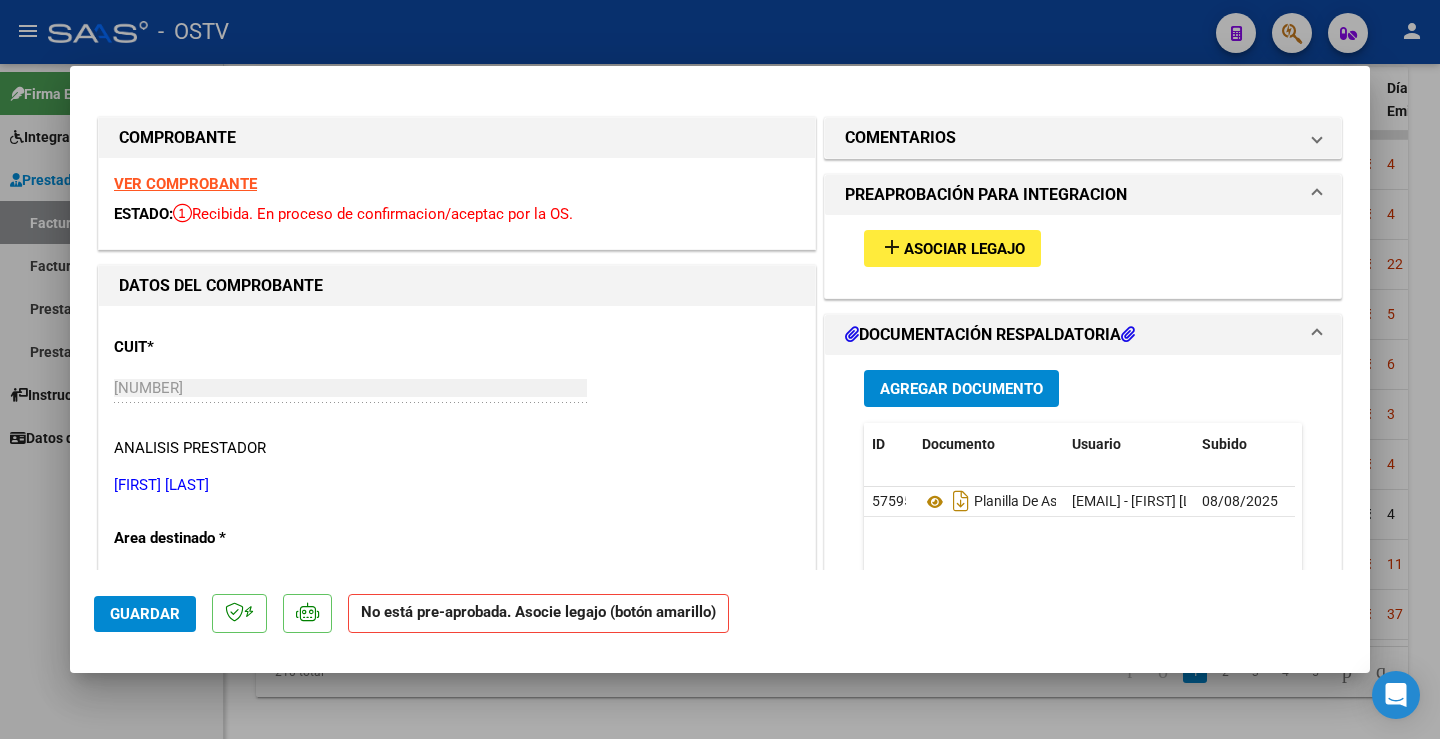 click on "VER COMPROBANTE" at bounding box center [185, 184] 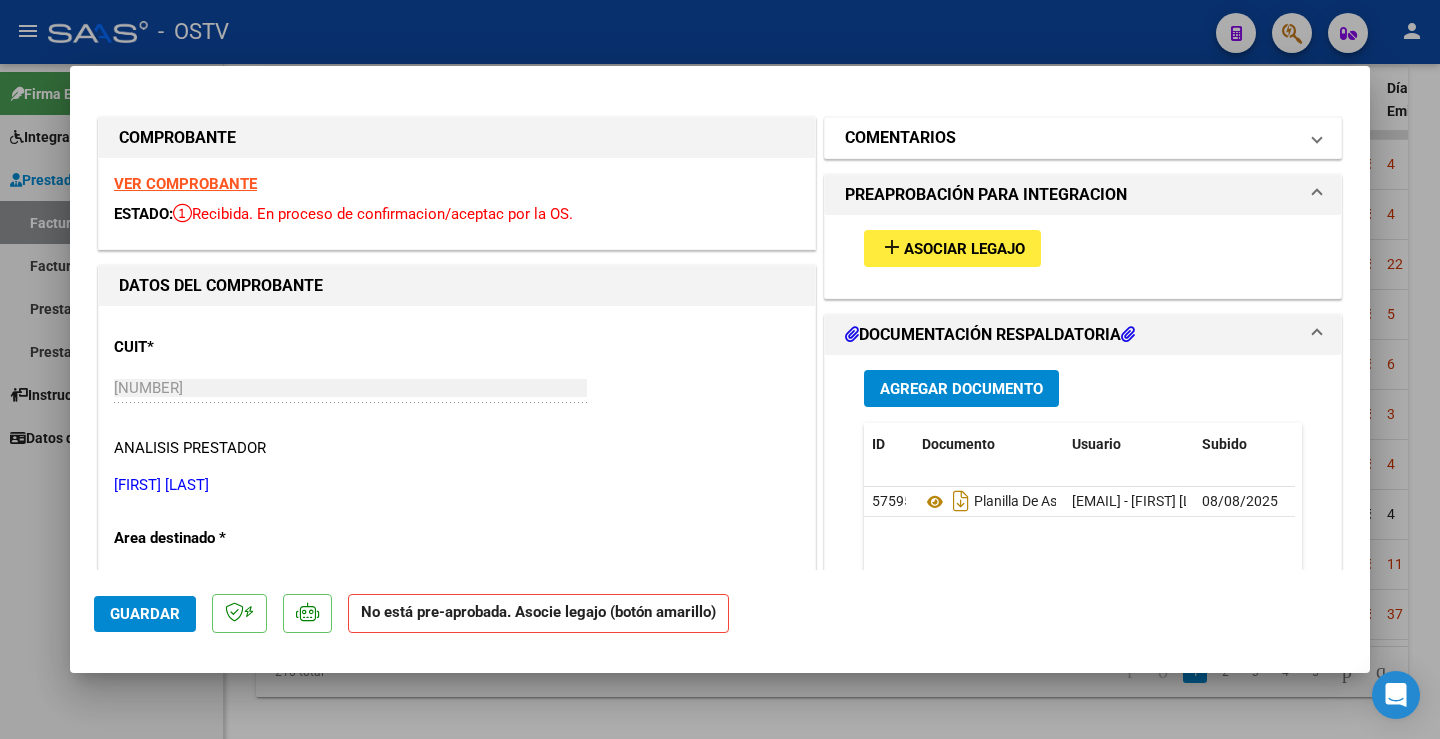 click on "COMENTARIOS" at bounding box center (900, 138) 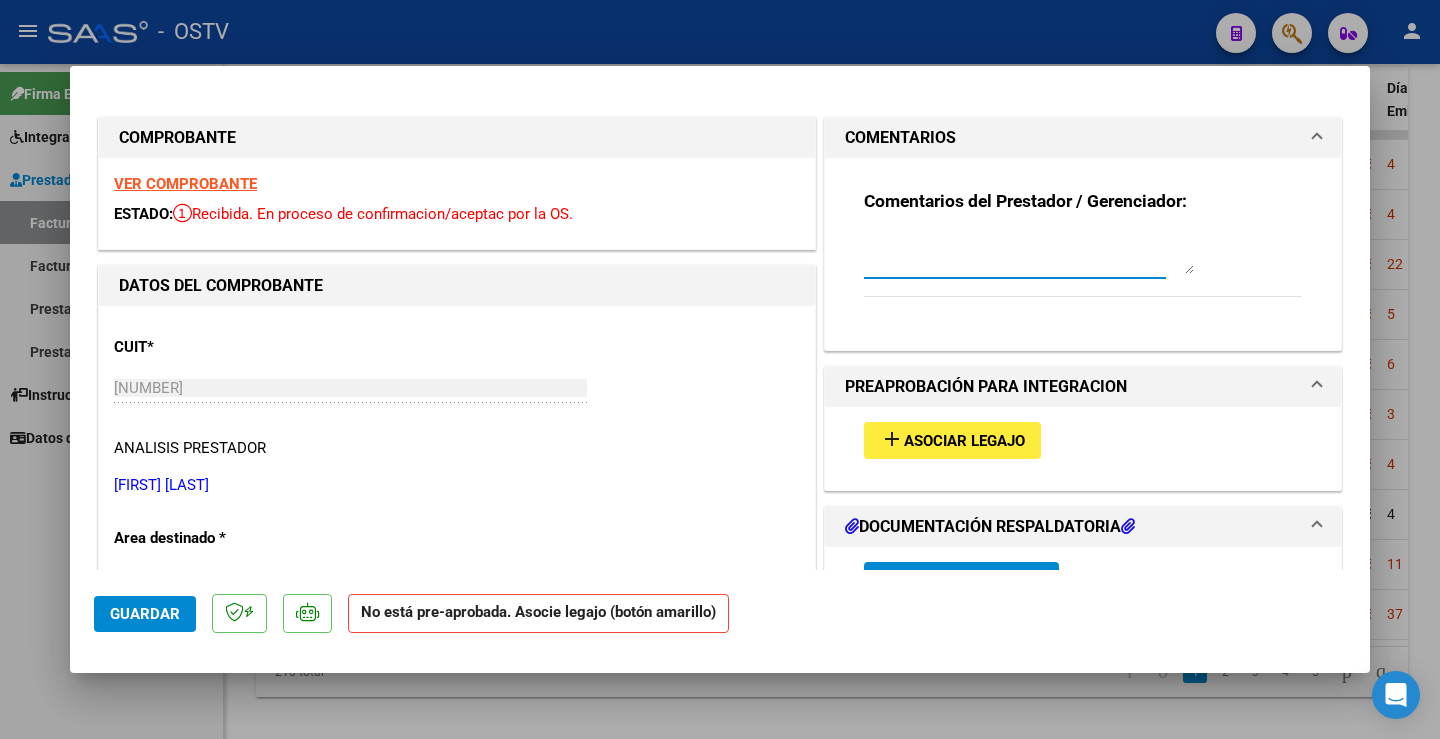 click at bounding box center (1029, 254) 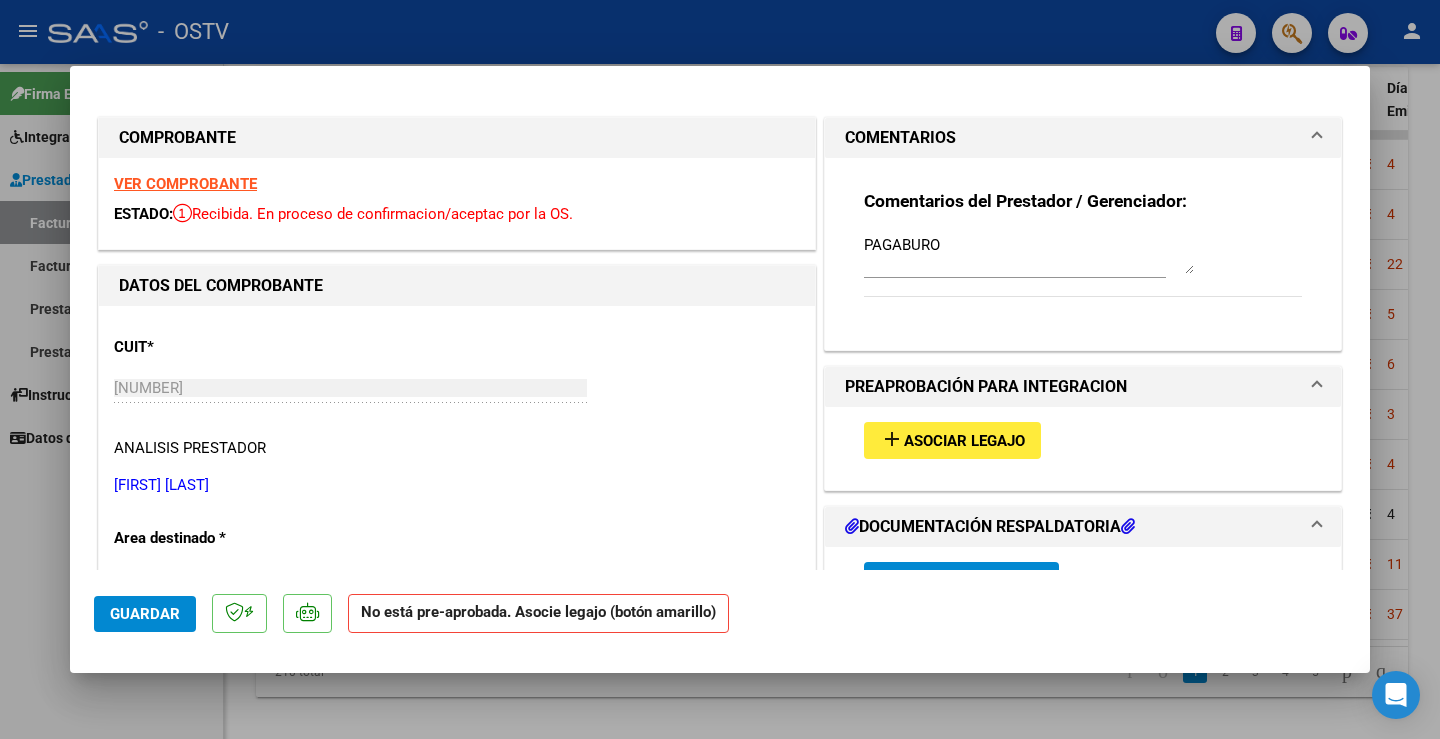 click on "VER COMPROBANTE" at bounding box center [185, 184] 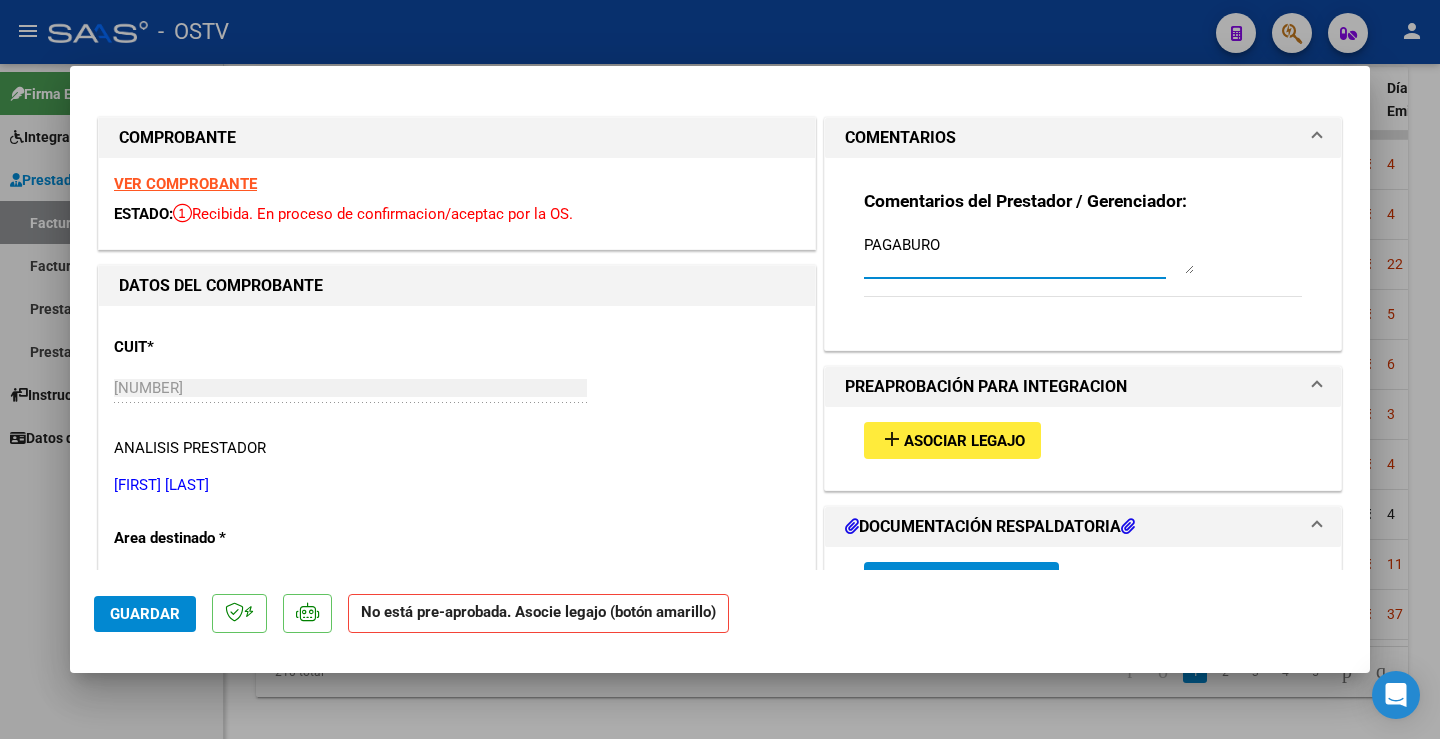 click on "PAGABURO" at bounding box center [1029, 254] 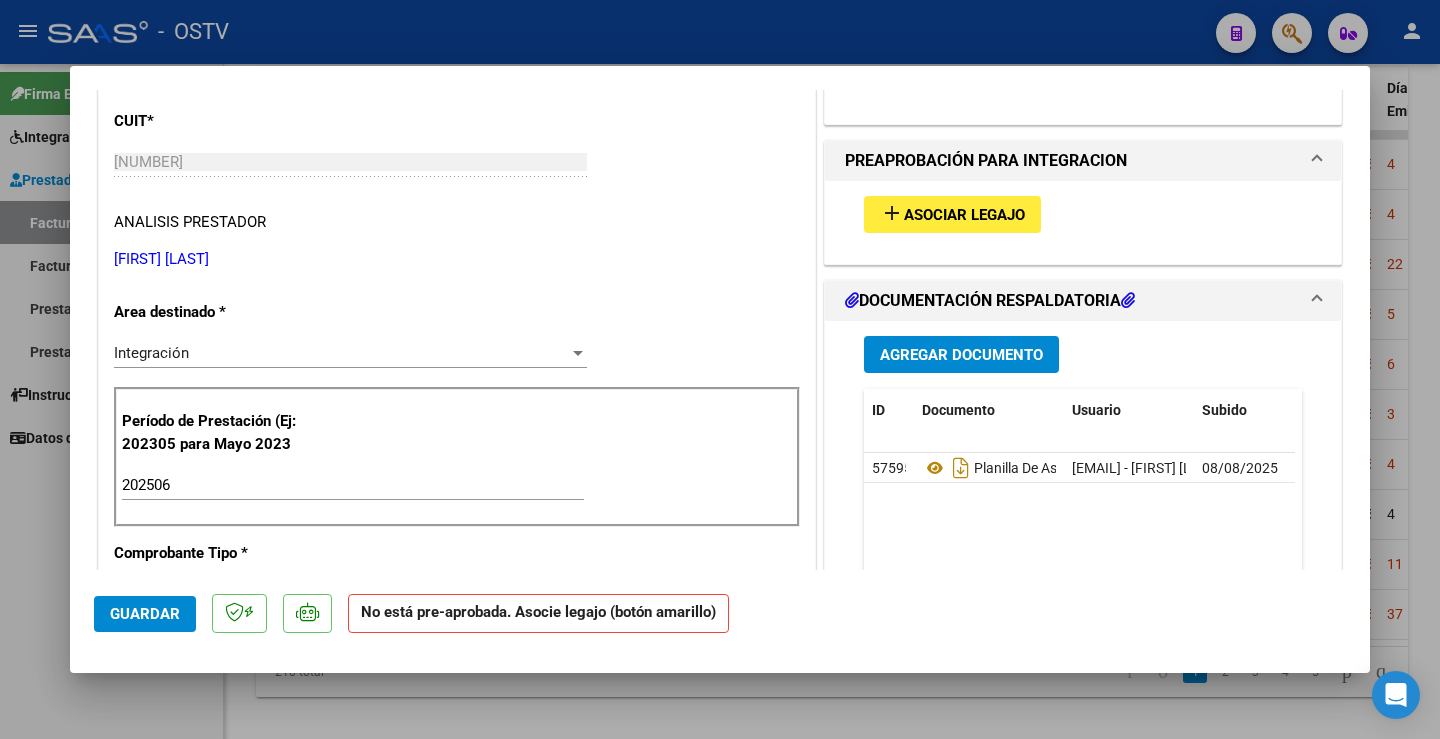 scroll, scrollTop: 400, scrollLeft: 0, axis: vertical 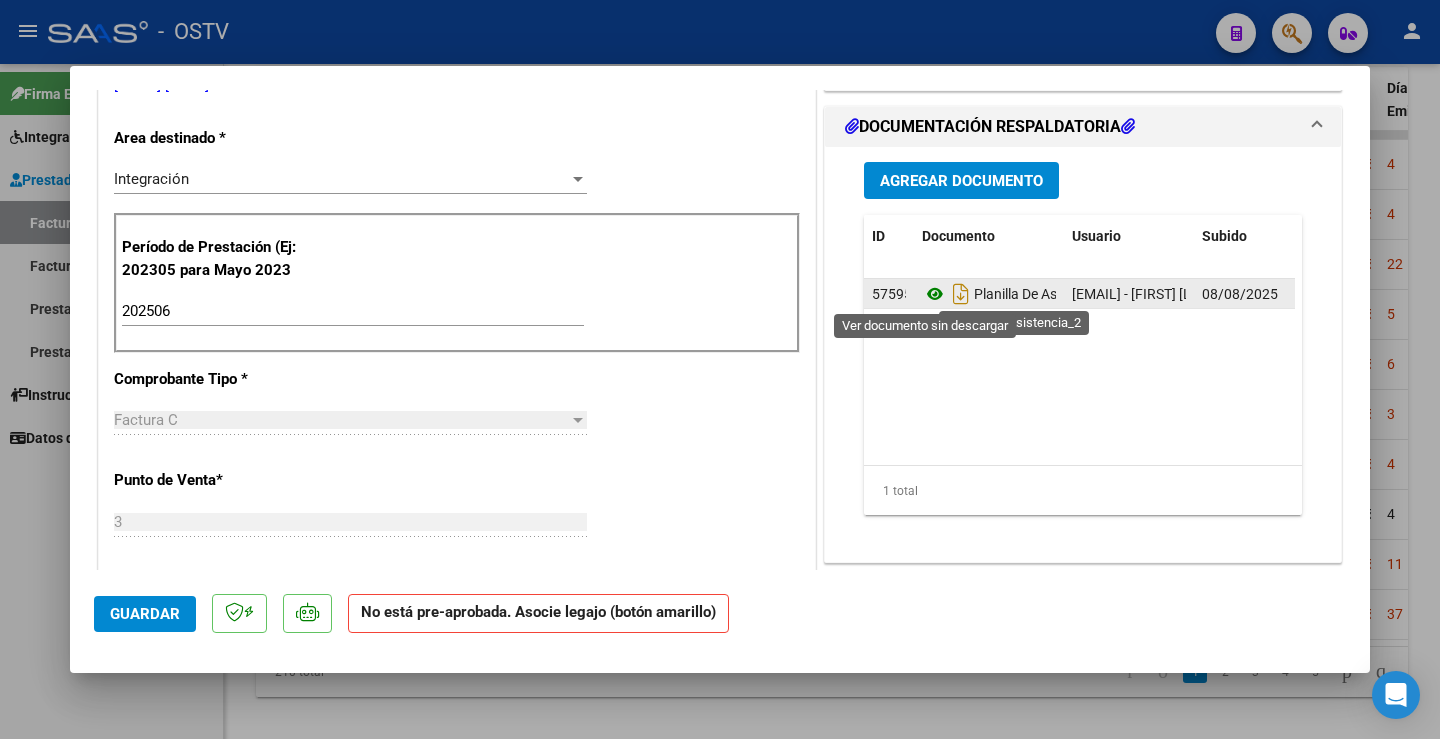 type on "[FIRST] [LAST]" 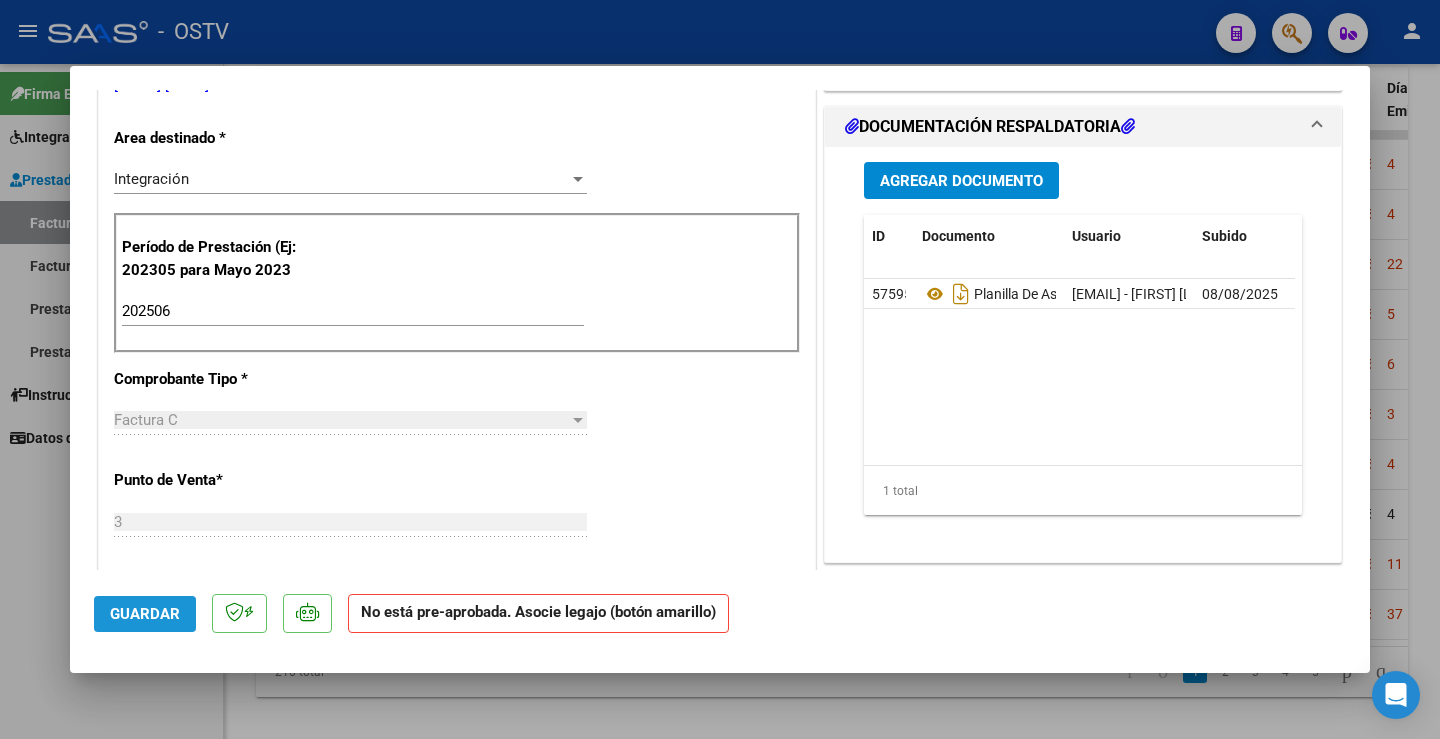 click on "Guardar" 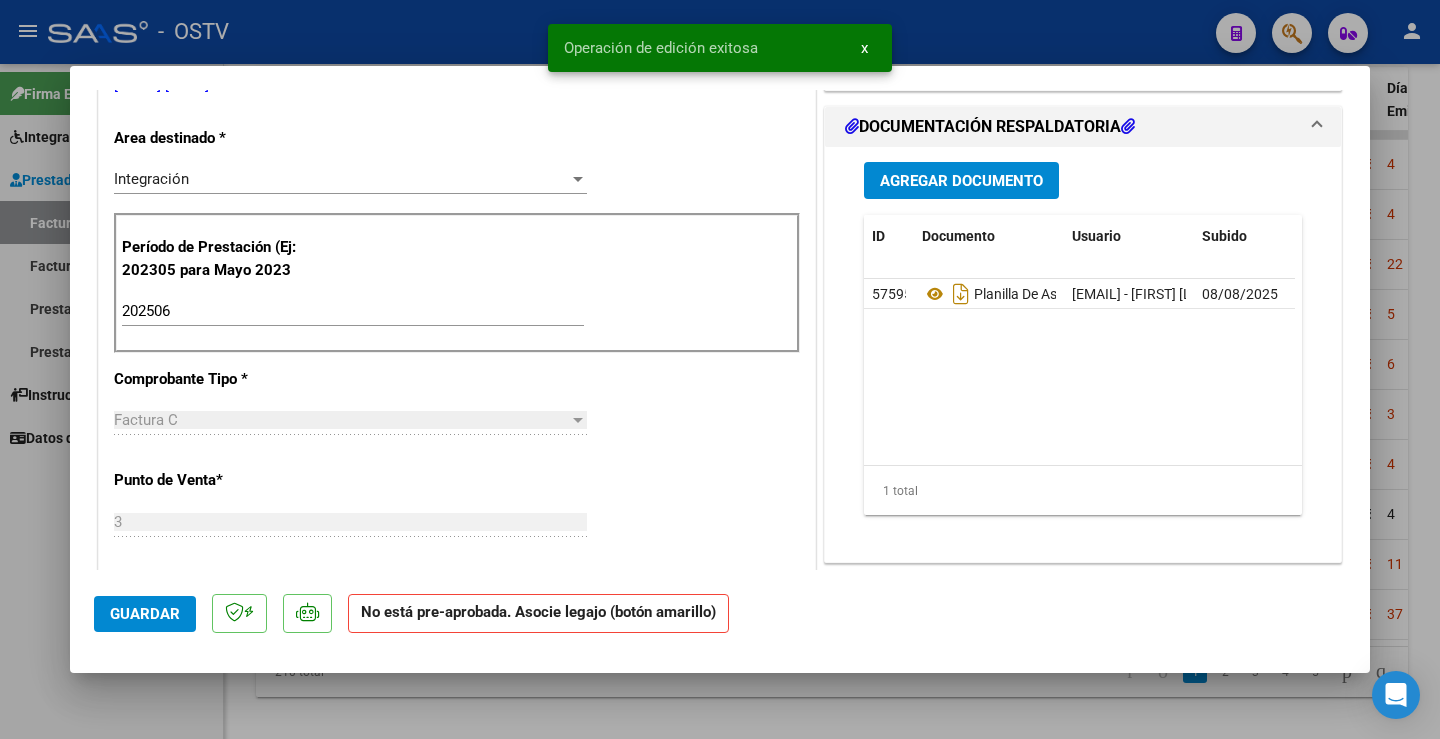 scroll, scrollTop: 0, scrollLeft: 0, axis: both 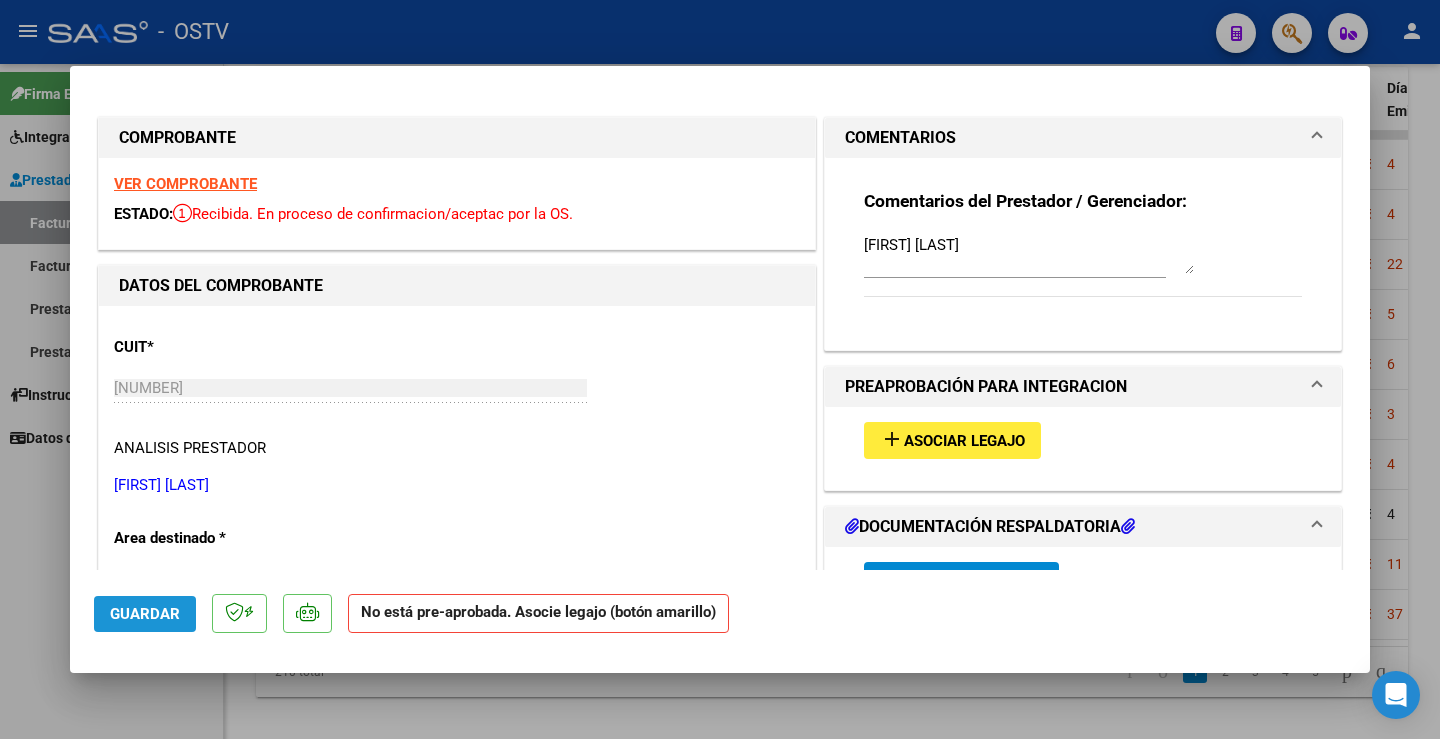 click on "Guardar" 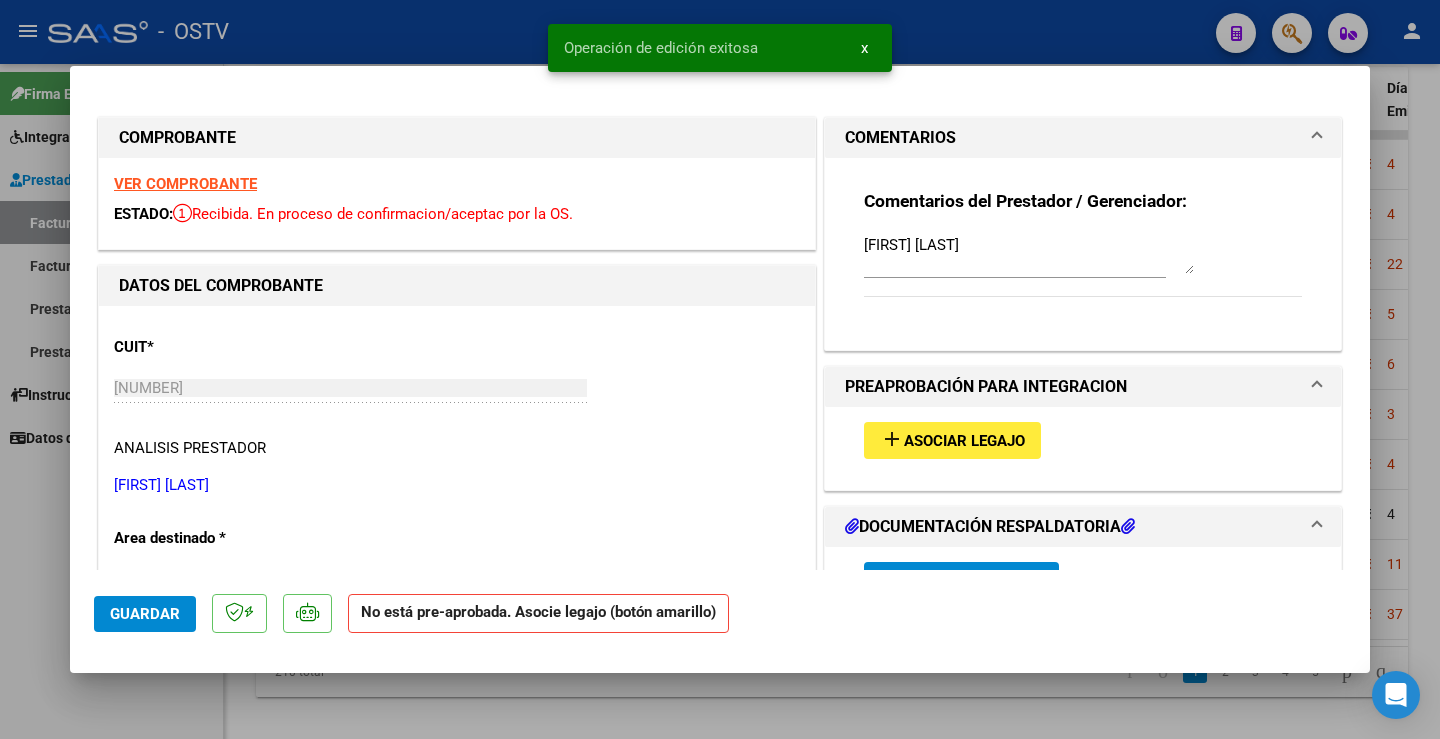 type 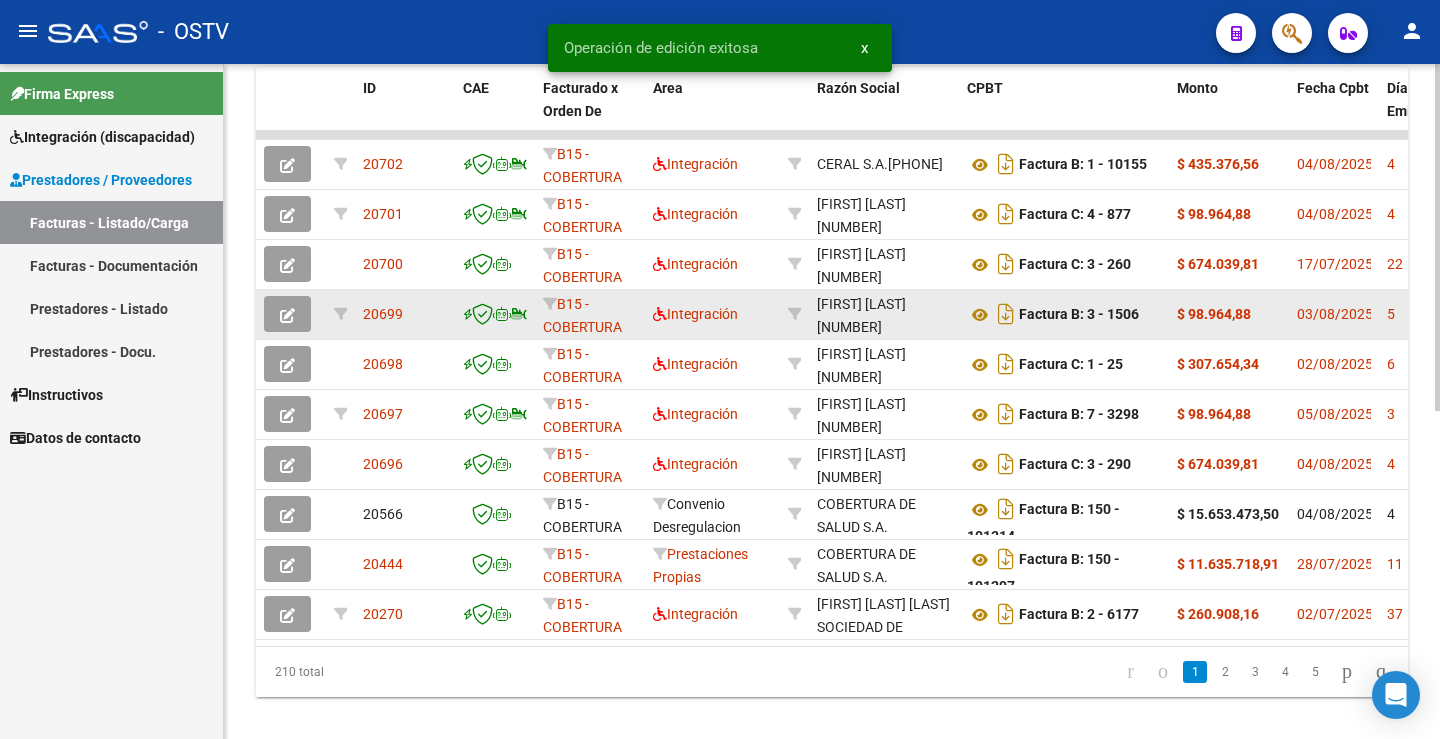 click 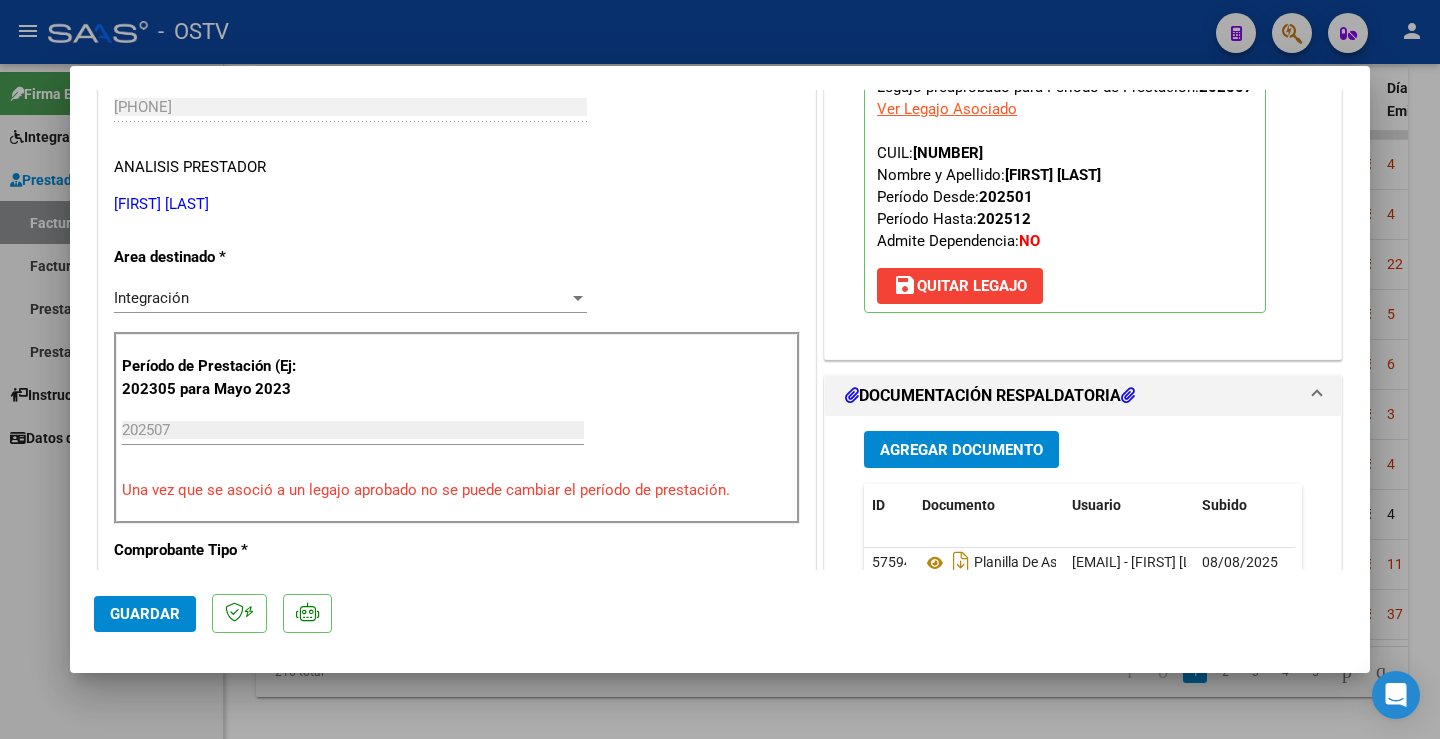 scroll, scrollTop: 400, scrollLeft: 0, axis: vertical 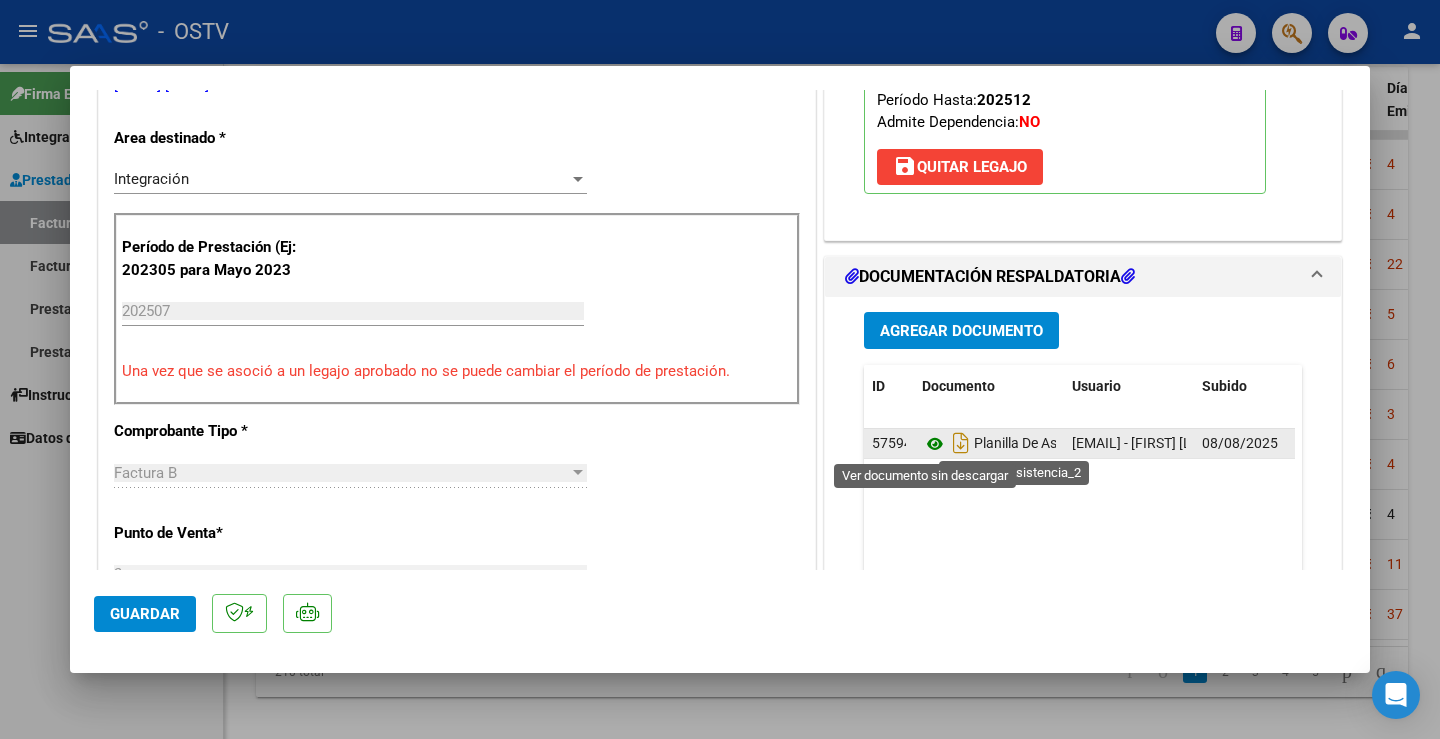 click 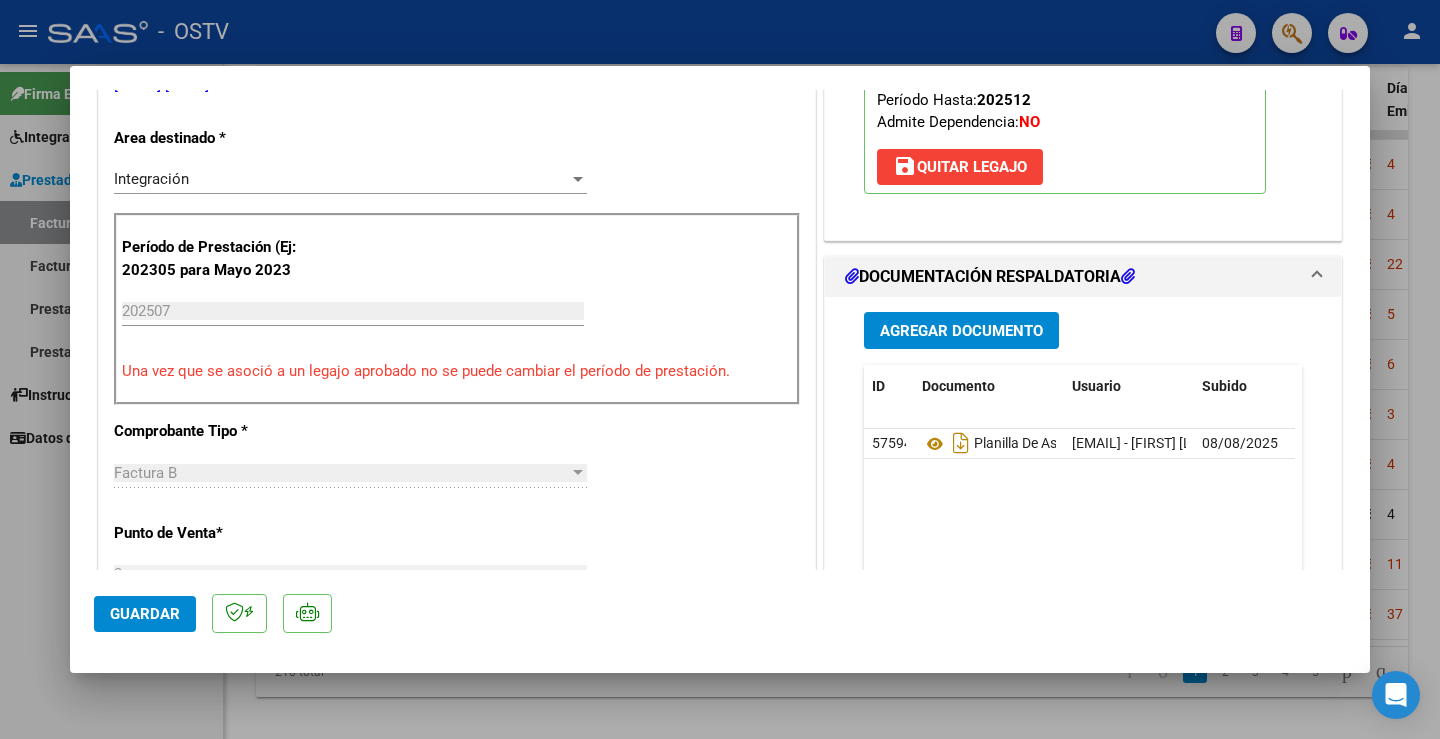 type 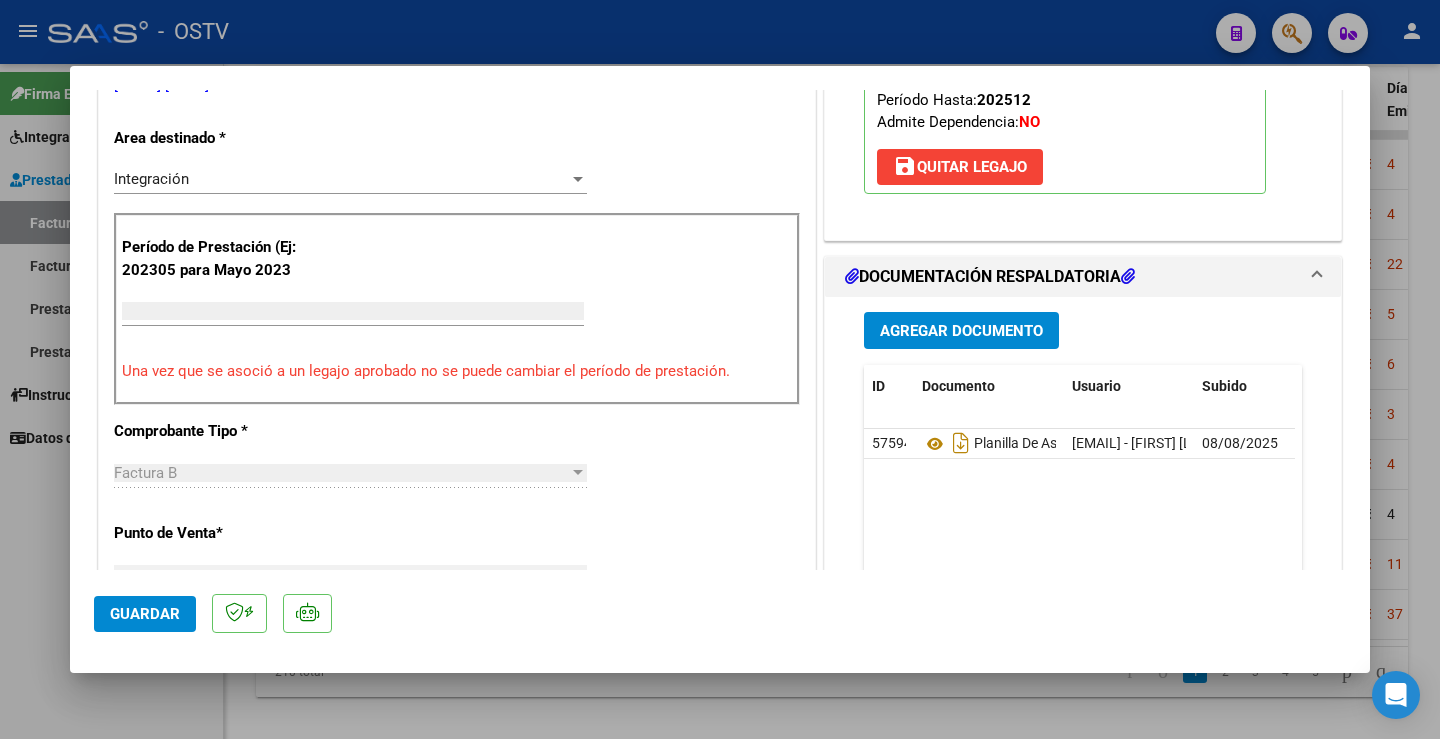 scroll, scrollTop: 385, scrollLeft: 0, axis: vertical 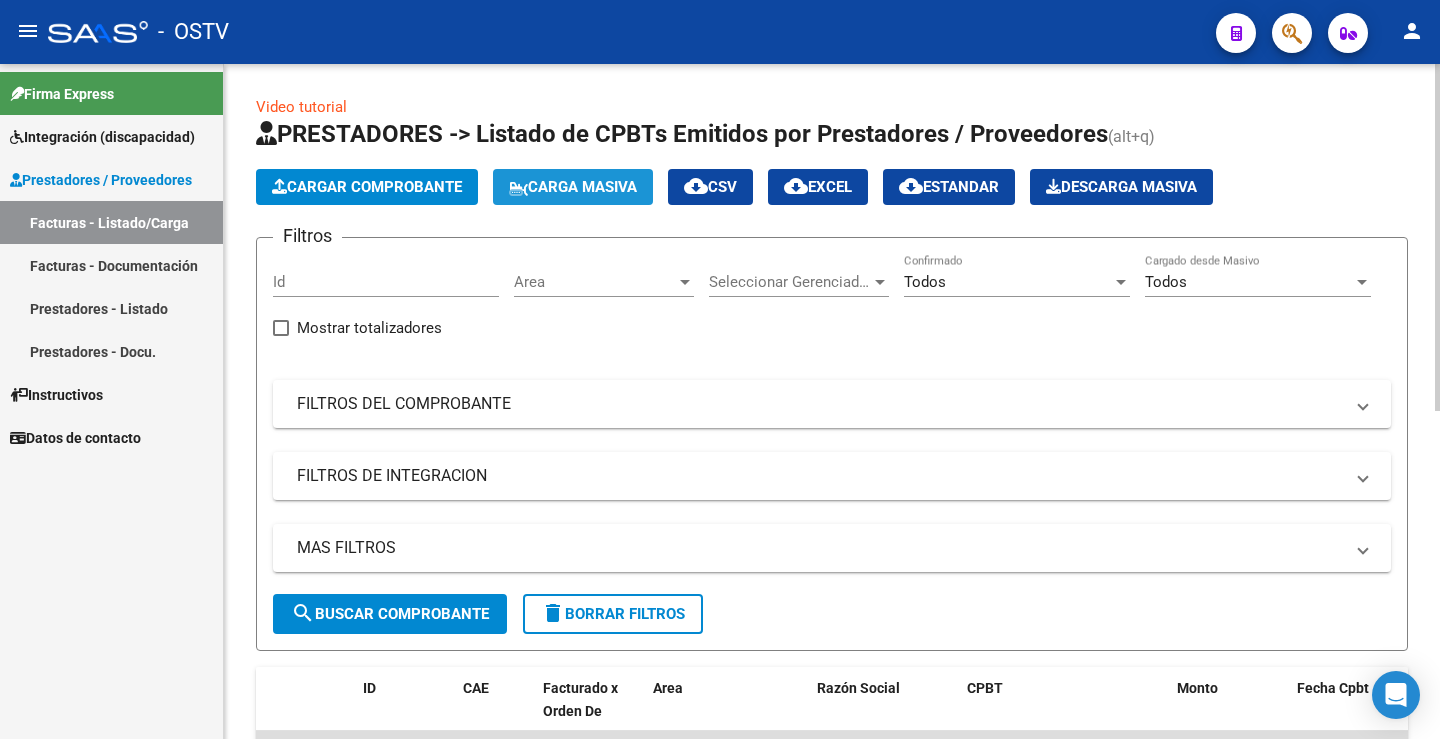 click on "Carga Masiva" 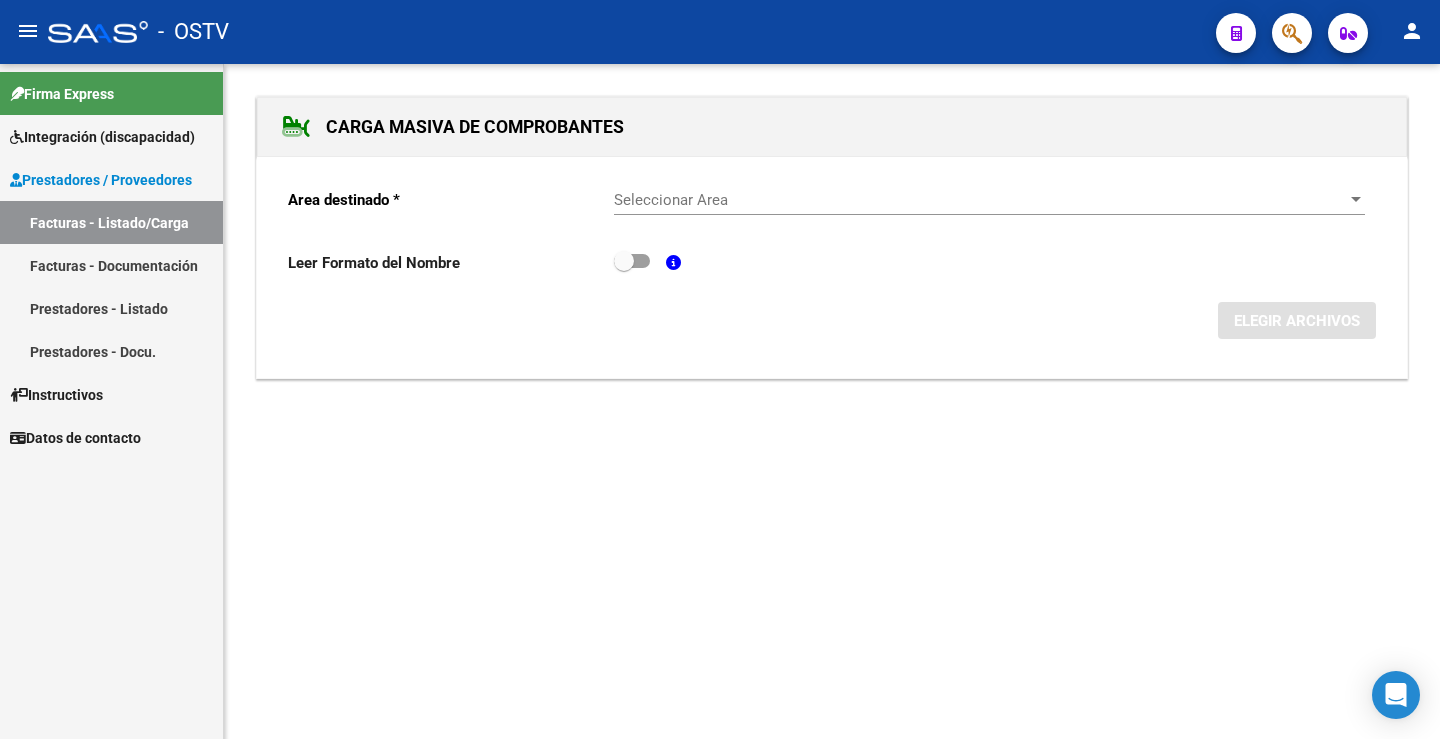 click on "Seleccionar Area Seleccionar Area" 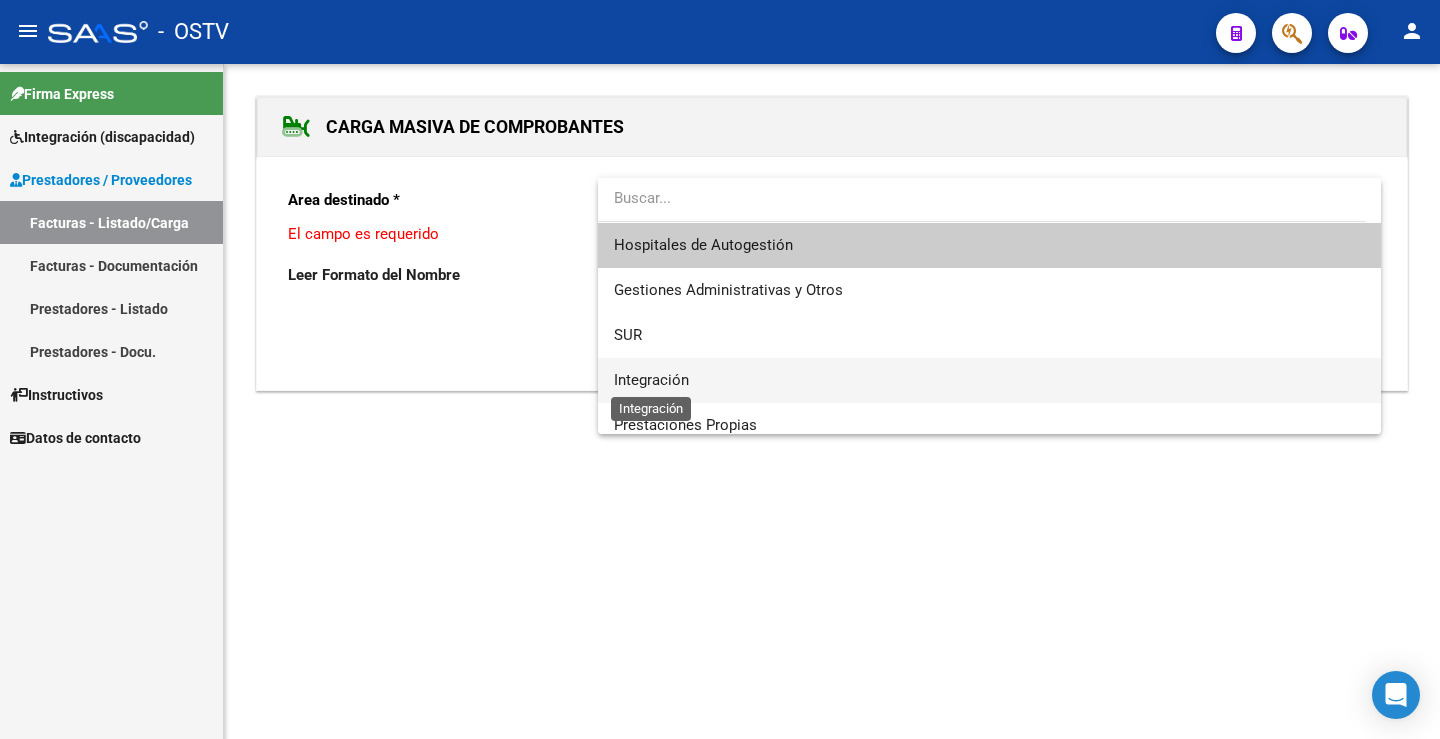 click on "Integración" at bounding box center (651, 380) 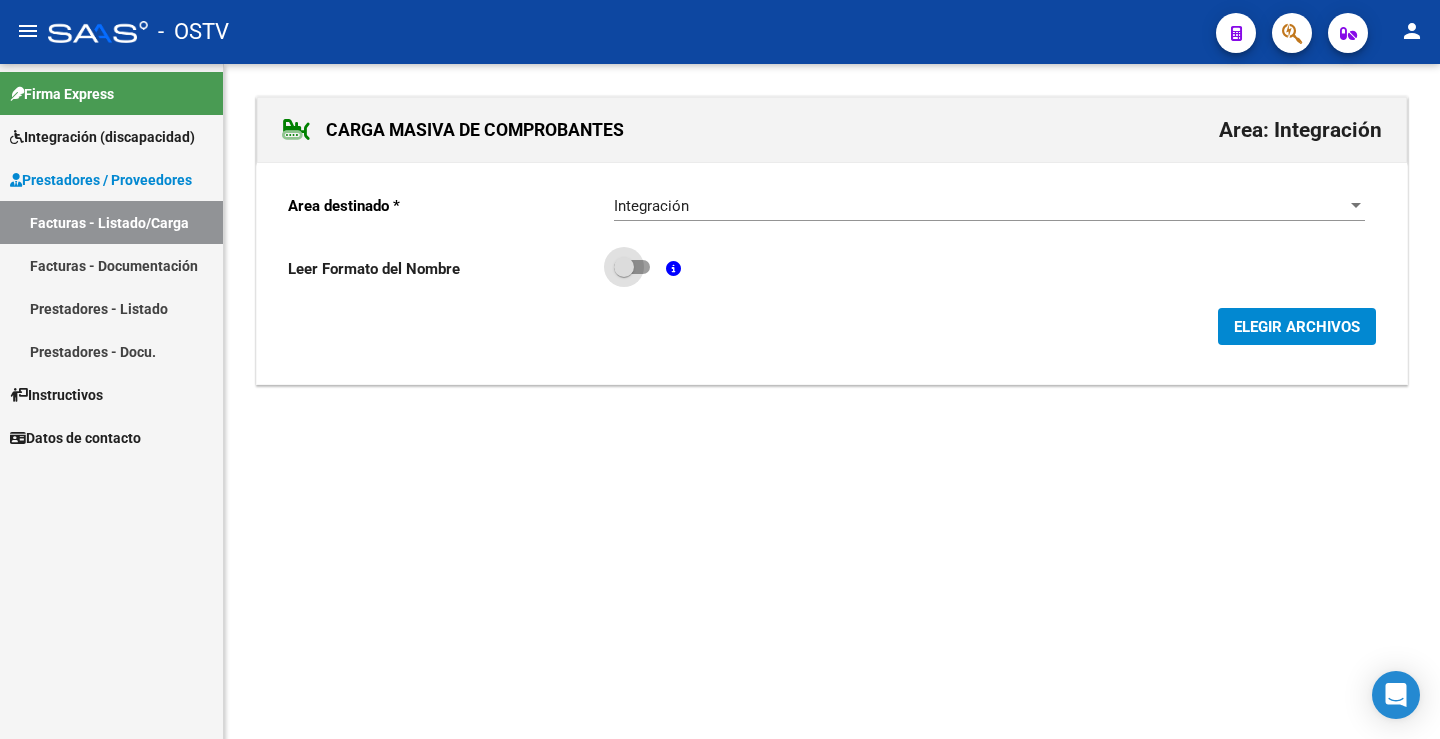 click at bounding box center (632, 267) 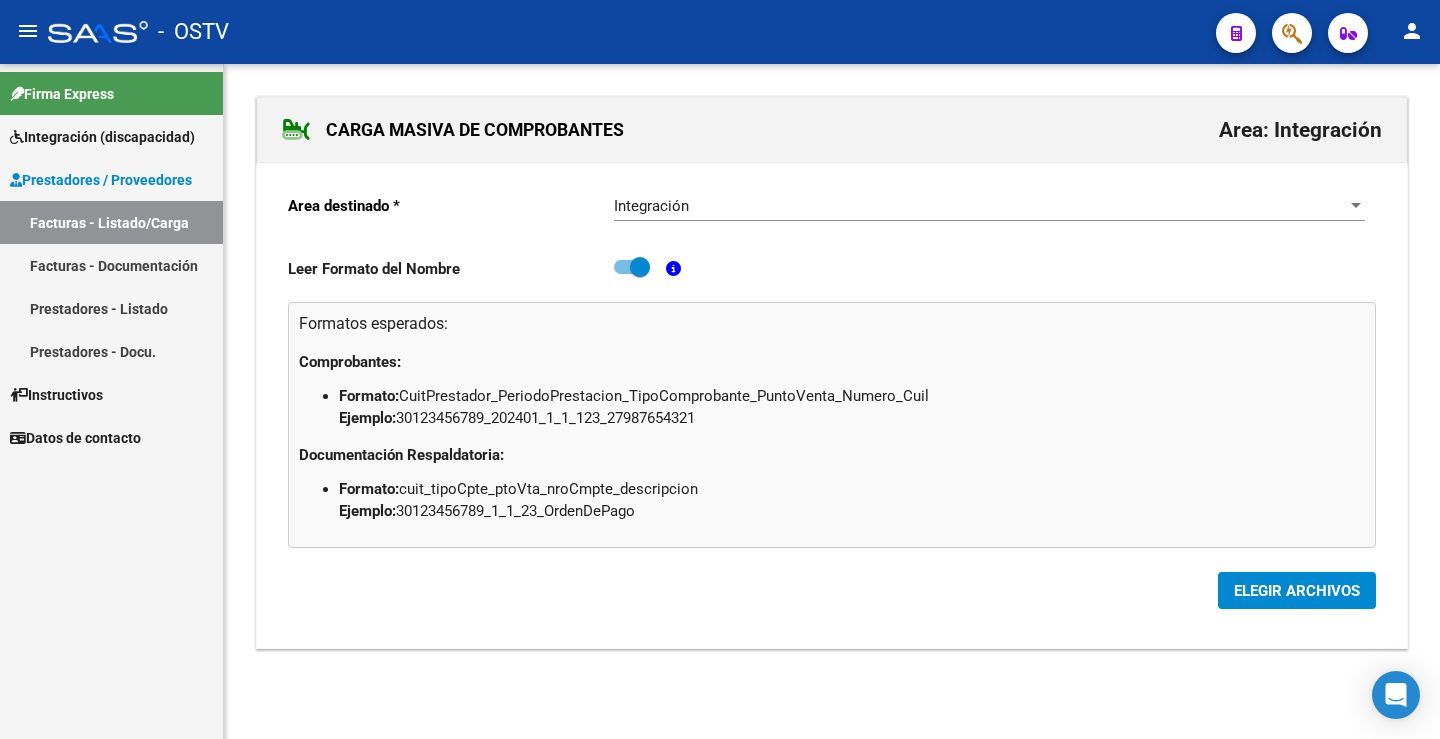 click on "ELEGIR ARCHIVOS" 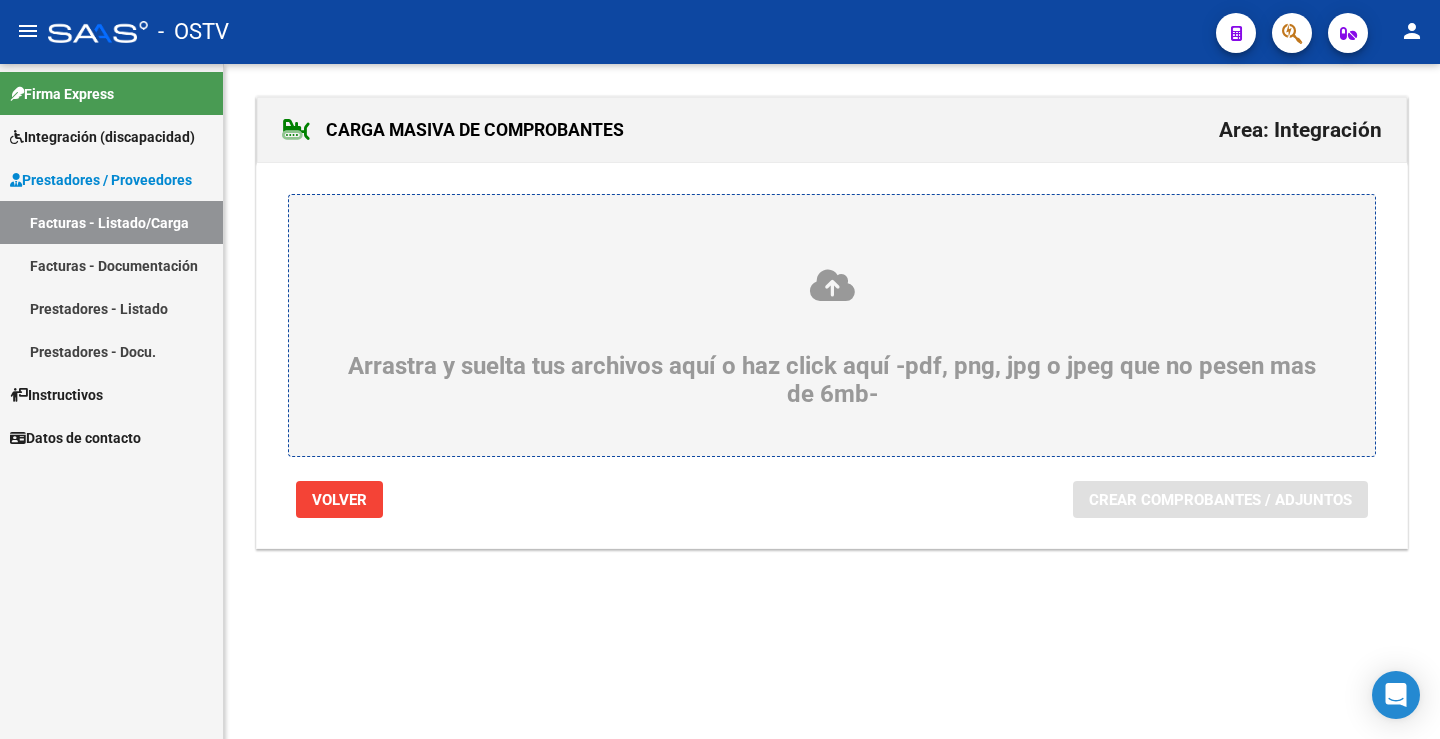 click on "Arrastra y suelta tus archivos aquí o haz click aquí -pdf, png, jpg o jpeg que no pesen mas de 6mb-" 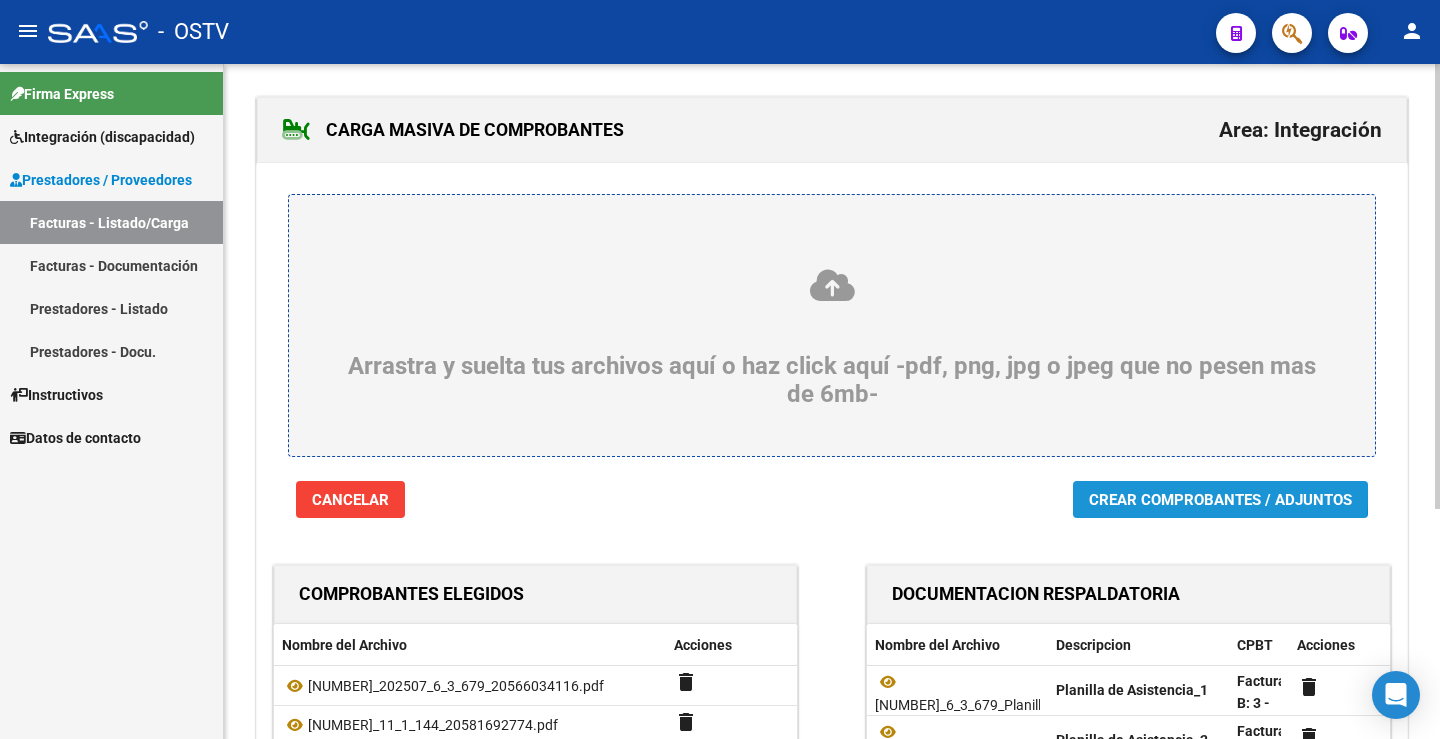 click on "Crear Comprobantes / Adjuntos" 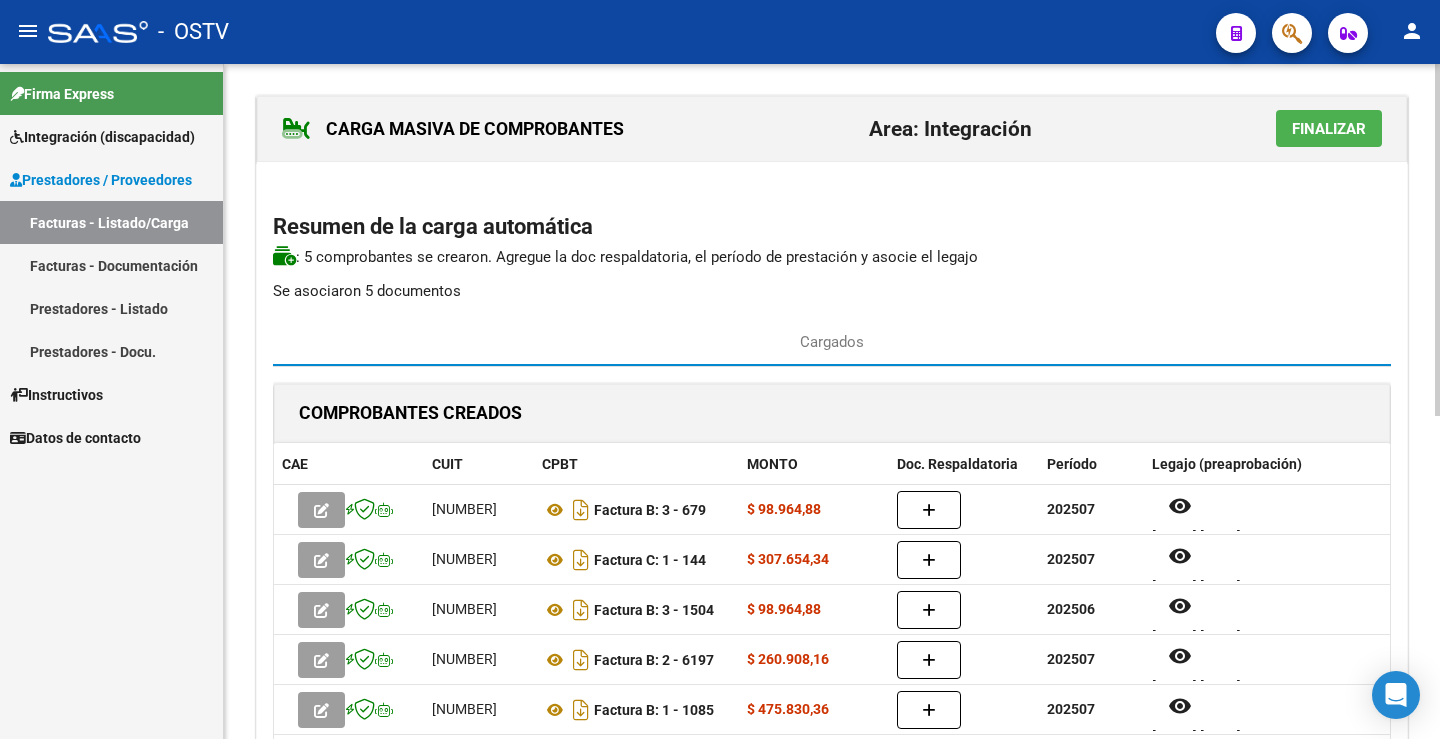 scroll, scrollTop: 0, scrollLeft: 0, axis: both 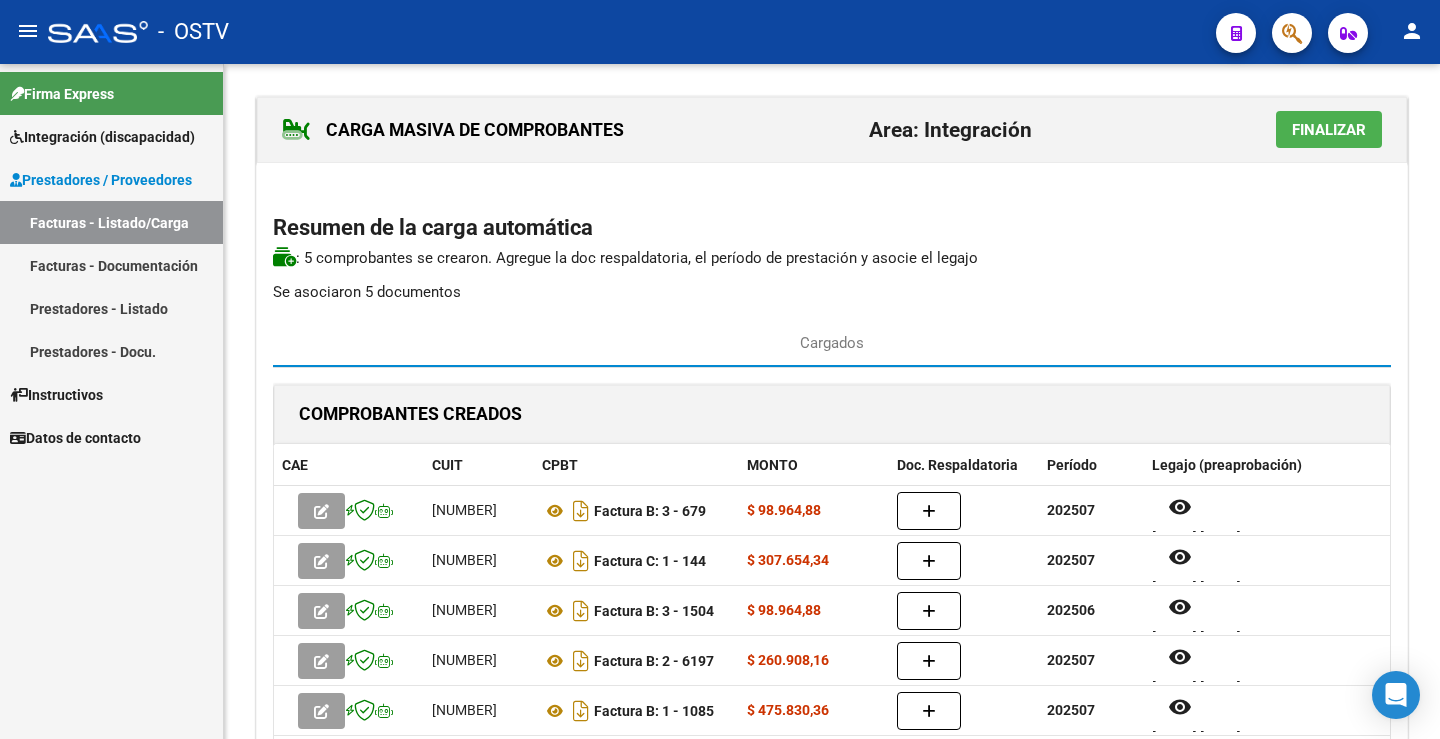 click on "Finalizar" 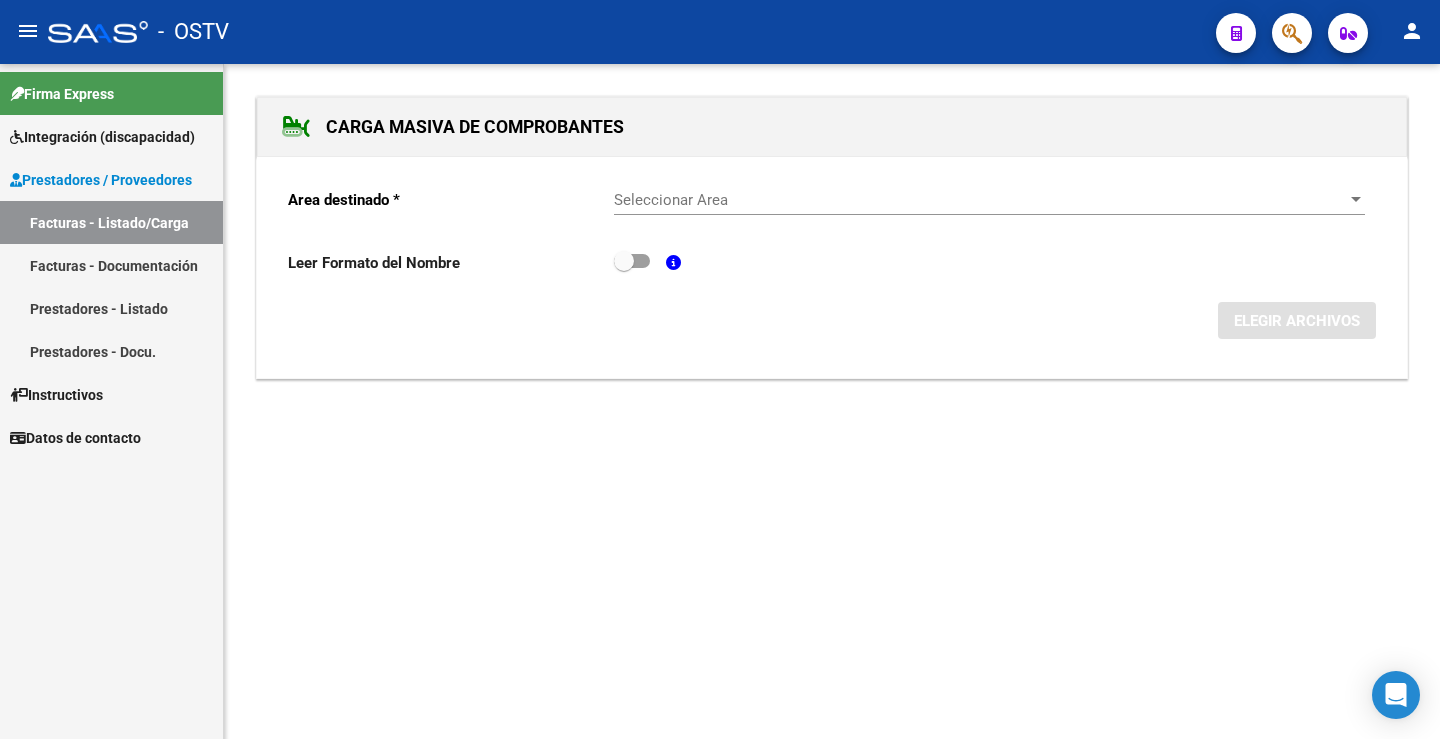click on "Facturas - Documentación" at bounding box center (111, 265) 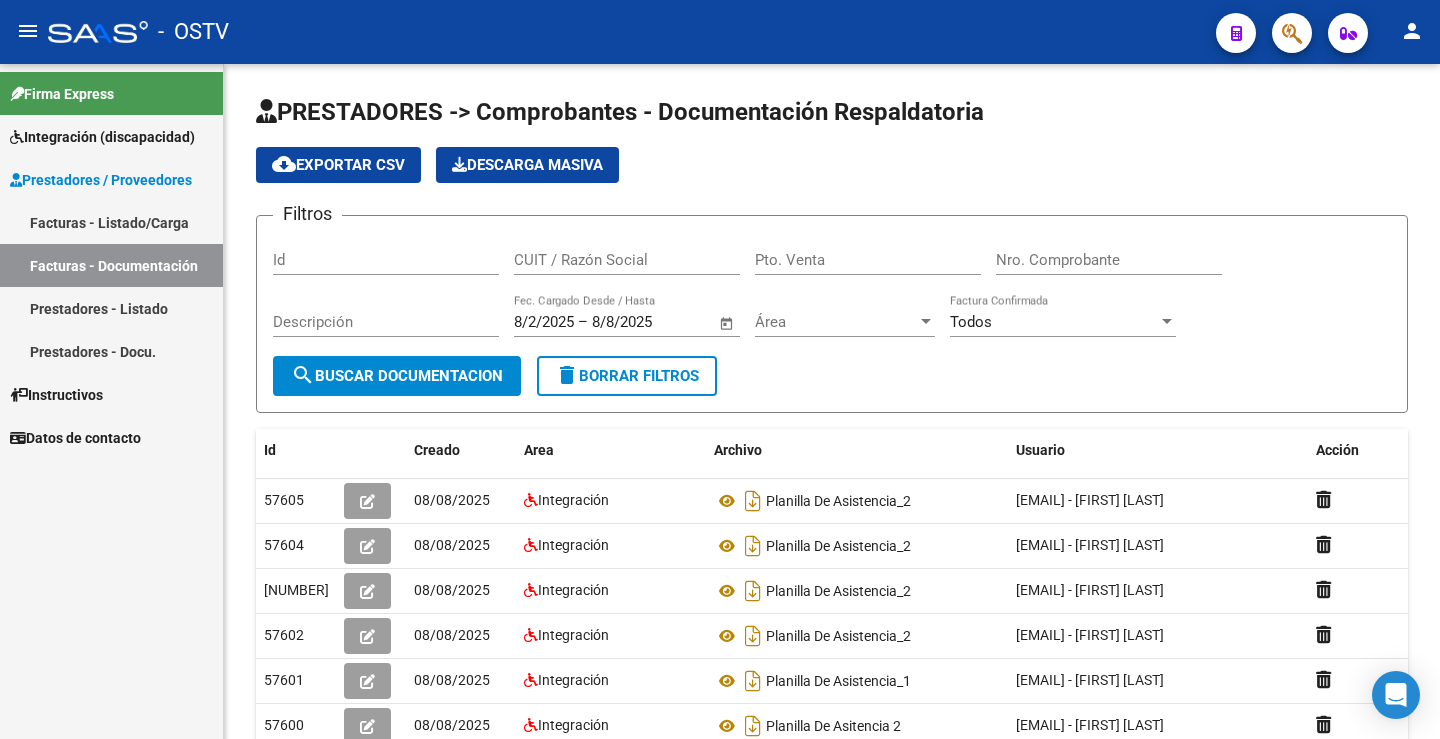 click on "Prestadores - Listado" at bounding box center (111, 308) 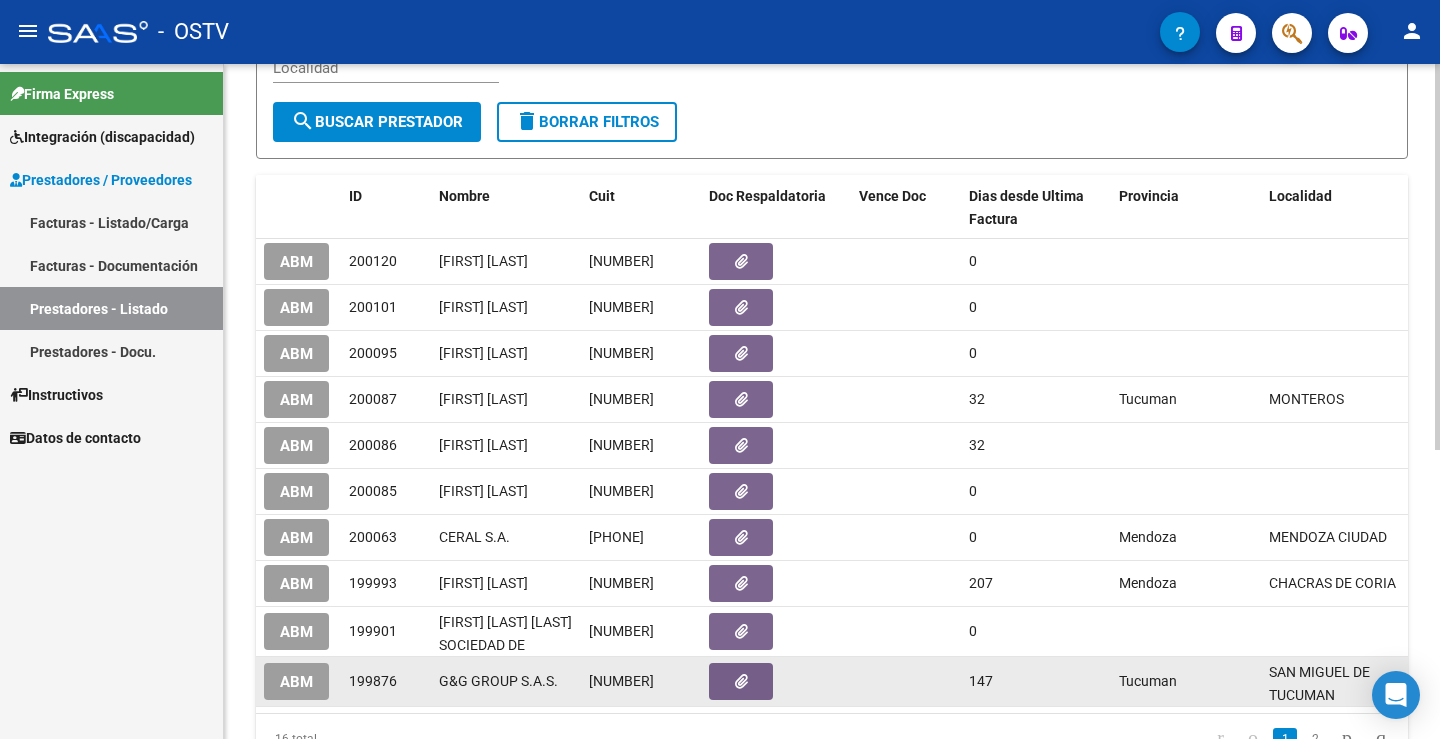 scroll, scrollTop: 505, scrollLeft: 0, axis: vertical 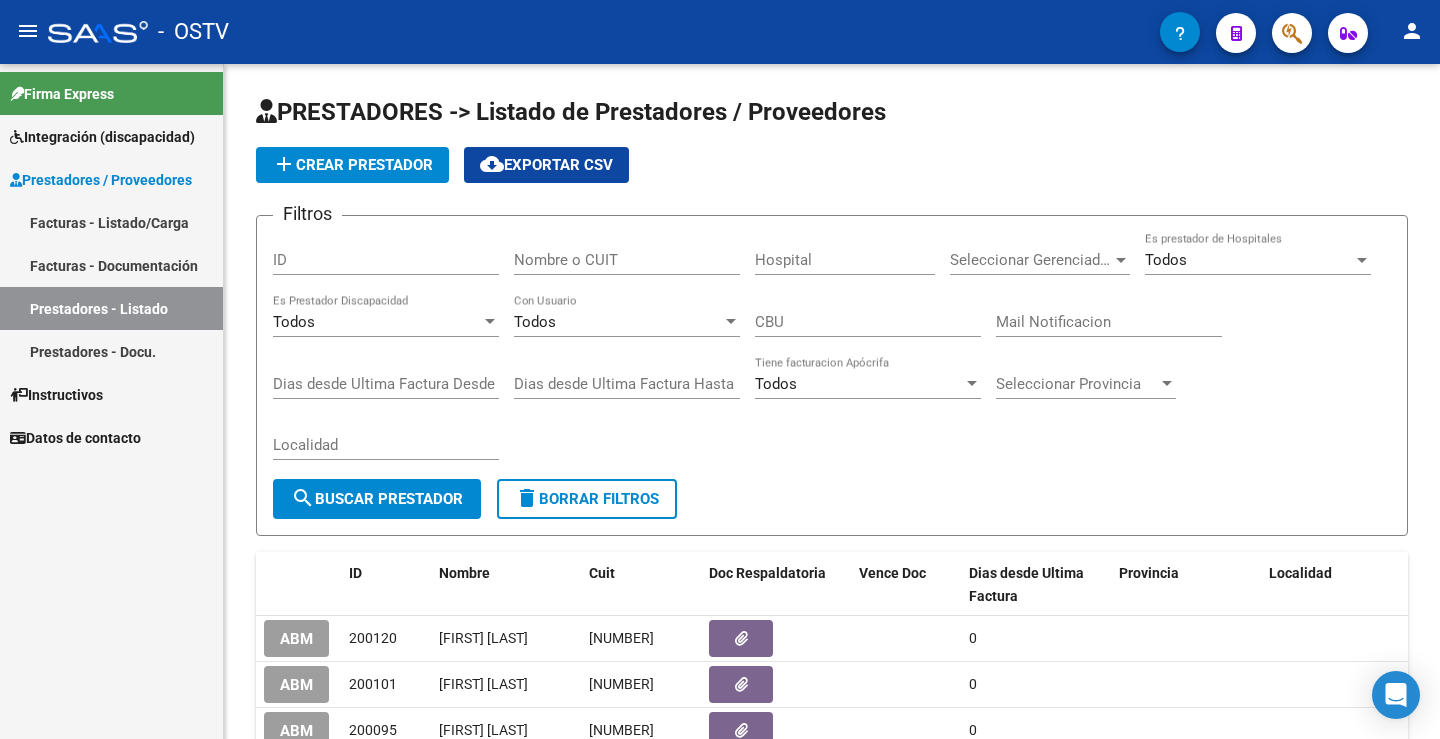 click on "Facturas - Listado/Carga" at bounding box center (111, 222) 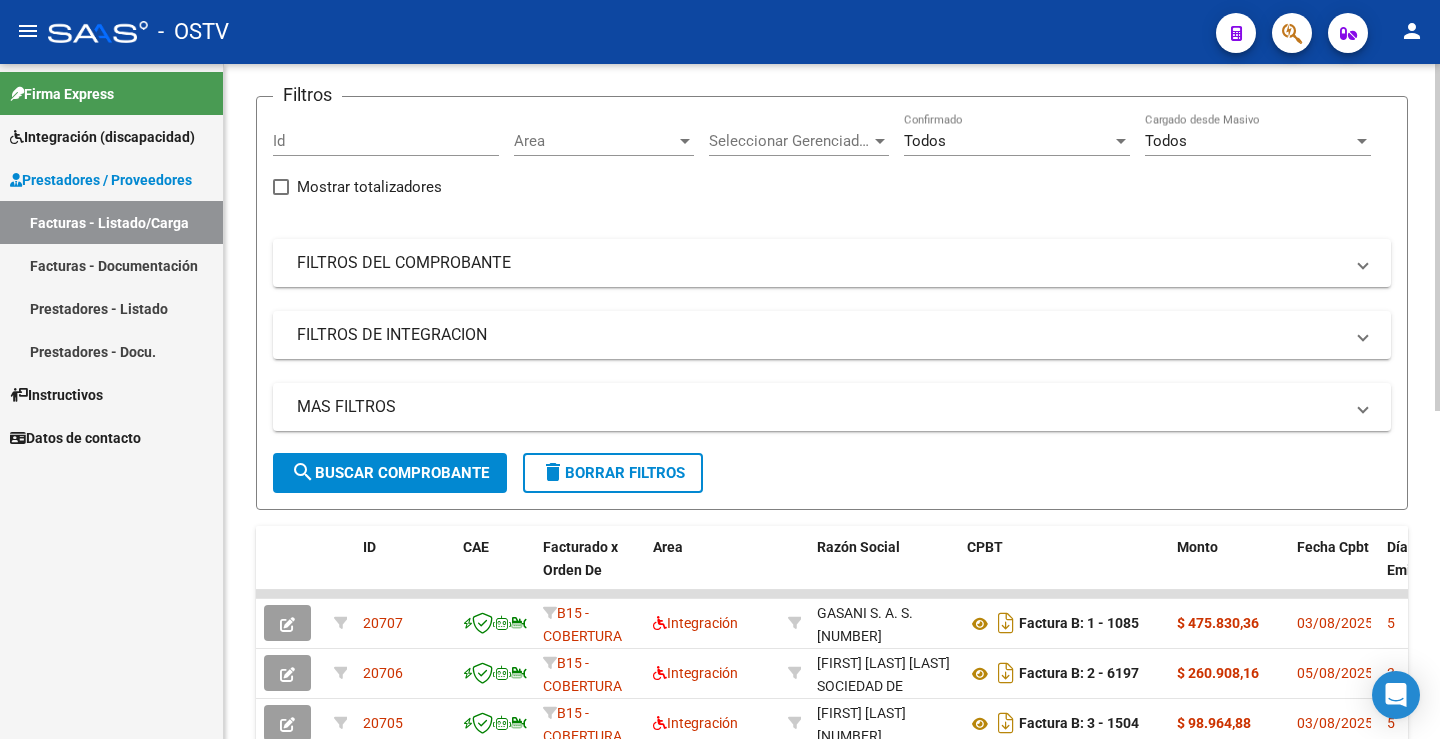 scroll, scrollTop: 600, scrollLeft: 0, axis: vertical 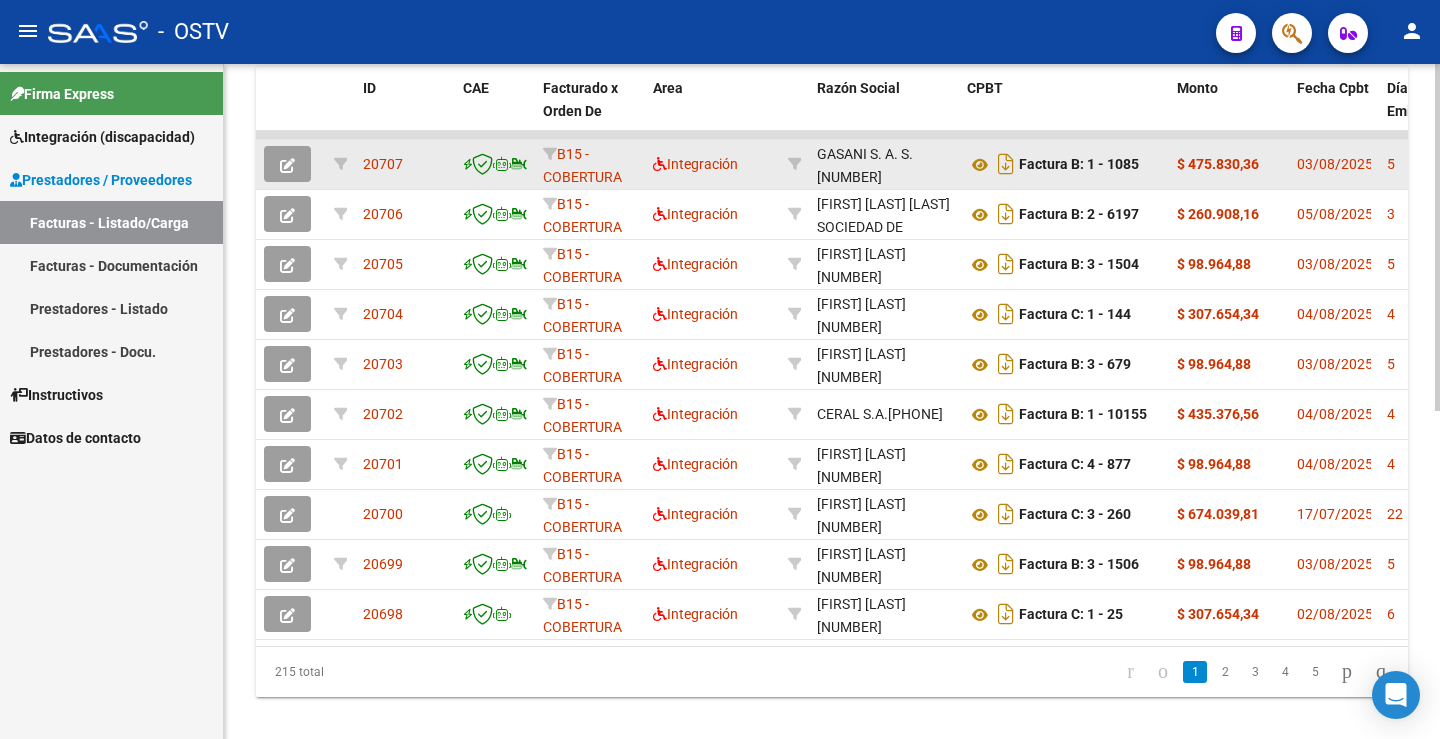 click 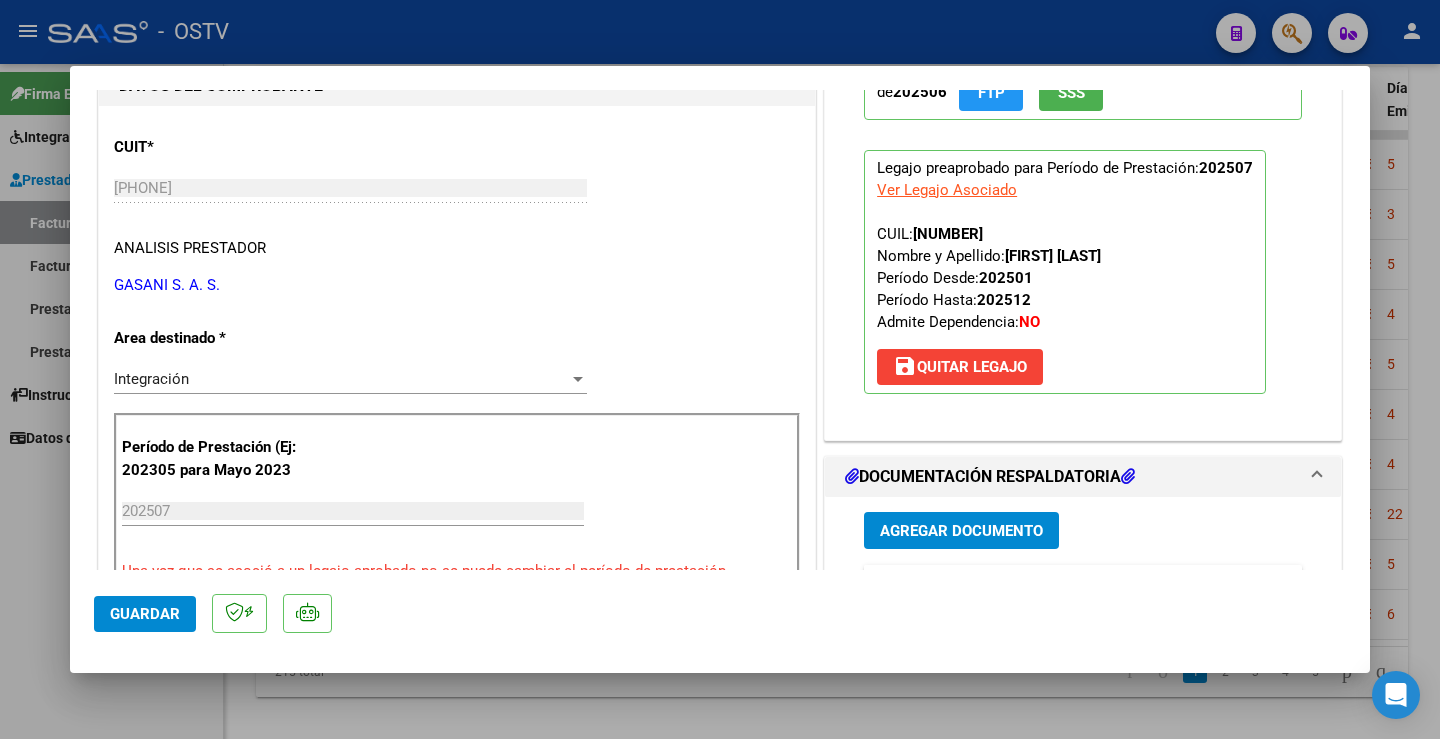 scroll, scrollTop: 400, scrollLeft: 0, axis: vertical 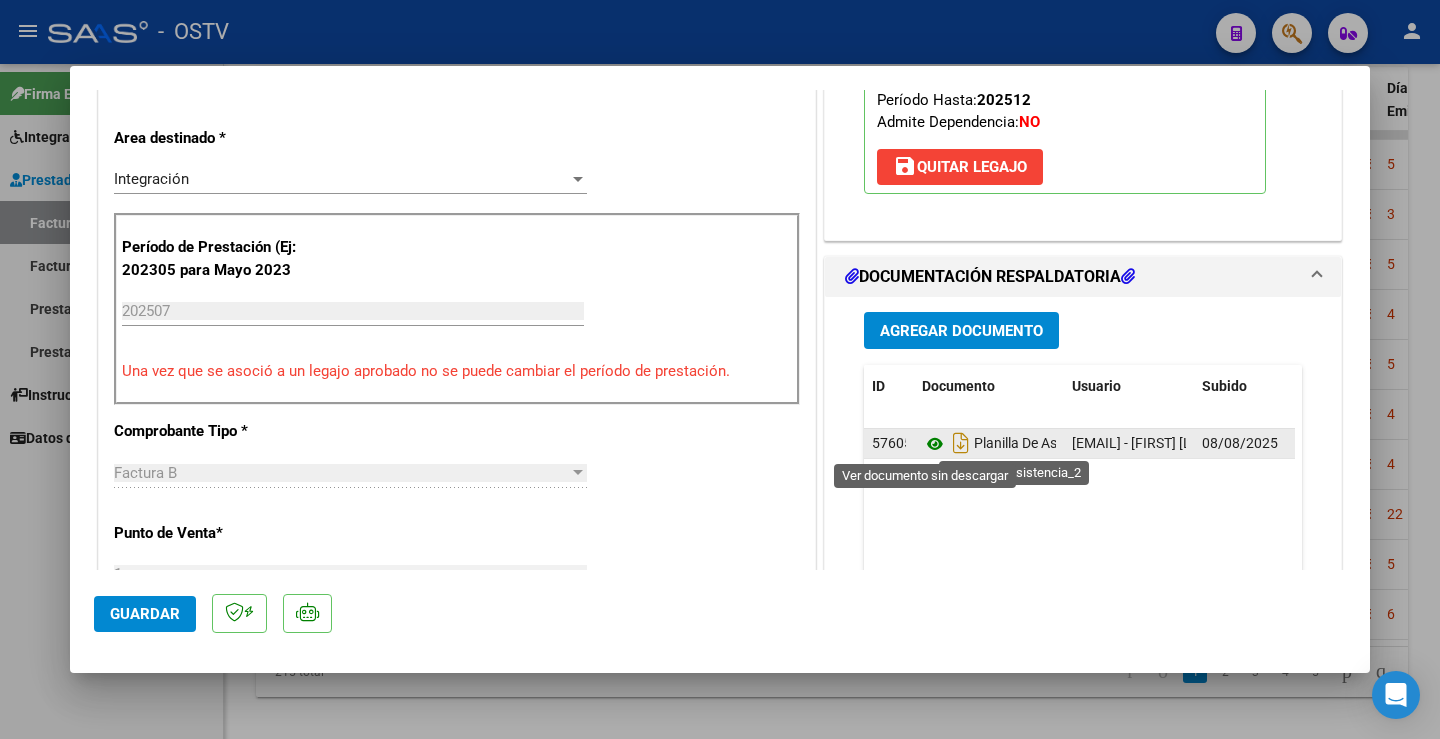 click 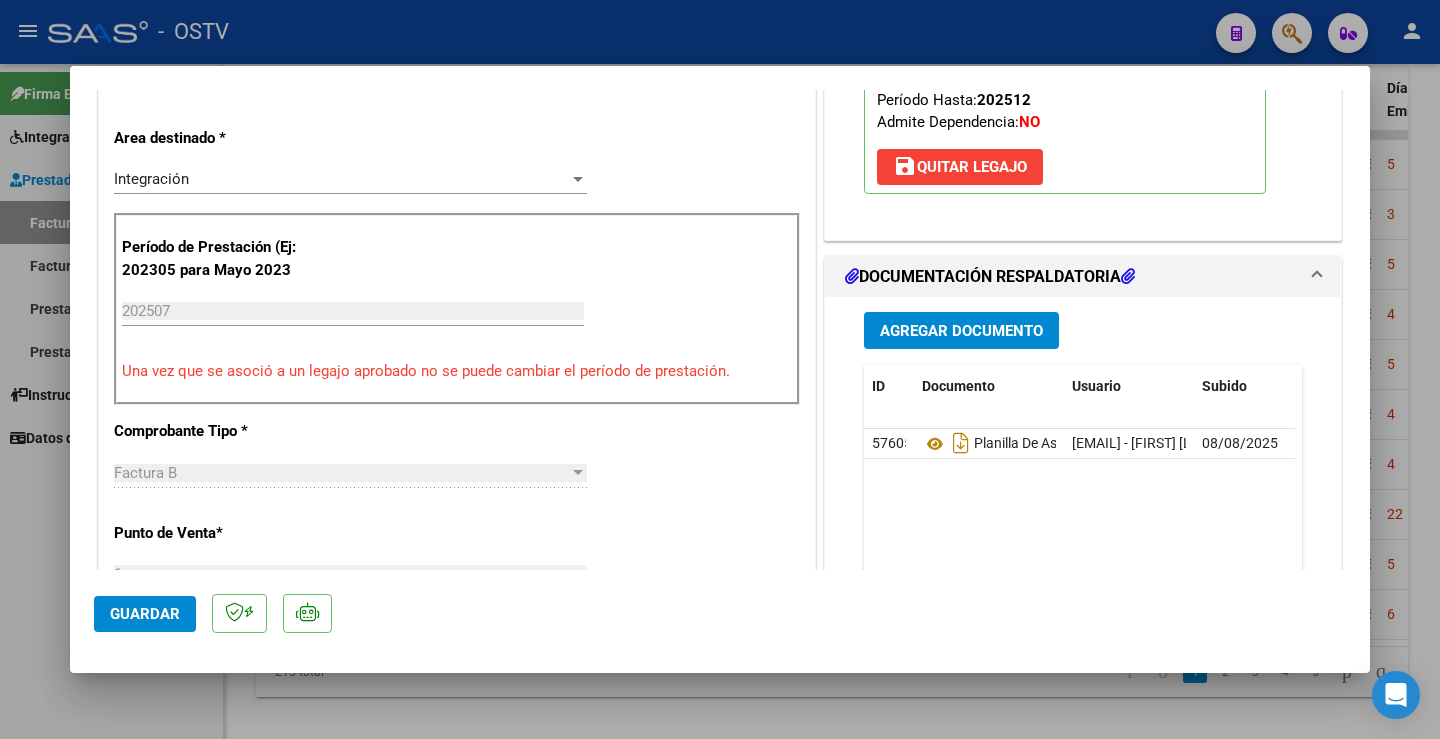 type 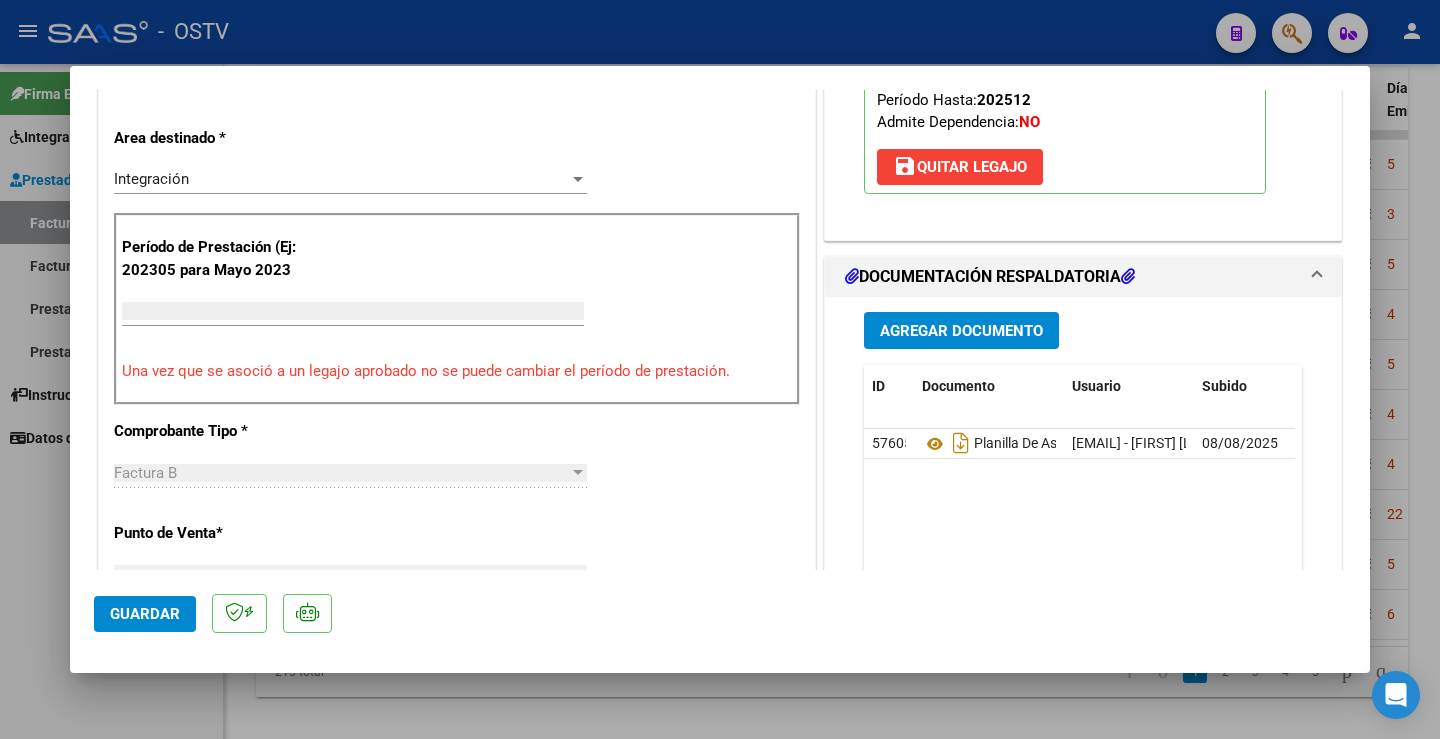 scroll, scrollTop: 385, scrollLeft: 0, axis: vertical 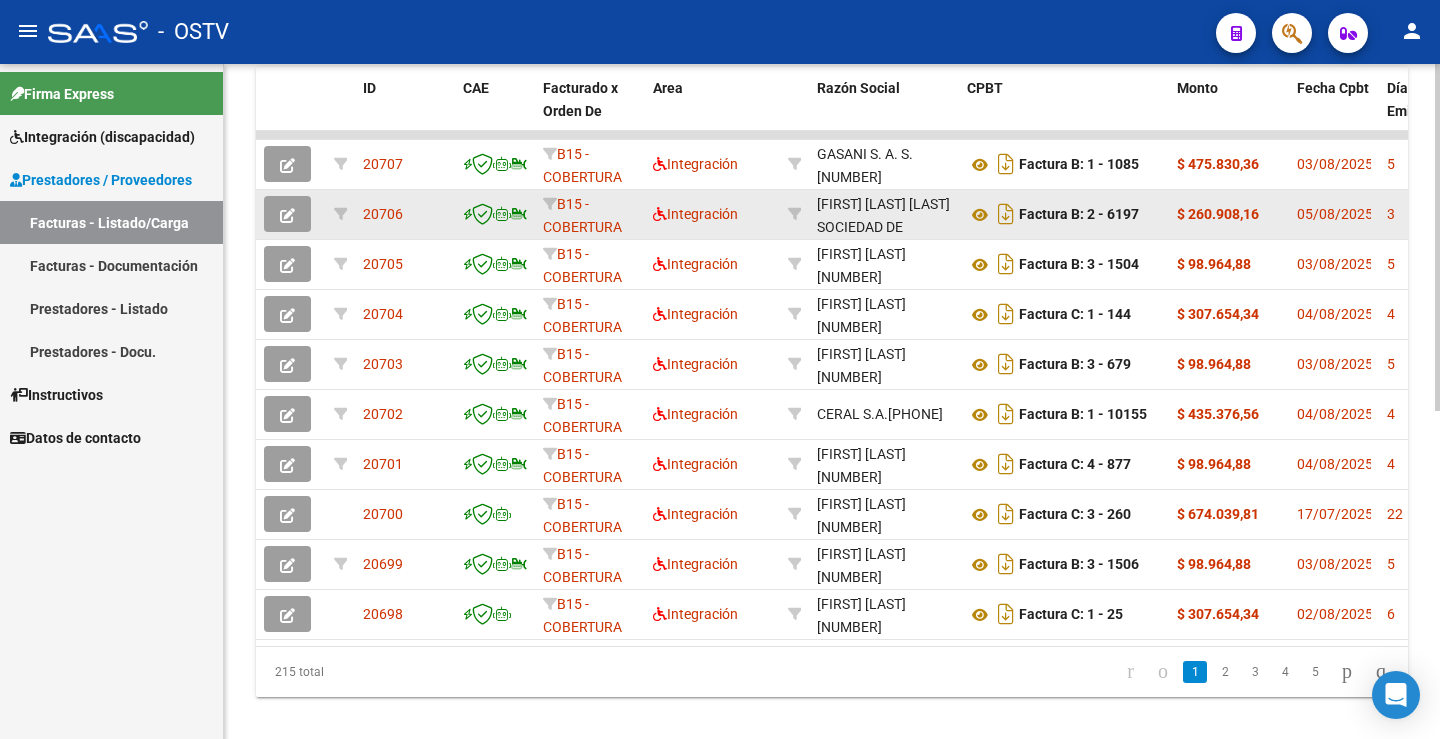 click 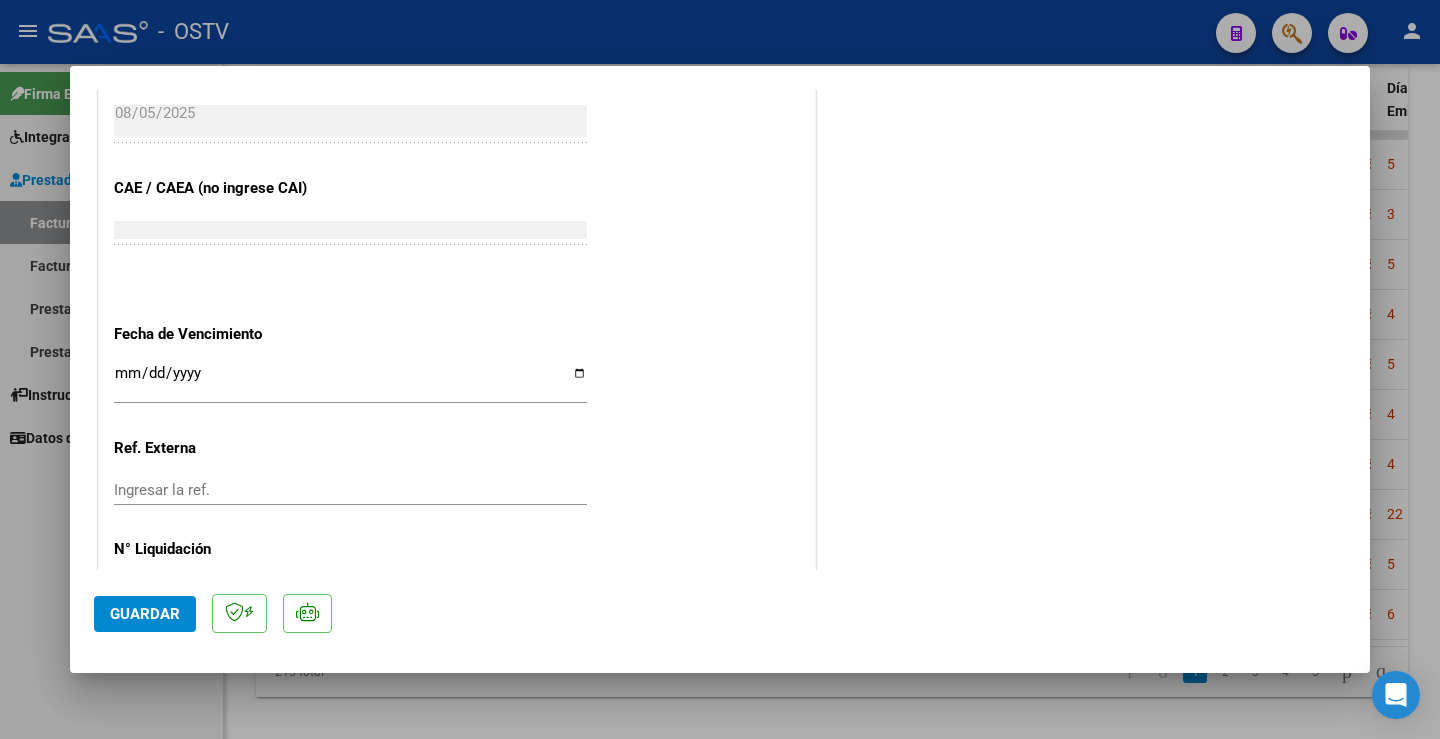 scroll, scrollTop: 1237, scrollLeft: 0, axis: vertical 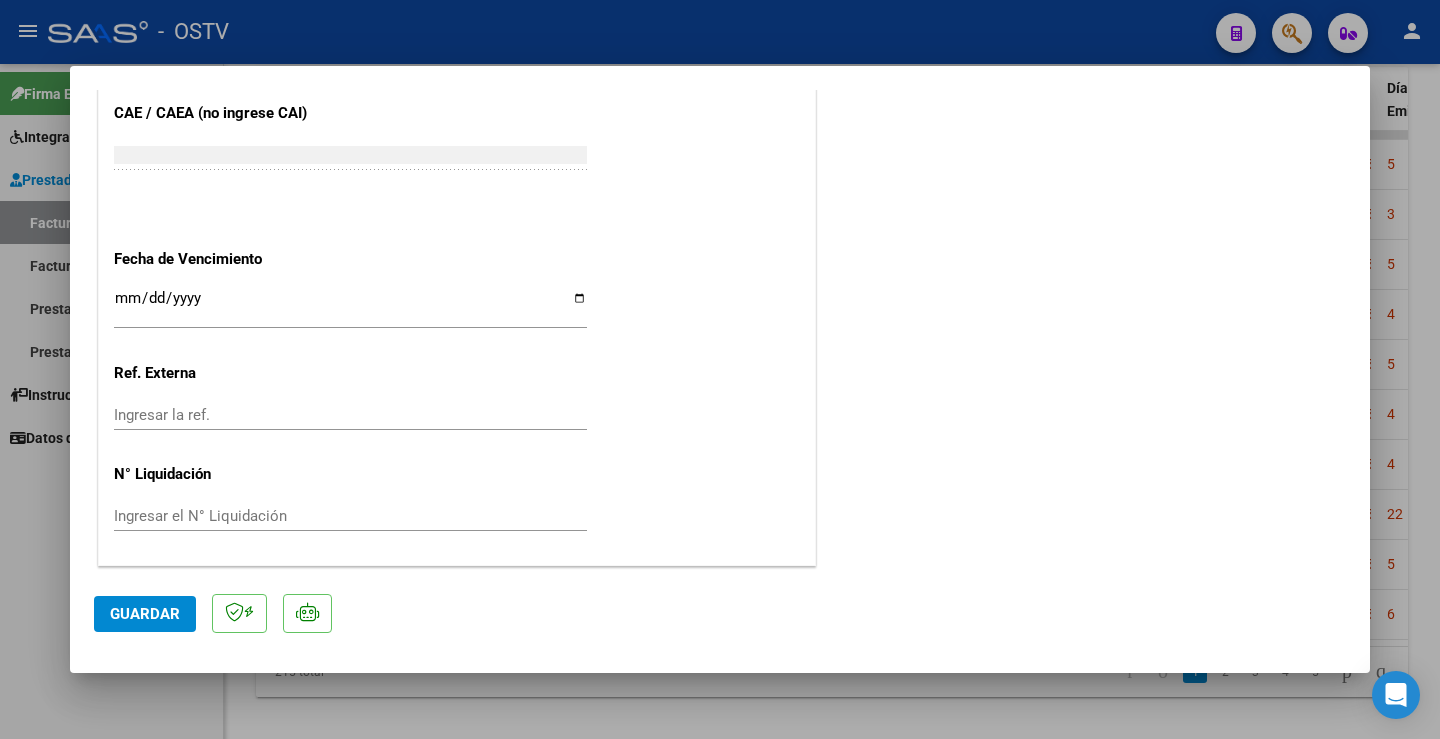 type 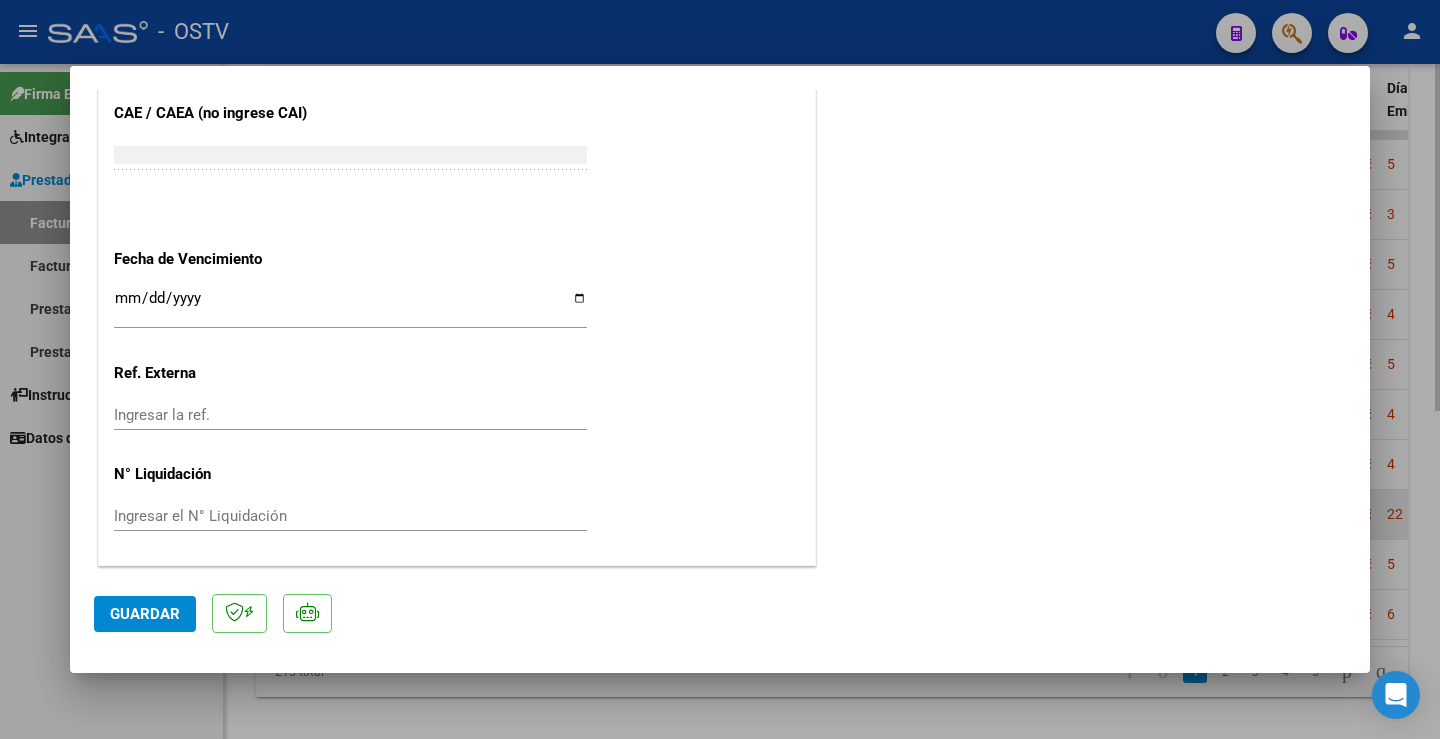 scroll, scrollTop: 1169, scrollLeft: 0, axis: vertical 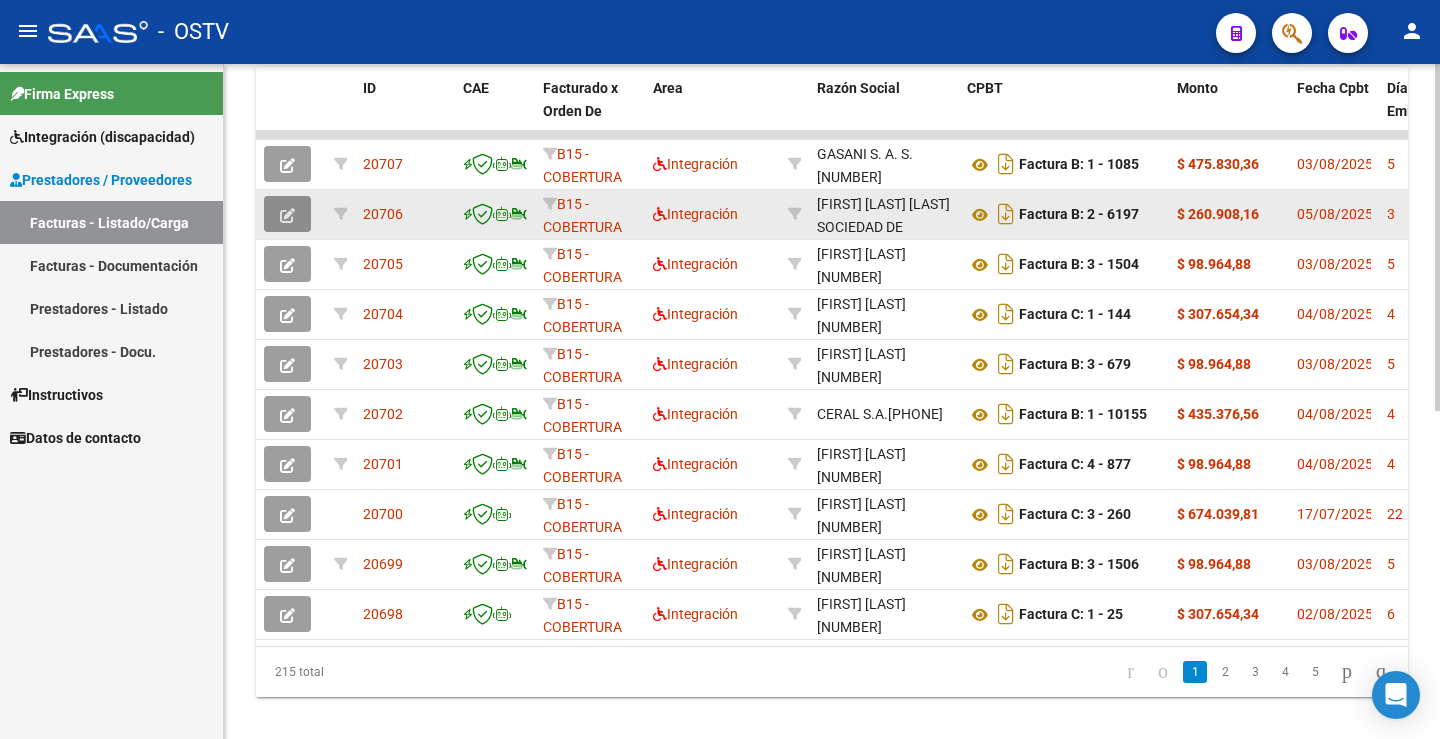click 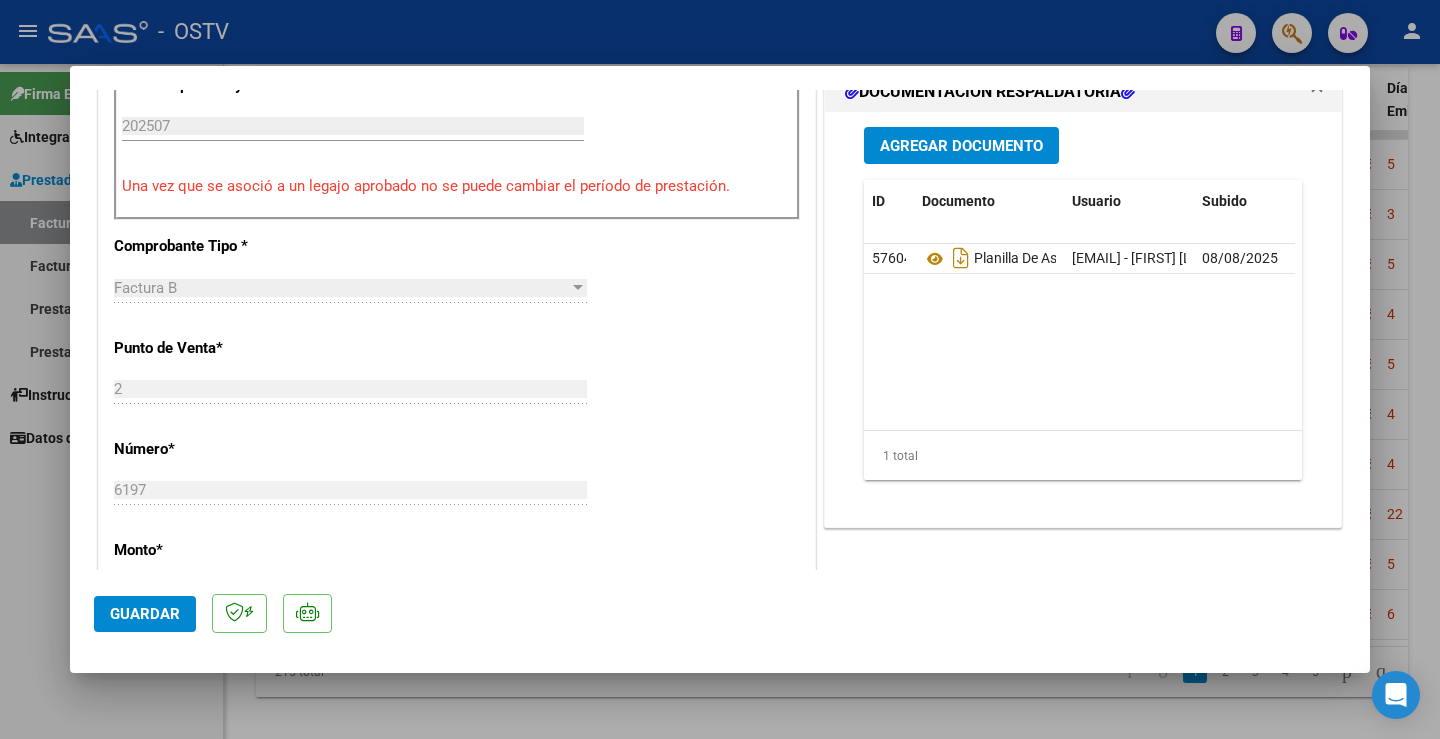 scroll, scrollTop: 600, scrollLeft: 0, axis: vertical 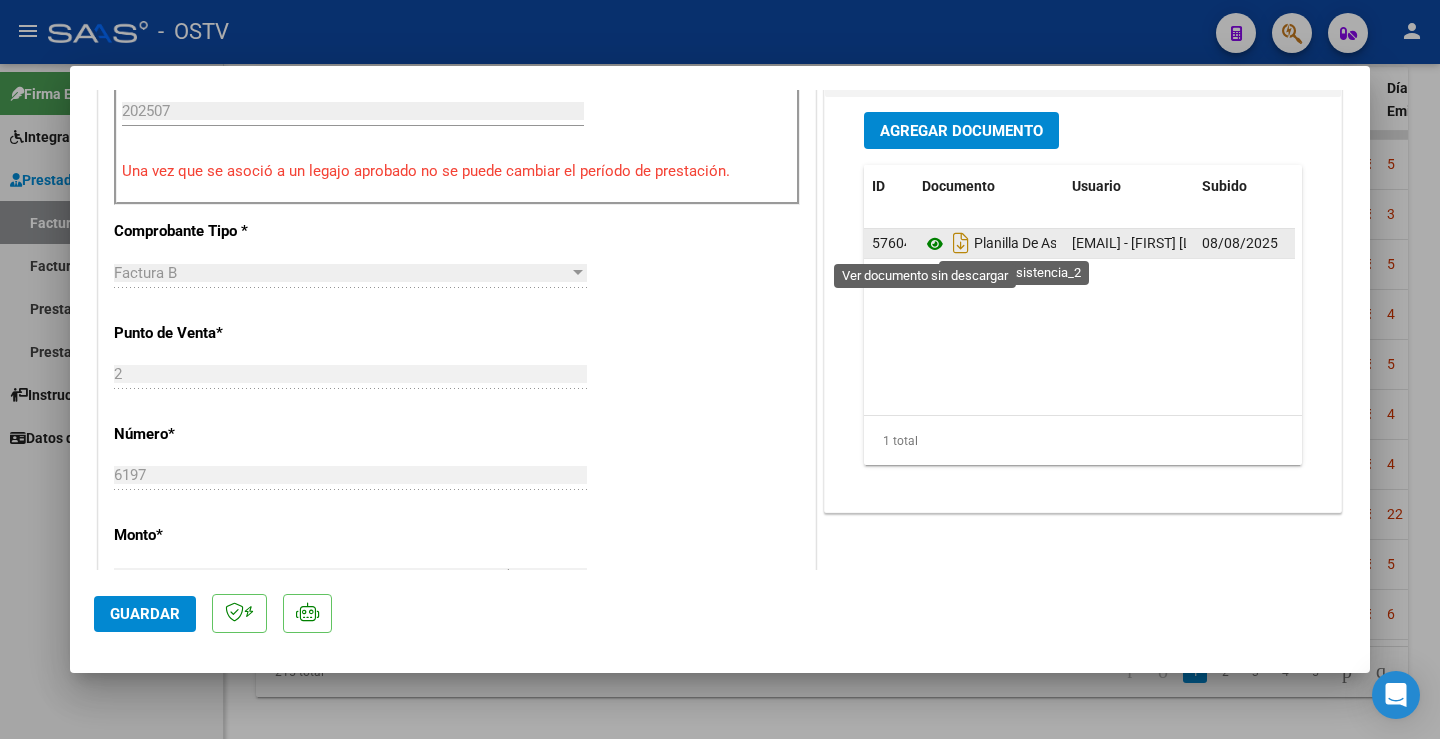 click 